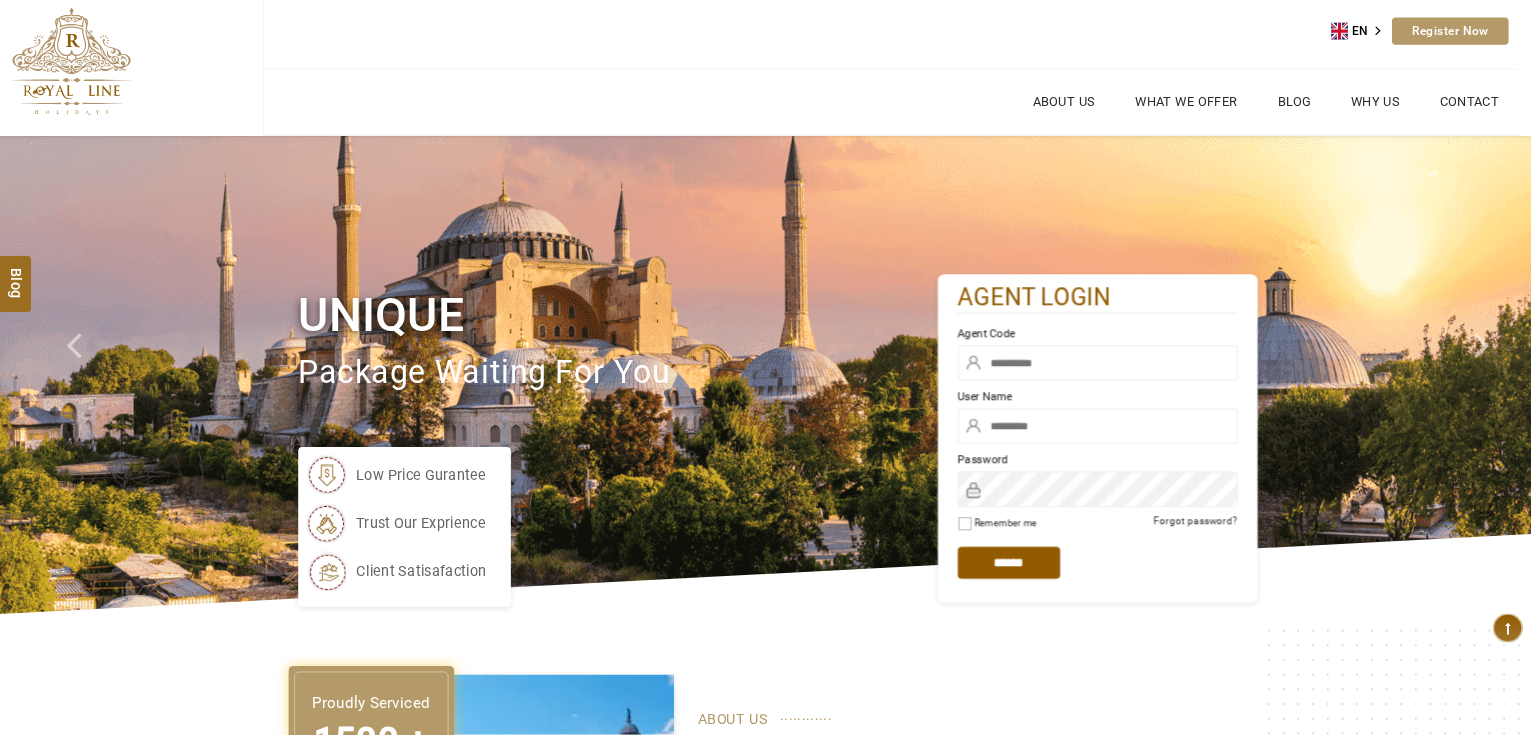 scroll, scrollTop: 0, scrollLeft: 0, axis: both 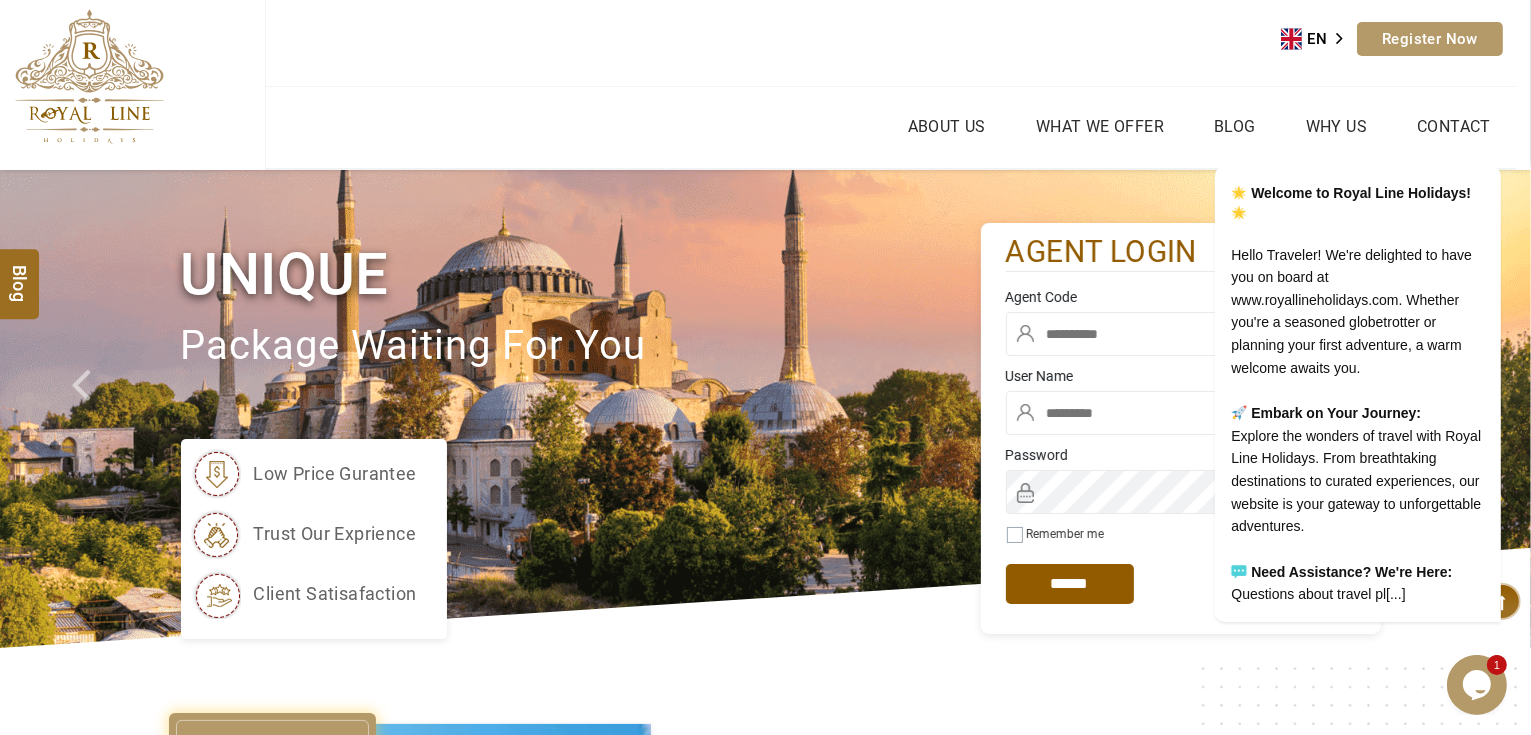 type on "*******" 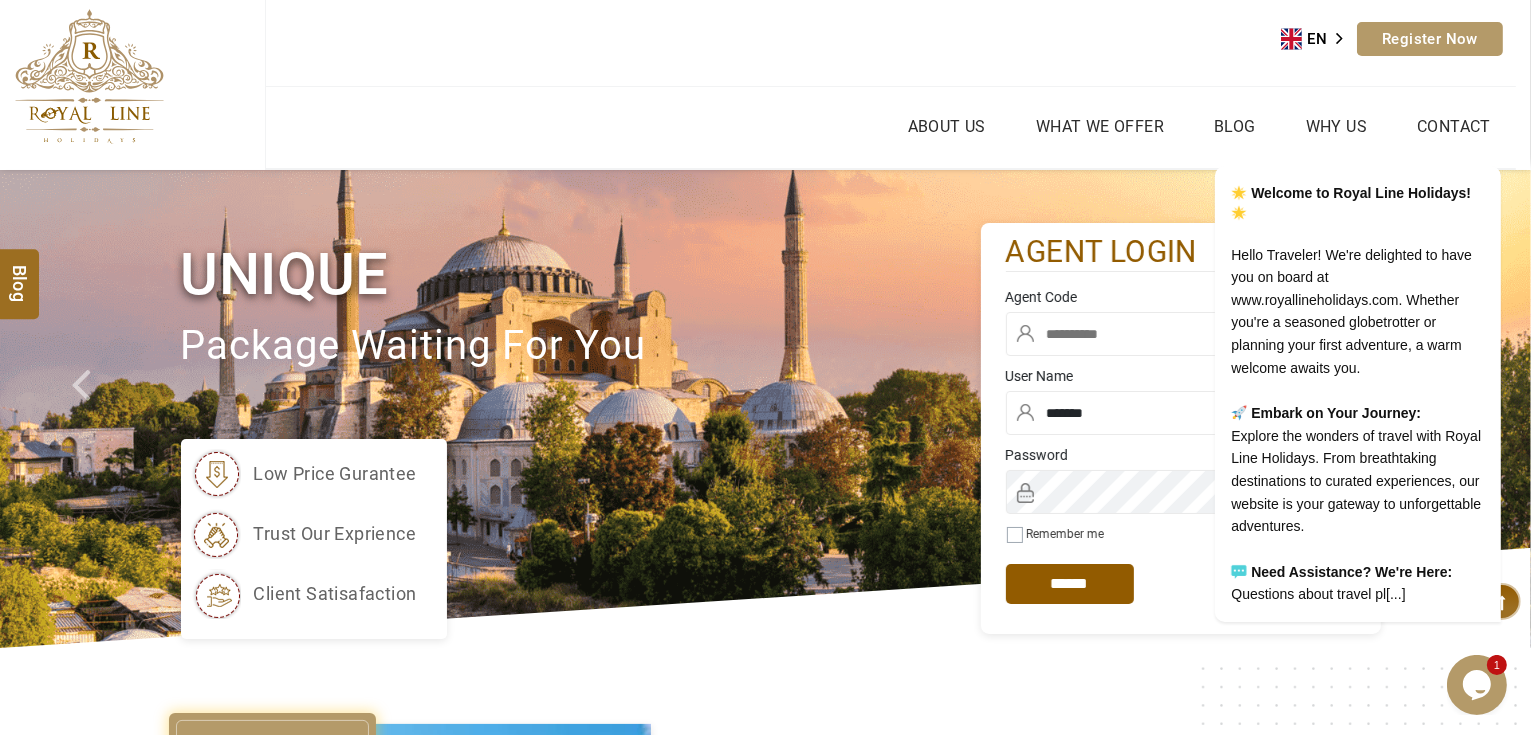 click at bounding box center [1181, 334] 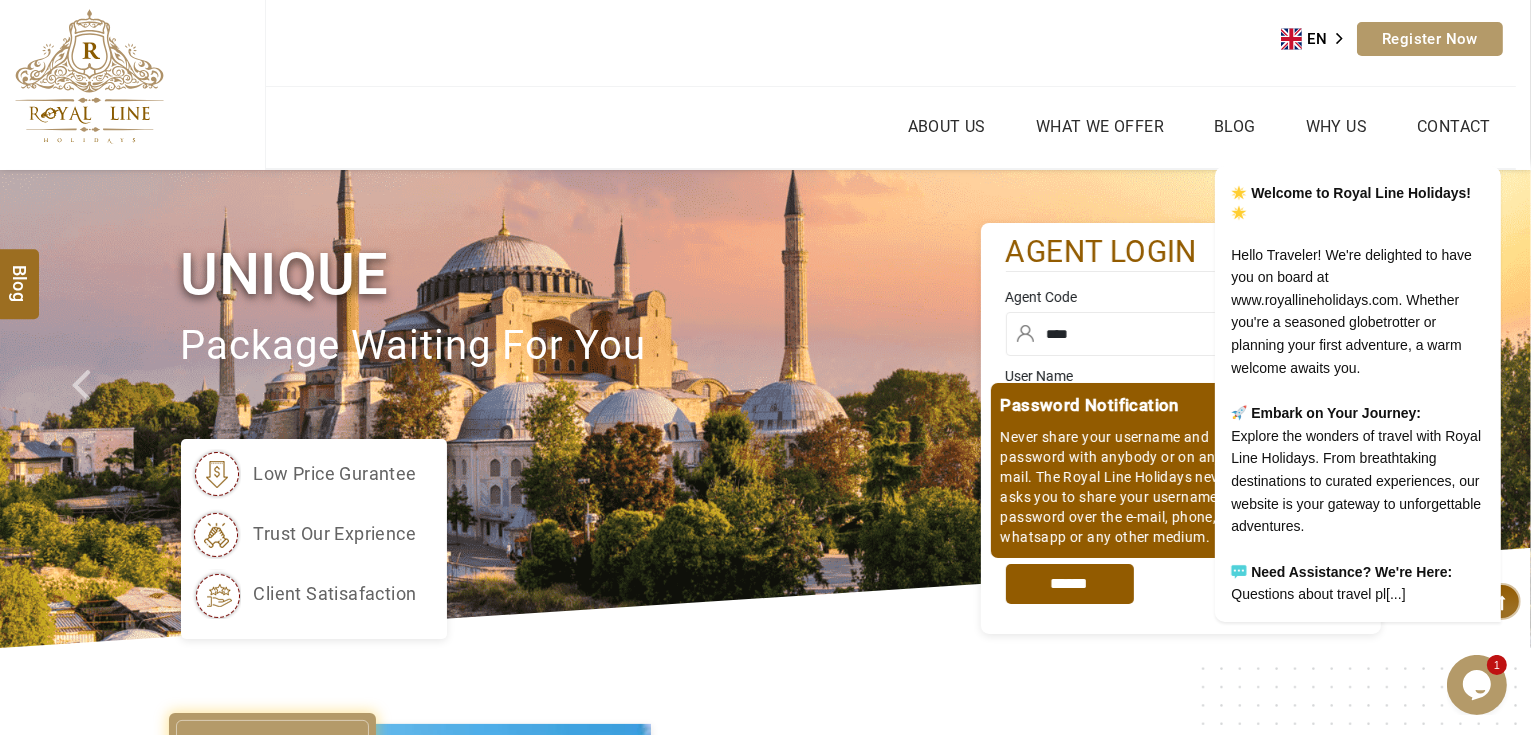 type on "****" 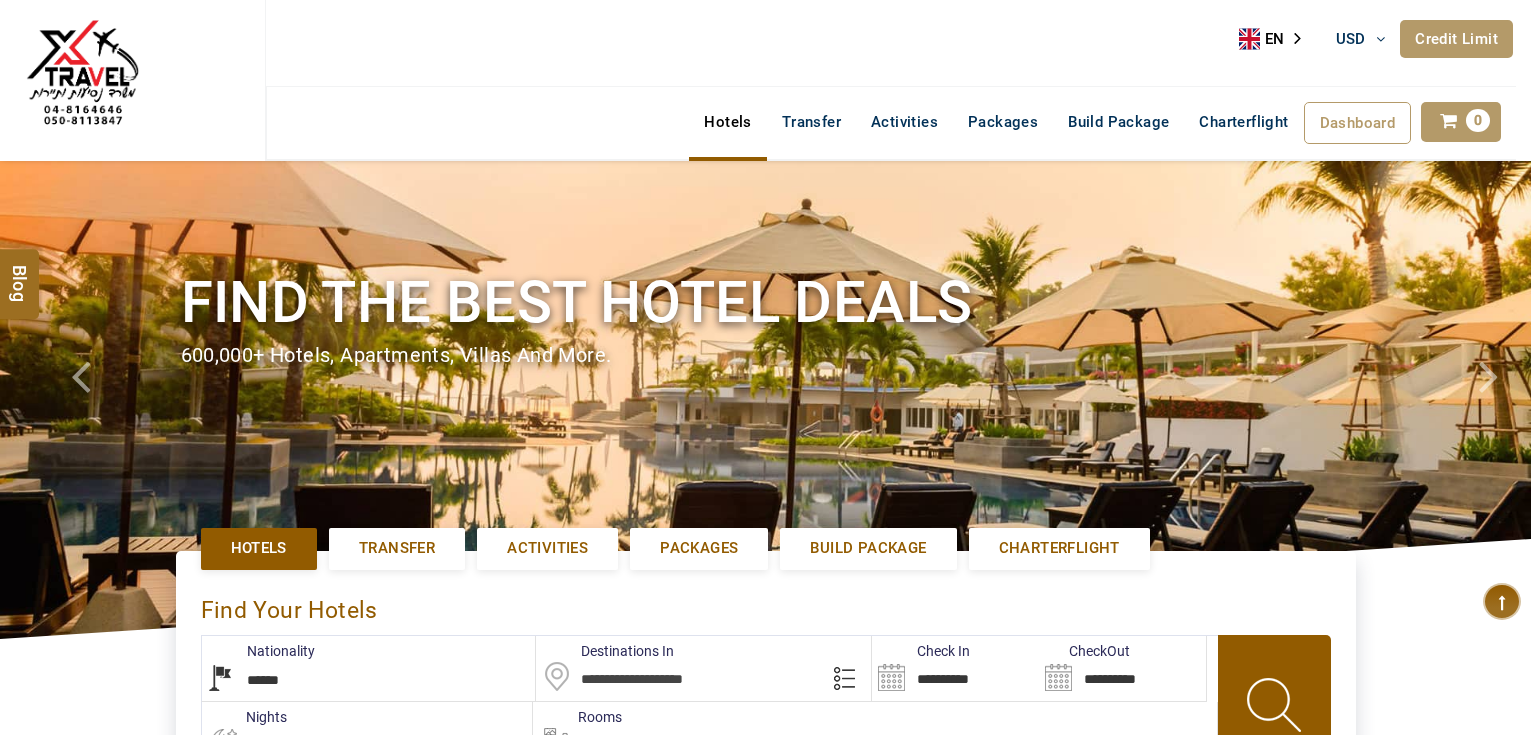 select on "******" 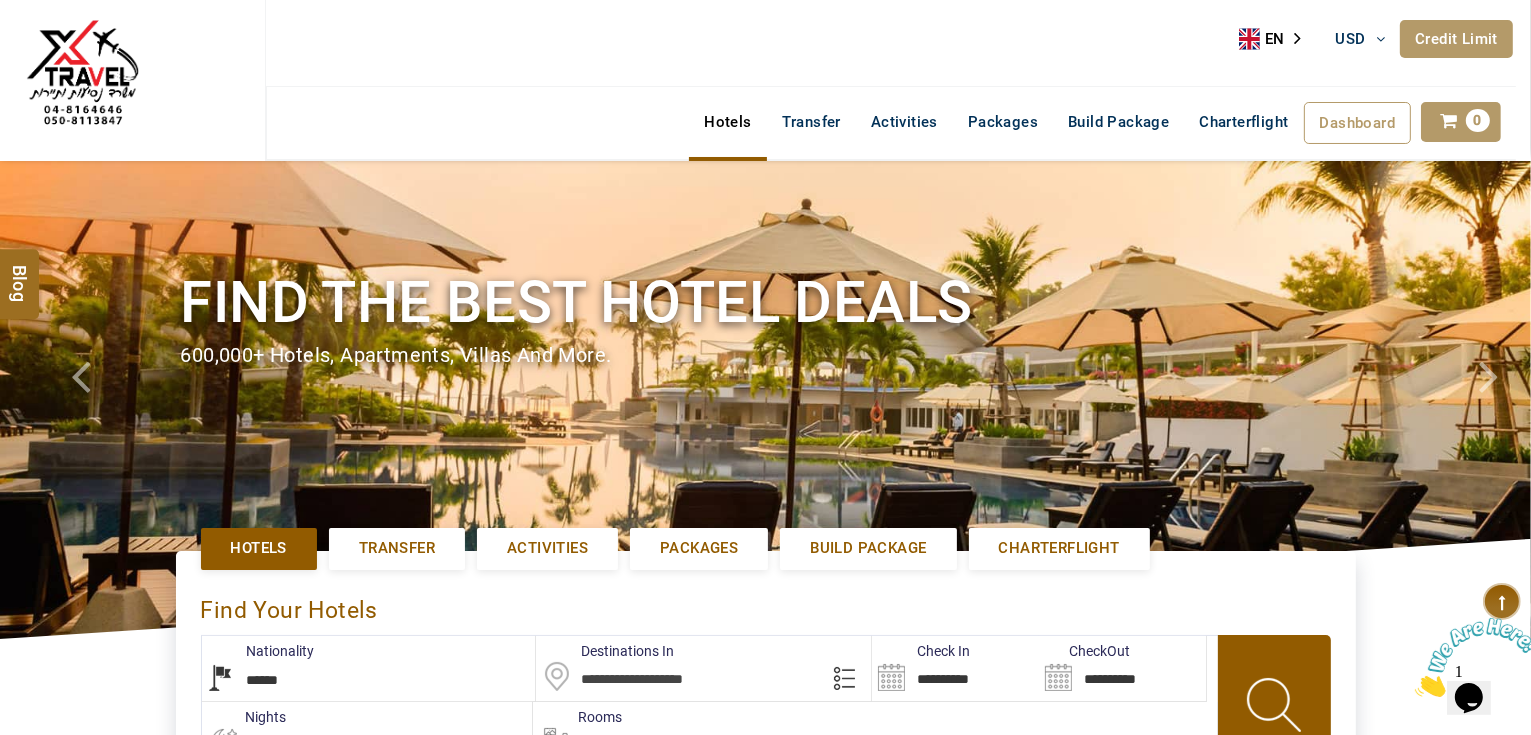 scroll, scrollTop: 0, scrollLeft: 0, axis: both 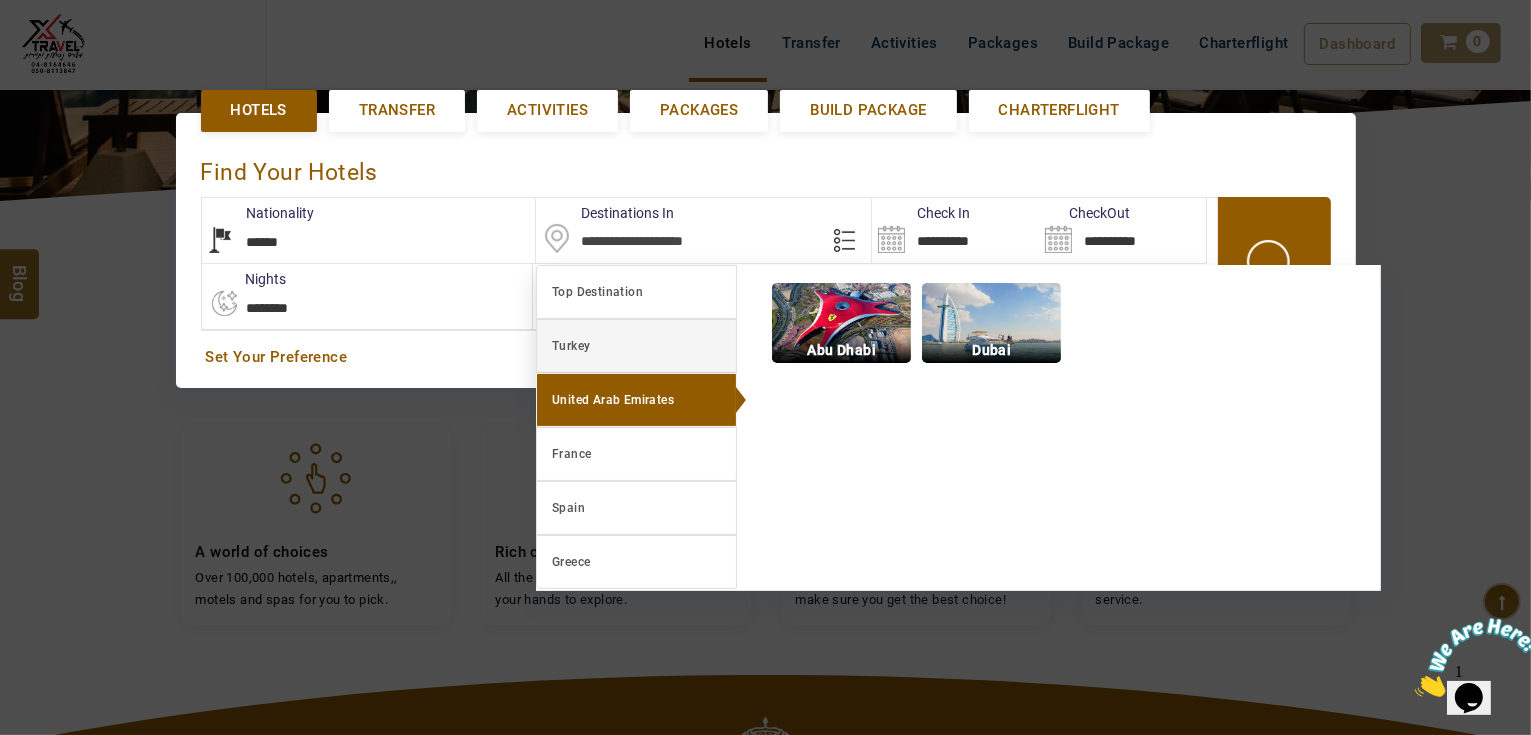 paste on "**********" 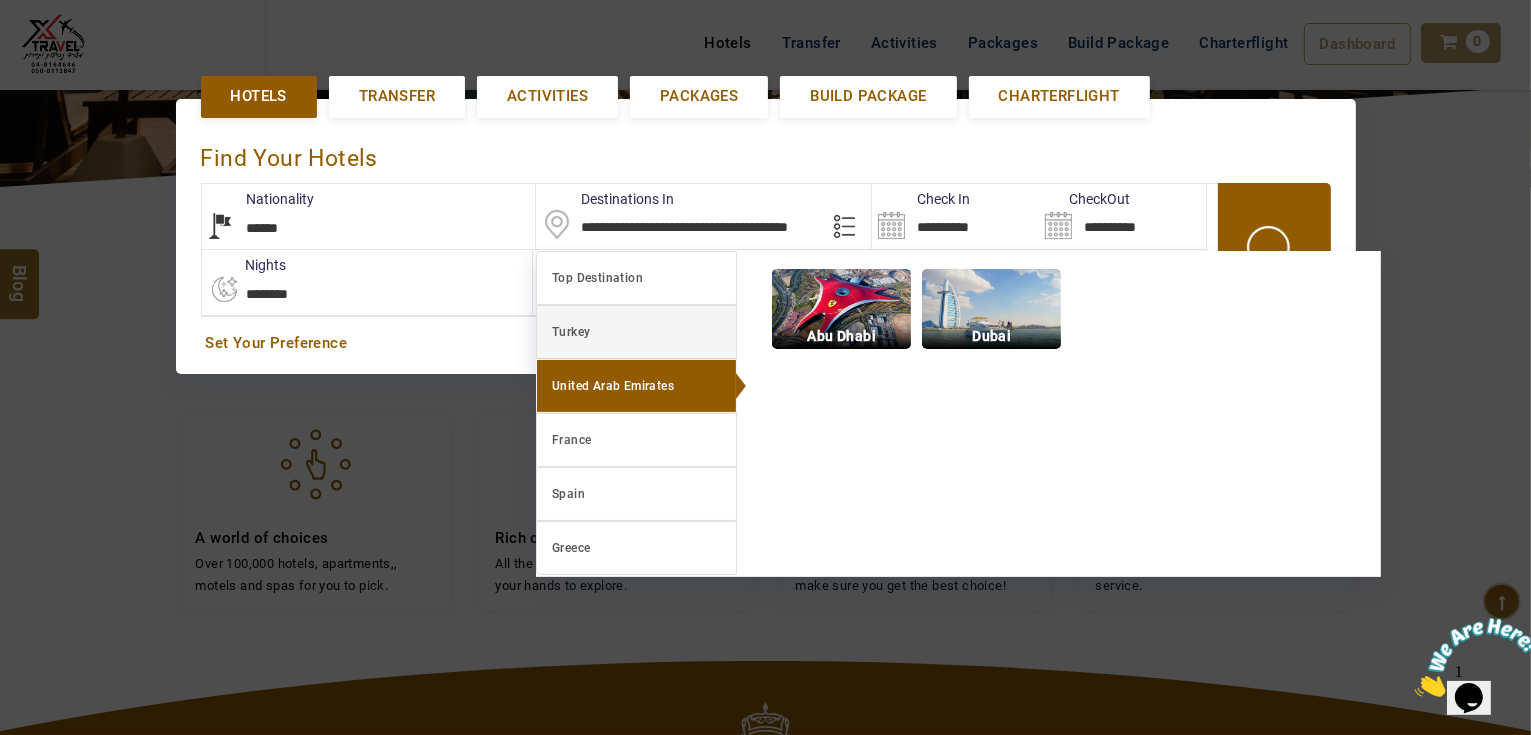 scroll, scrollTop: 460, scrollLeft: 0, axis: vertical 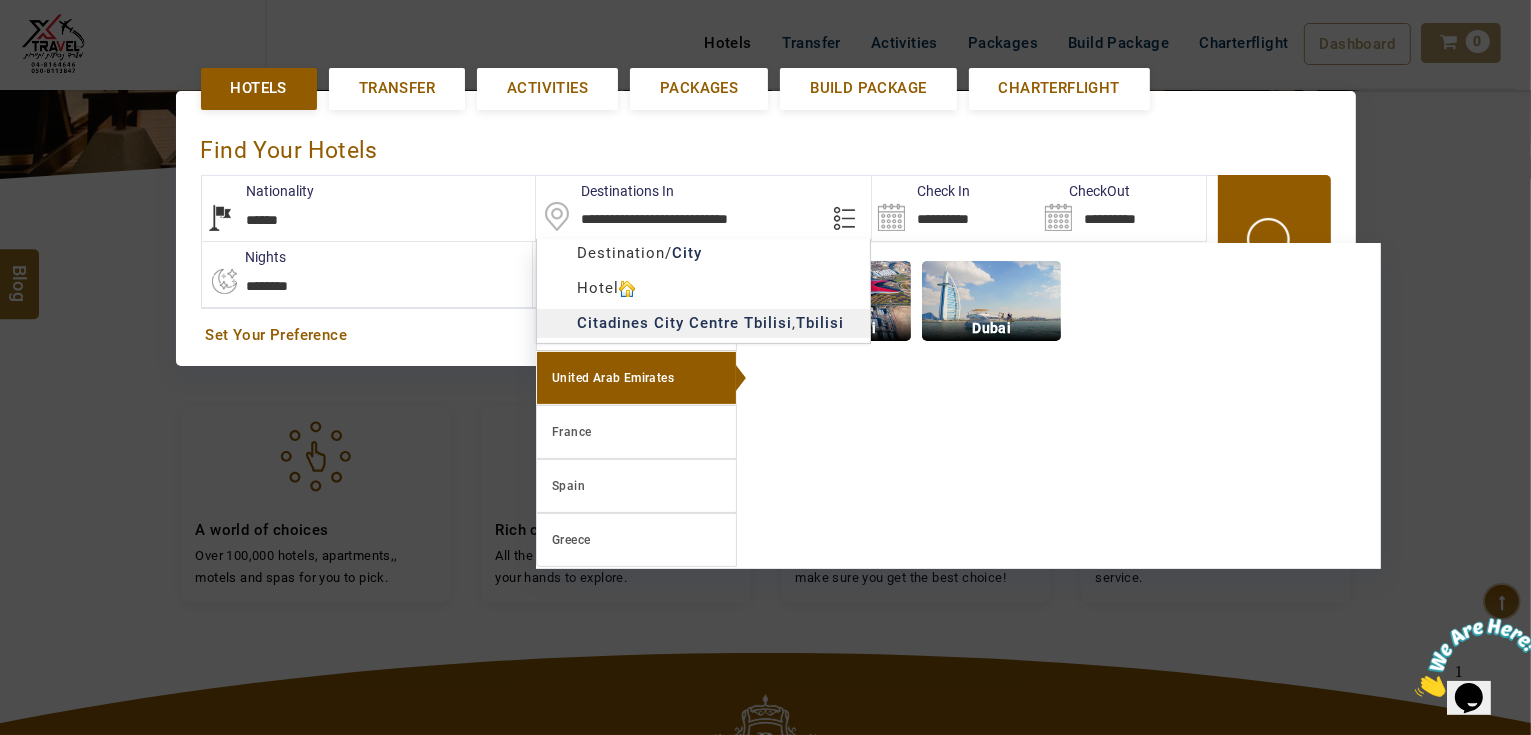 type on "**********" 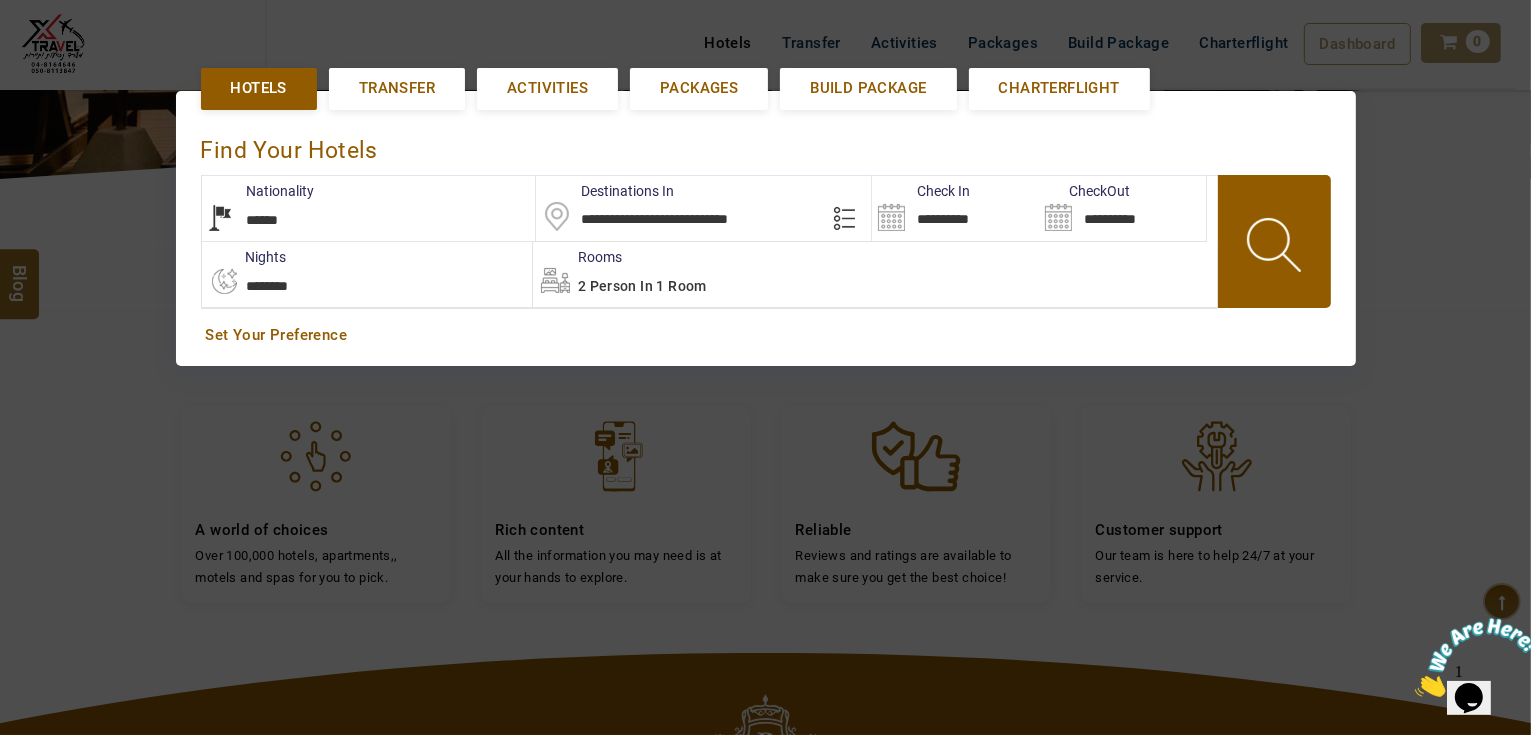 click on "**********" at bounding box center [955, 208] 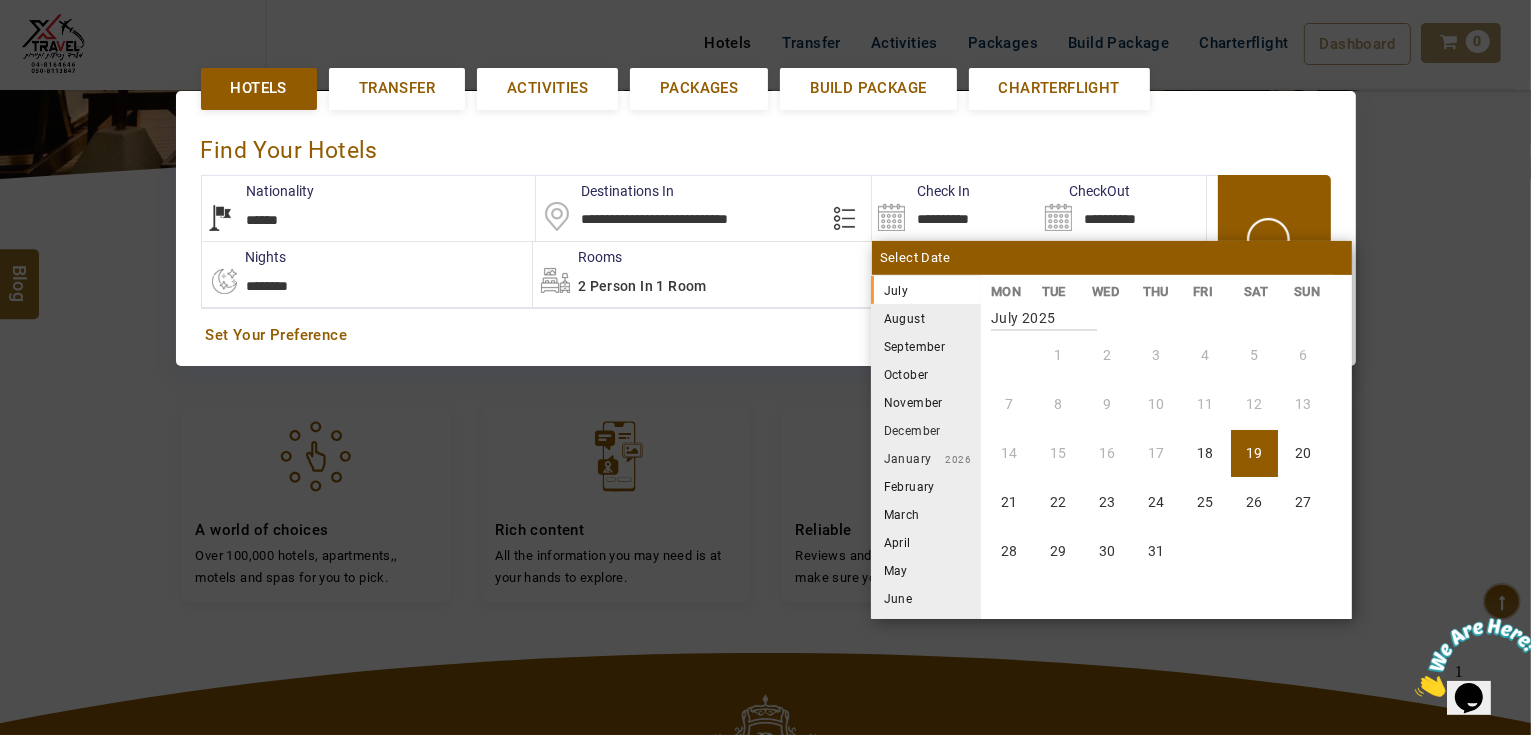 click on "30" at bounding box center (1107, 551) 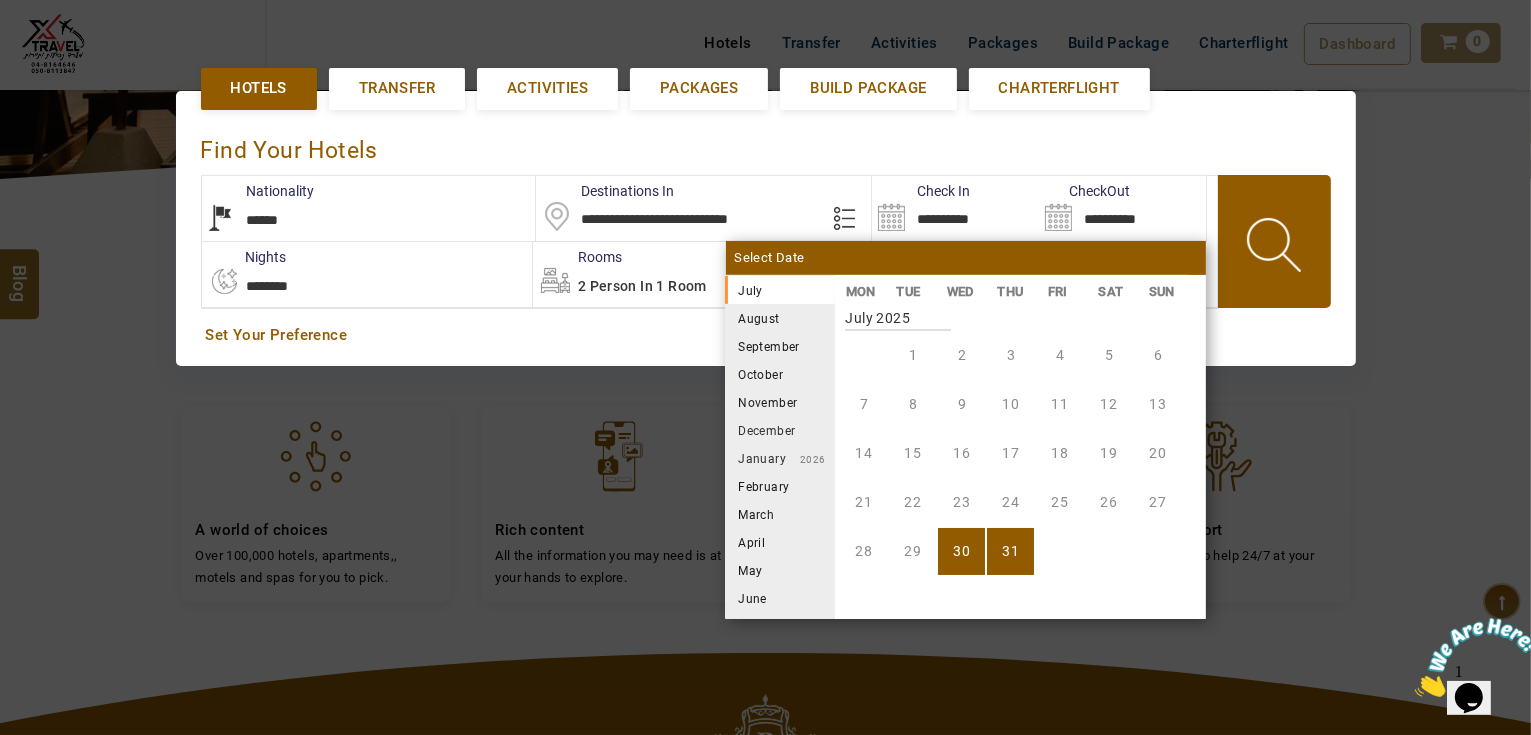 click on "August" at bounding box center [780, 318] 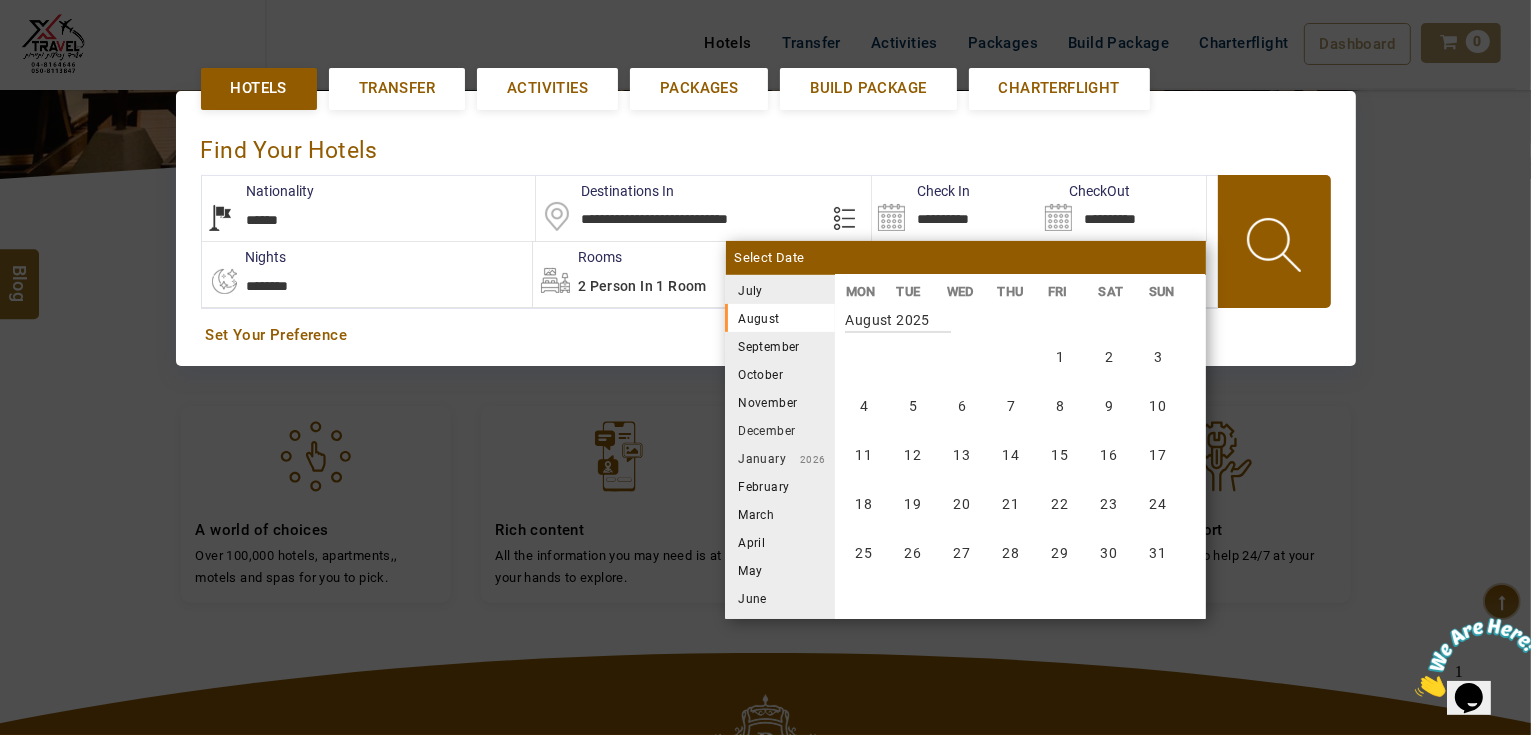 scroll, scrollTop: 370, scrollLeft: 0, axis: vertical 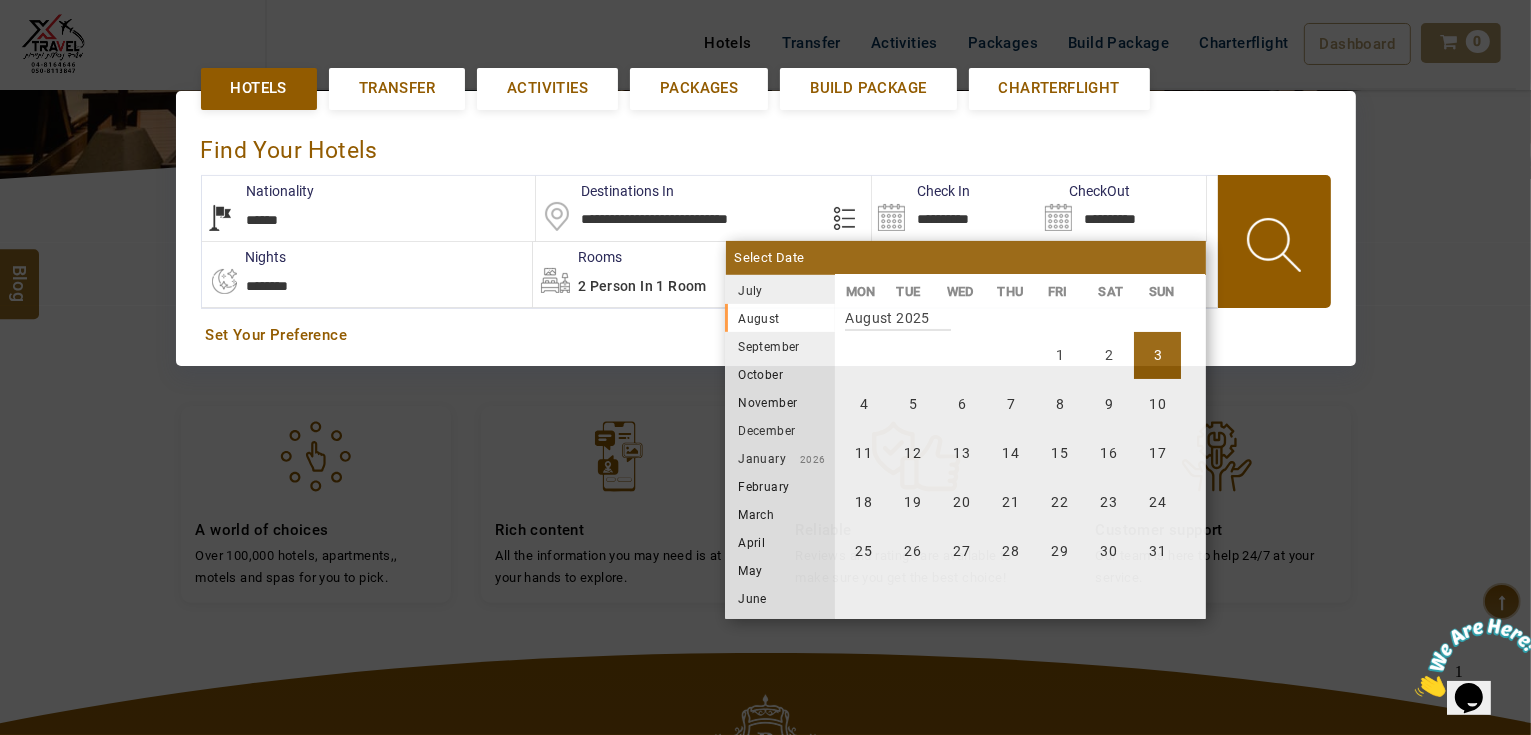 click on "3" at bounding box center [1157, 355] 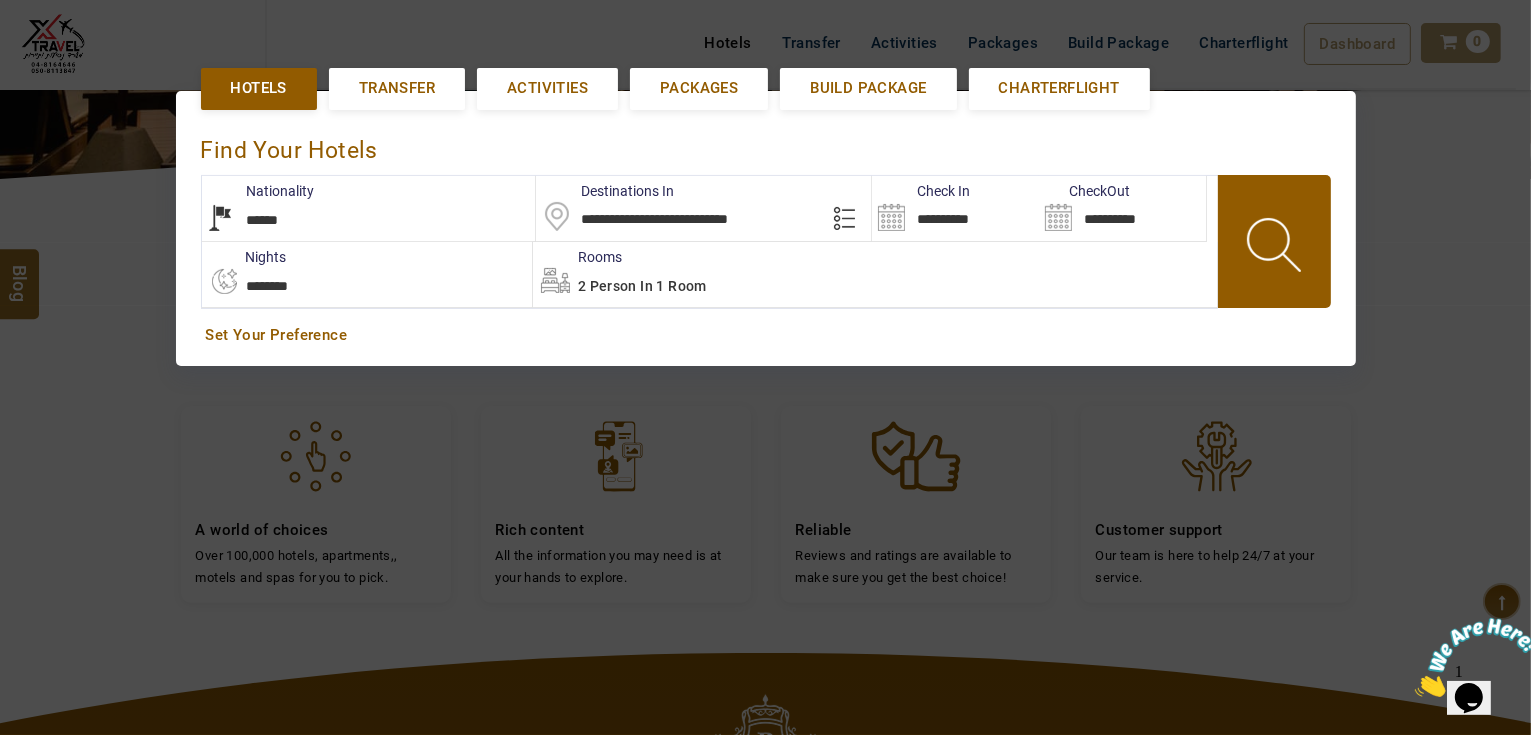 click on "2 Person in    1 Room" at bounding box center [875, 274] 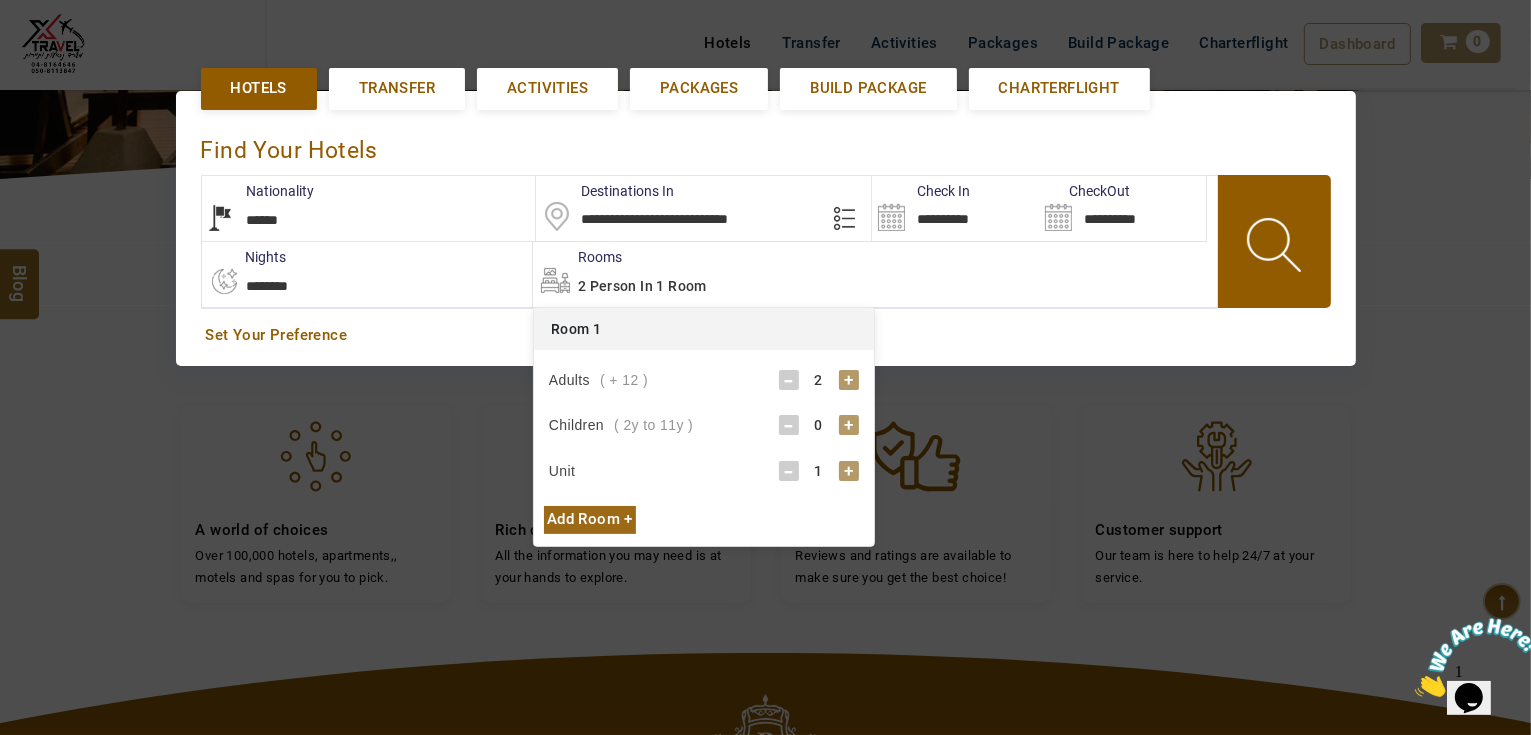 click on "+" at bounding box center [849, 380] 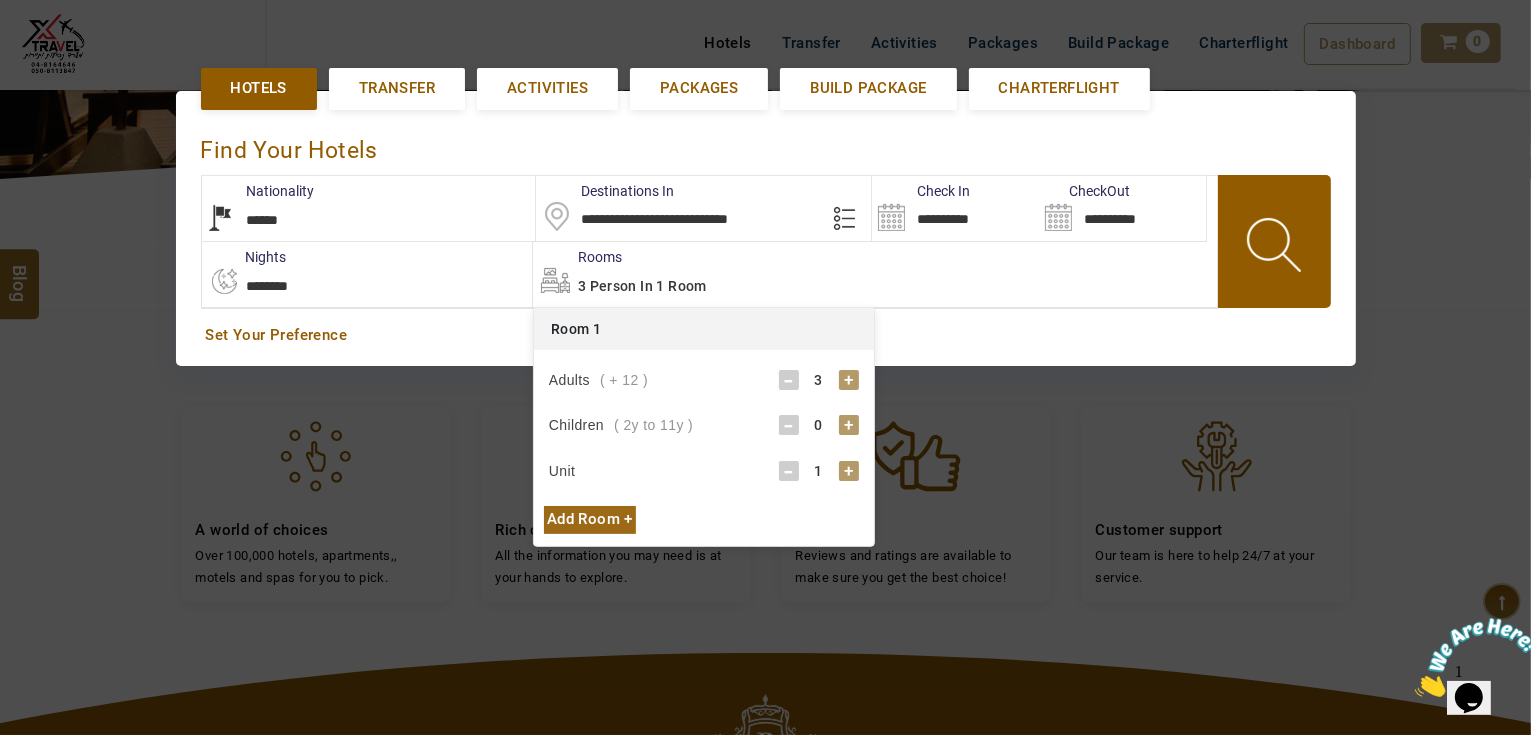 click at bounding box center (1276, 248) 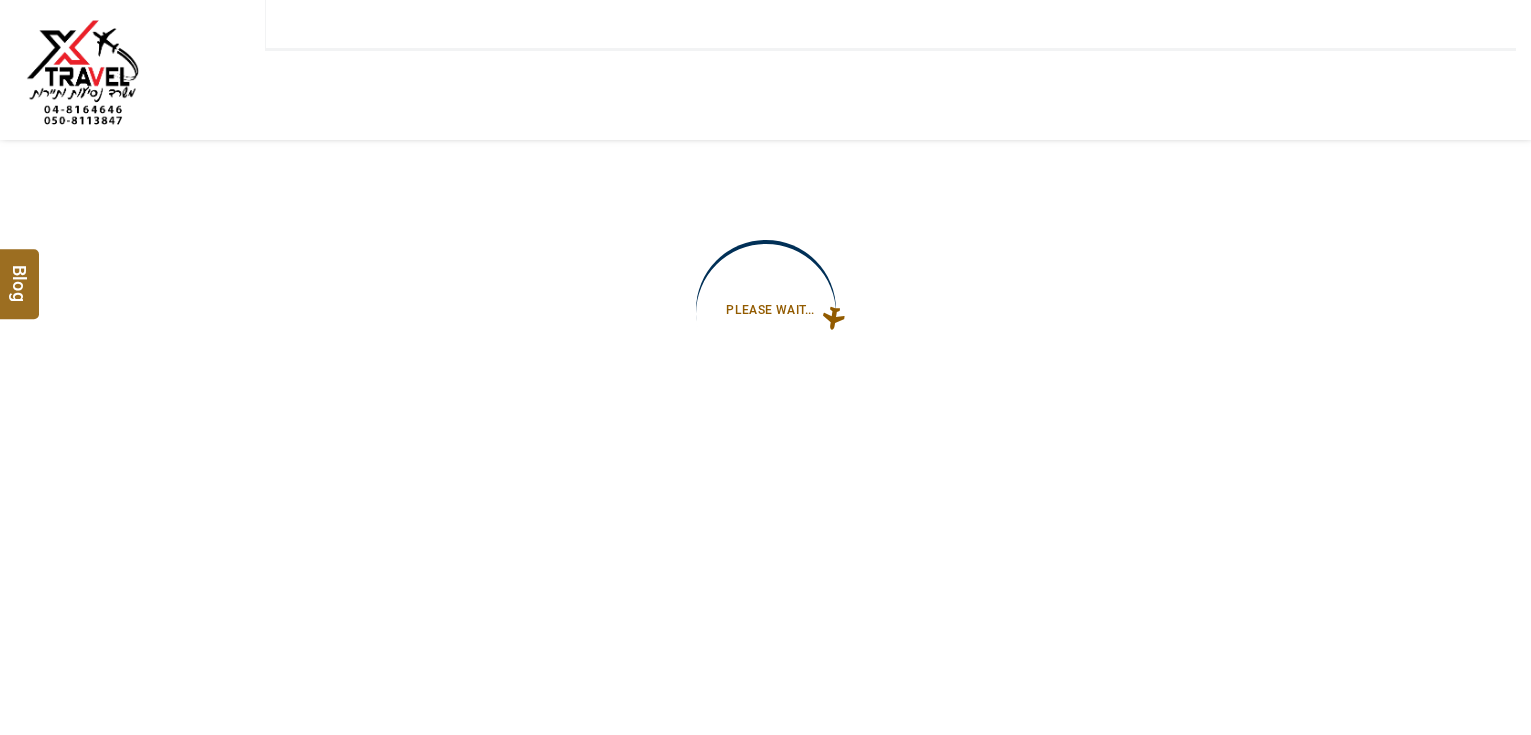 scroll, scrollTop: 0, scrollLeft: 0, axis: both 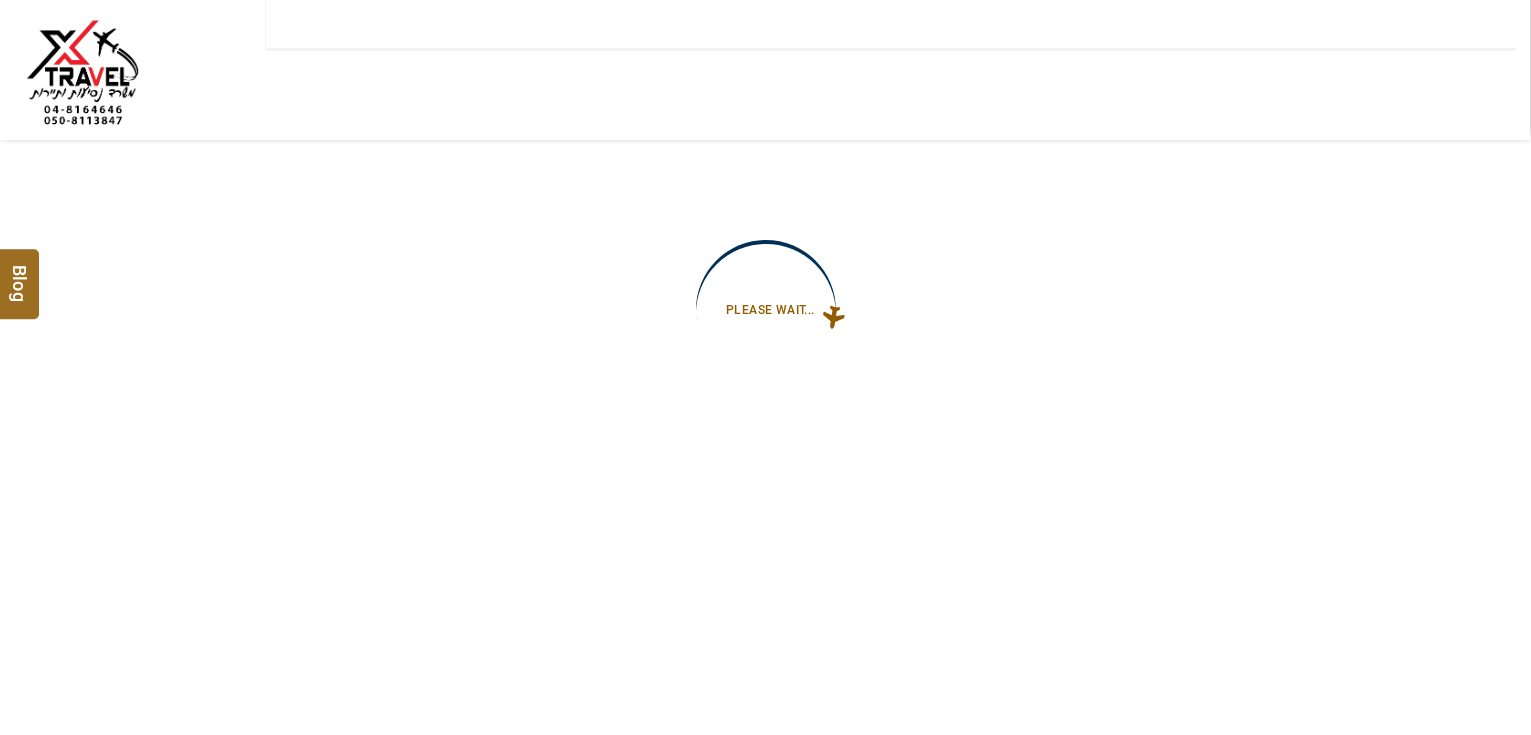 type on "**********" 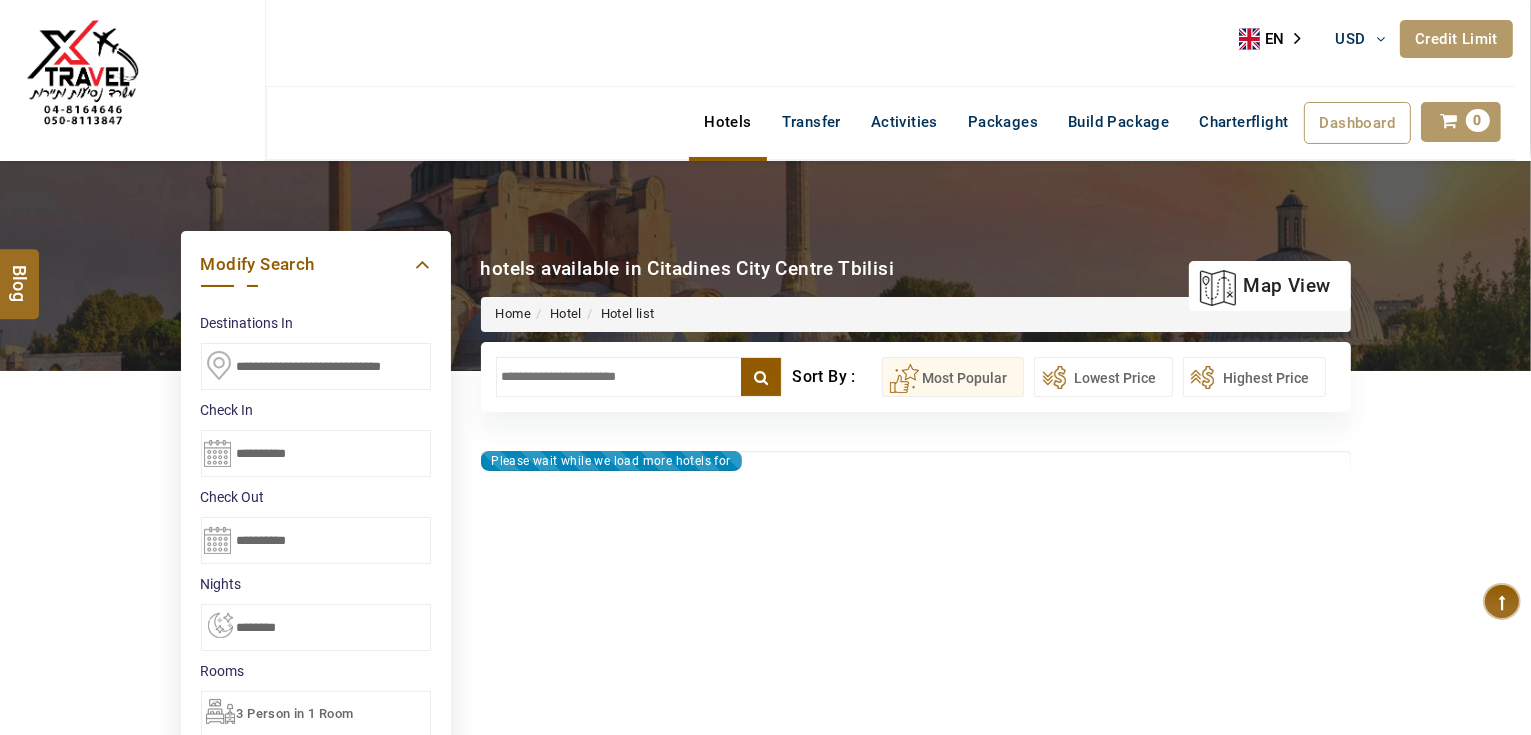 type on "**********" 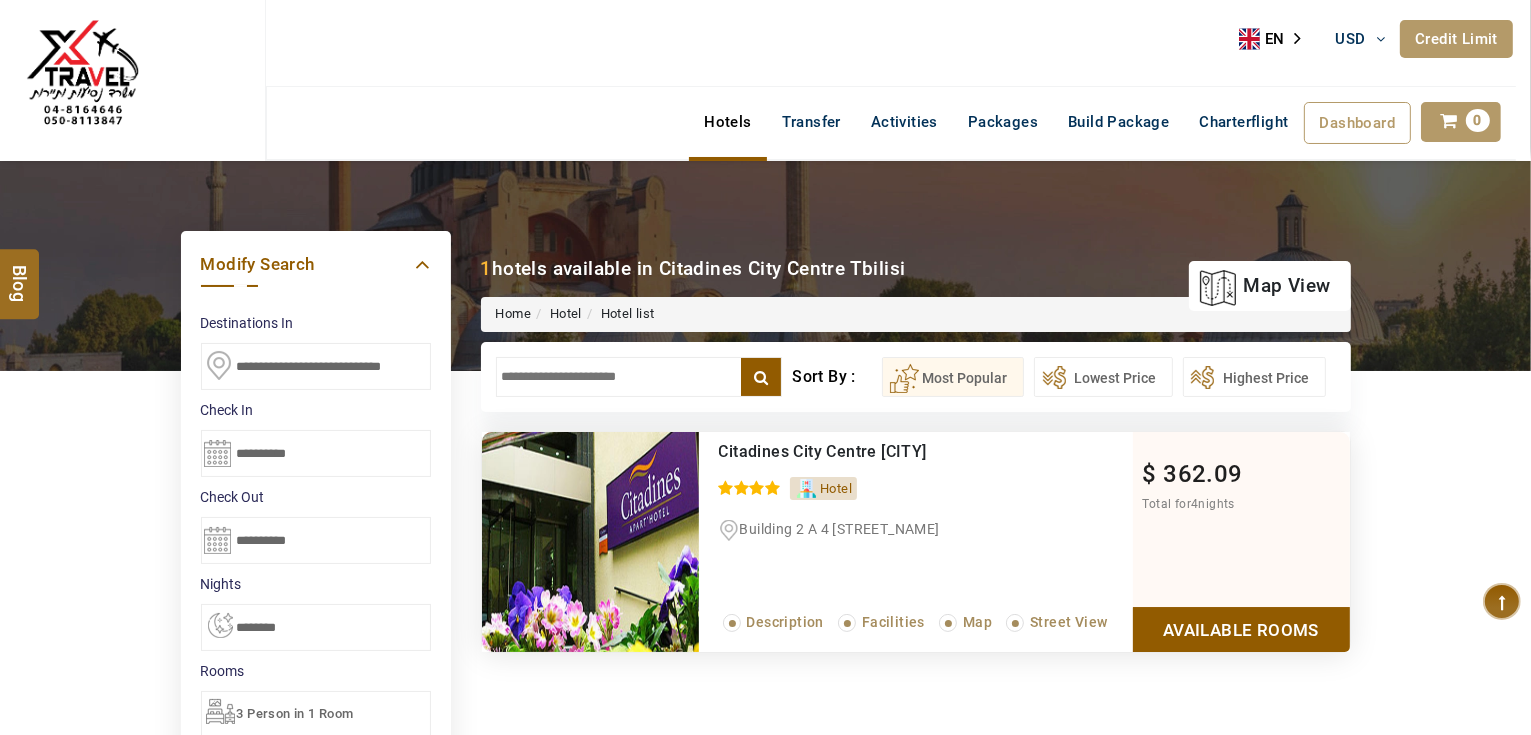 click on "Available Rooms" at bounding box center [1241, 629] 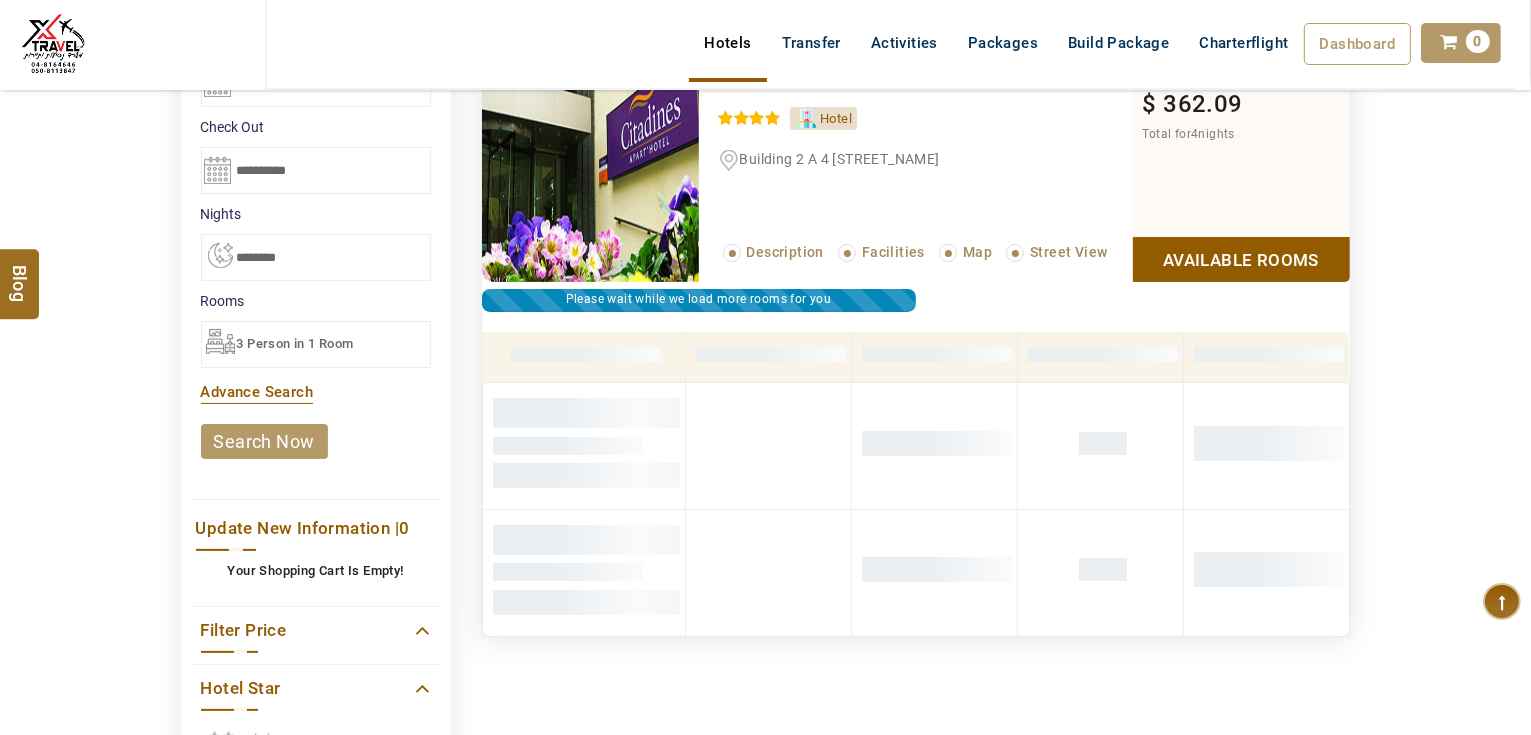 scroll, scrollTop: 300, scrollLeft: 0, axis: vertical 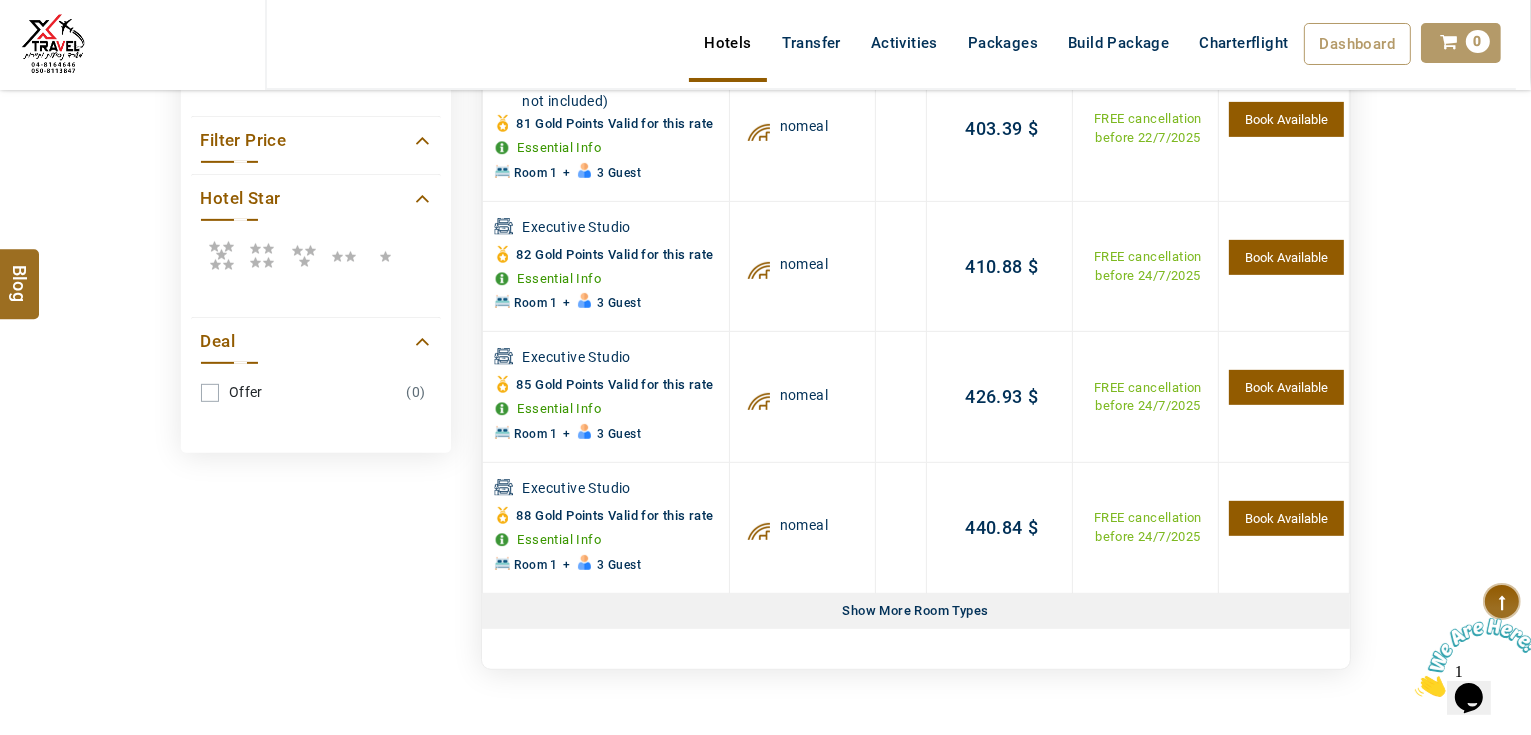 click on "Show More Room Types" at bounding box center (916, 611) 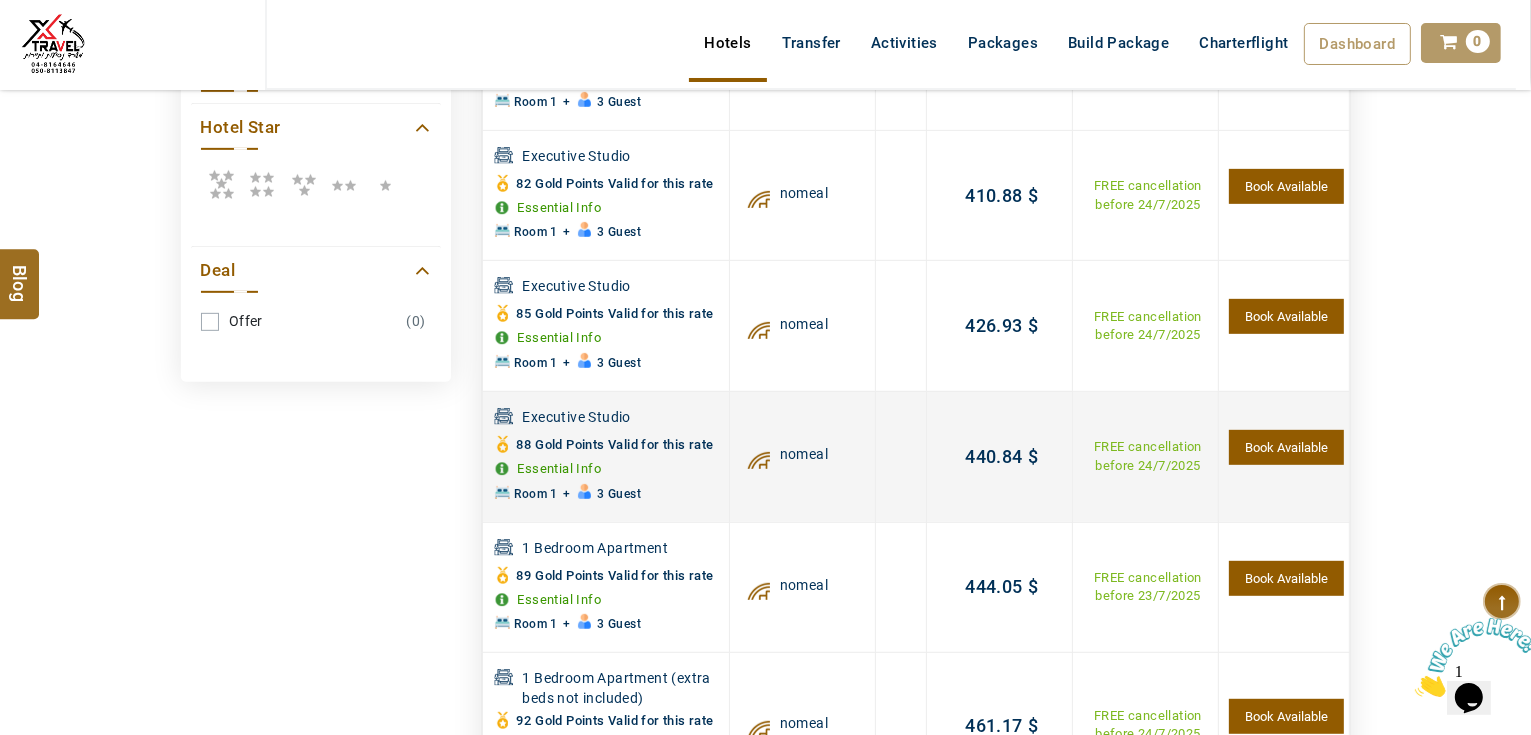 scroll, scrollTop: 1020, scrollLeft: 0, axis: vertical 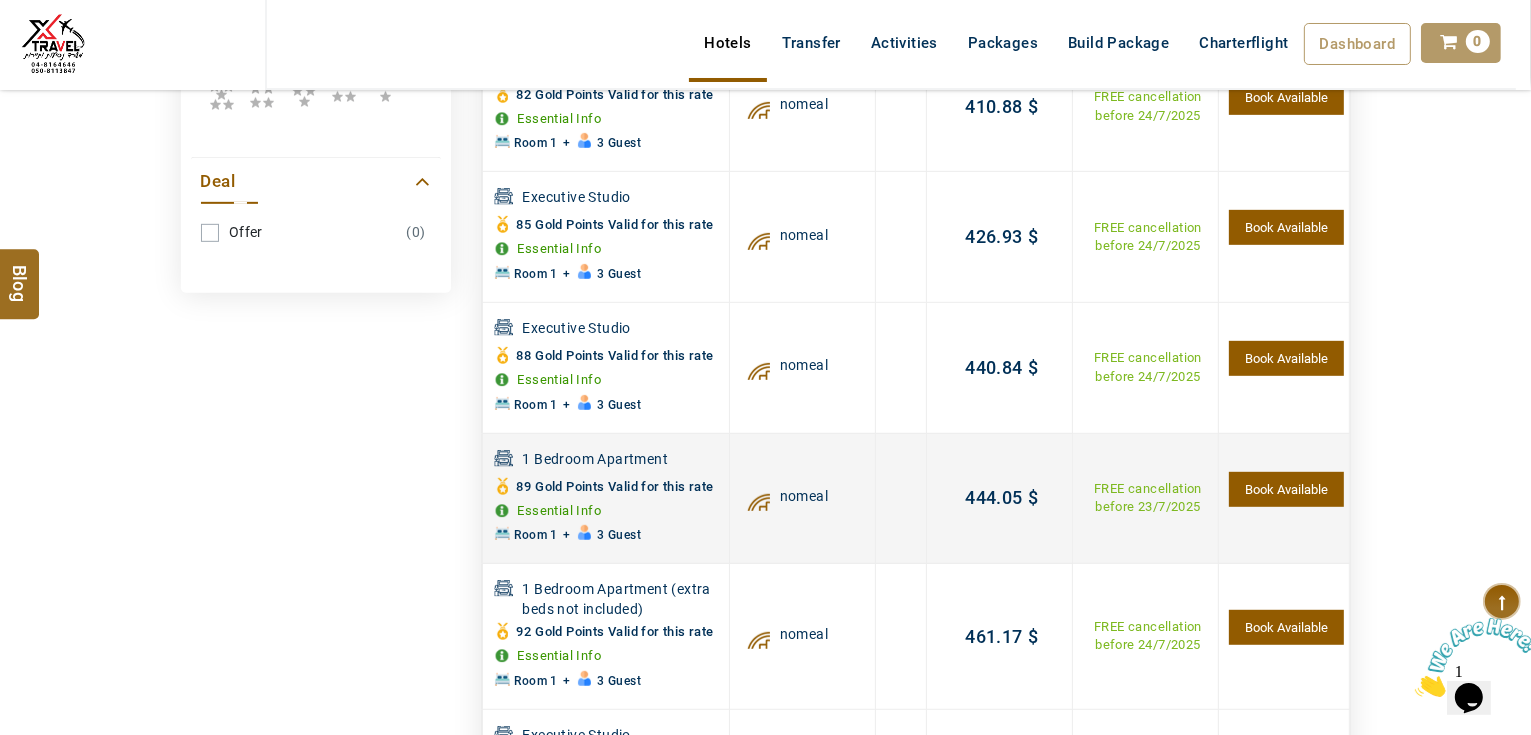 click on "Book Available" at bounding box center [1286, 489] 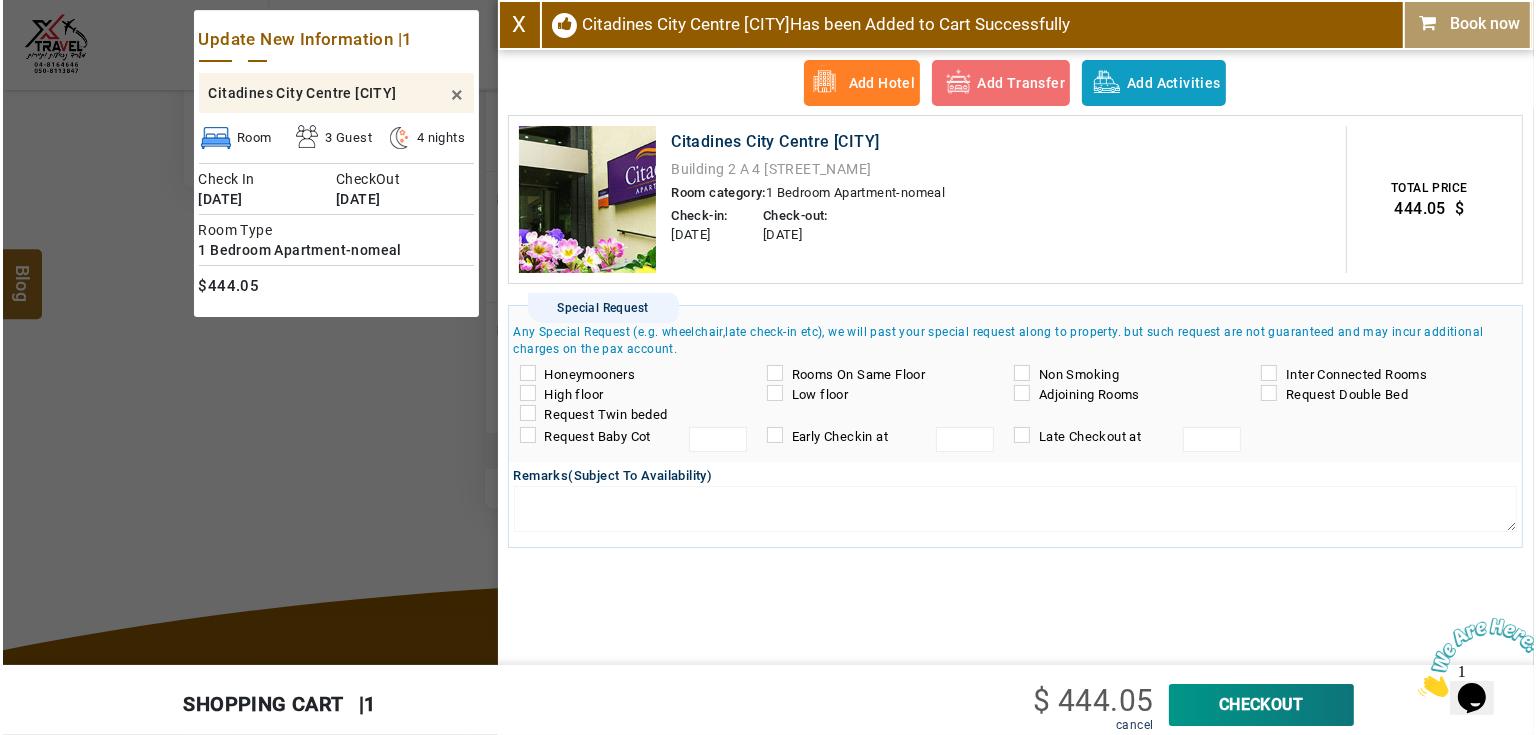 scroll, scrollTop: 916, scrollLeft: 0, axis: vertical 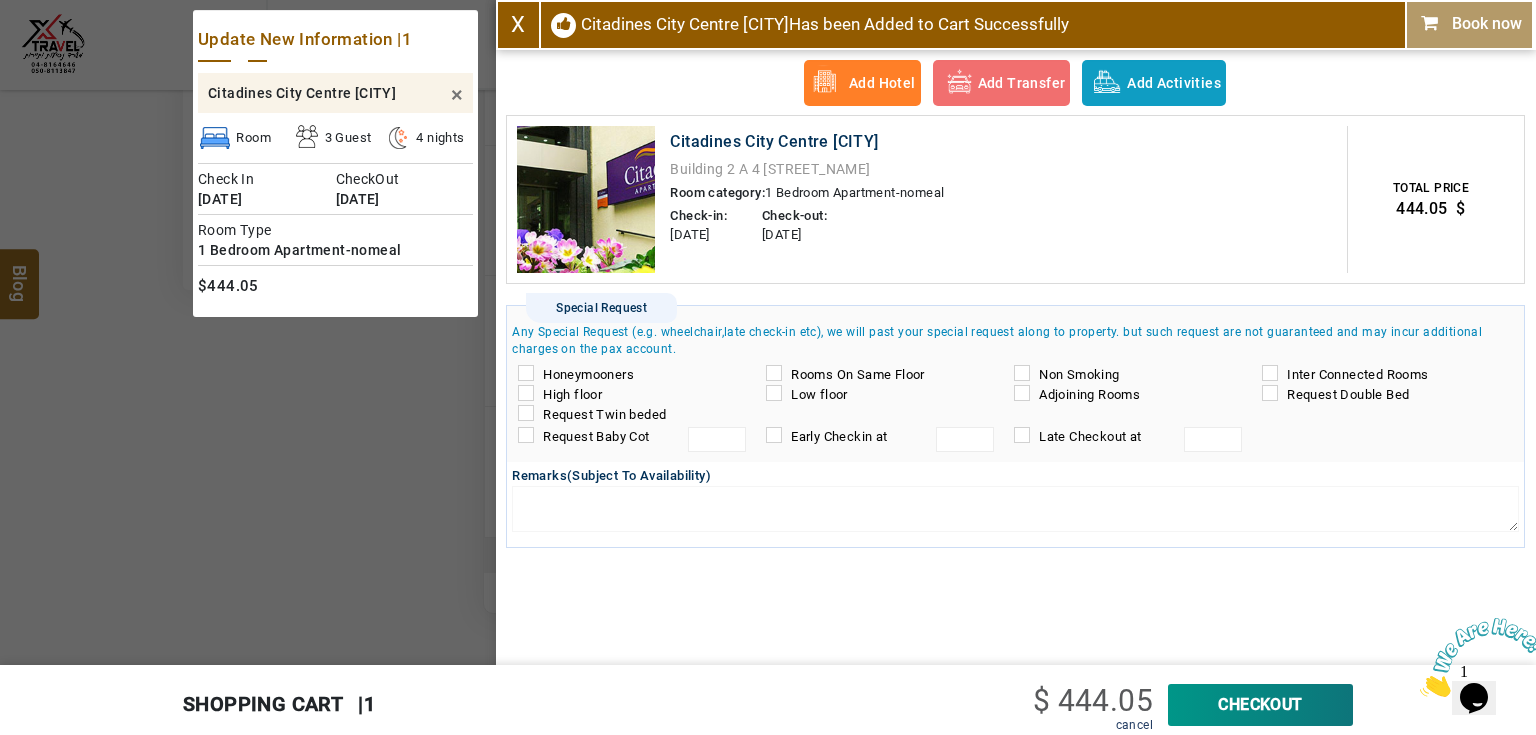 click on "CheckOut" at bounding box center [1260, 705] 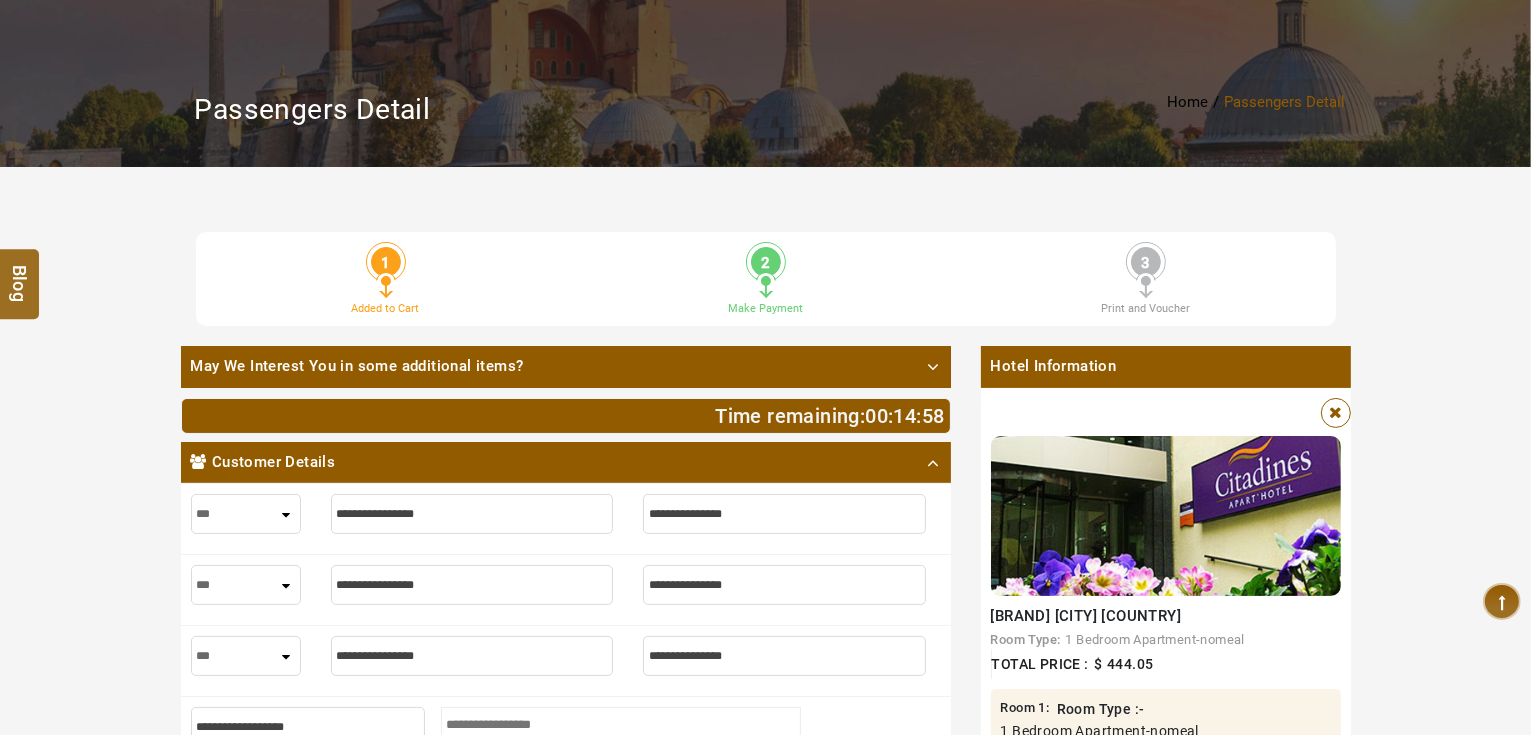 scroll, scrollTop: 480, scrollLeft: 0, axis: vertical 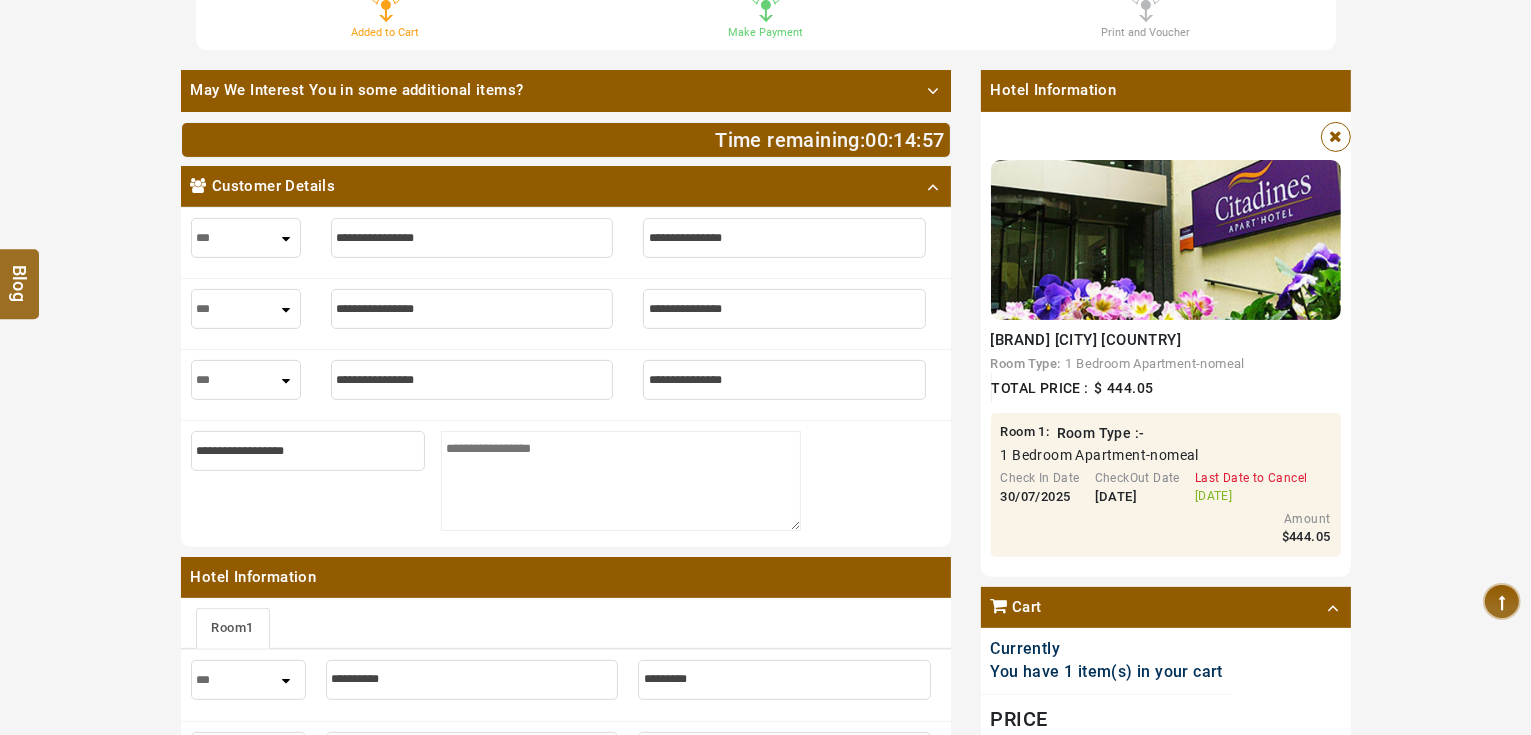 click at bounding box center [472, 238] 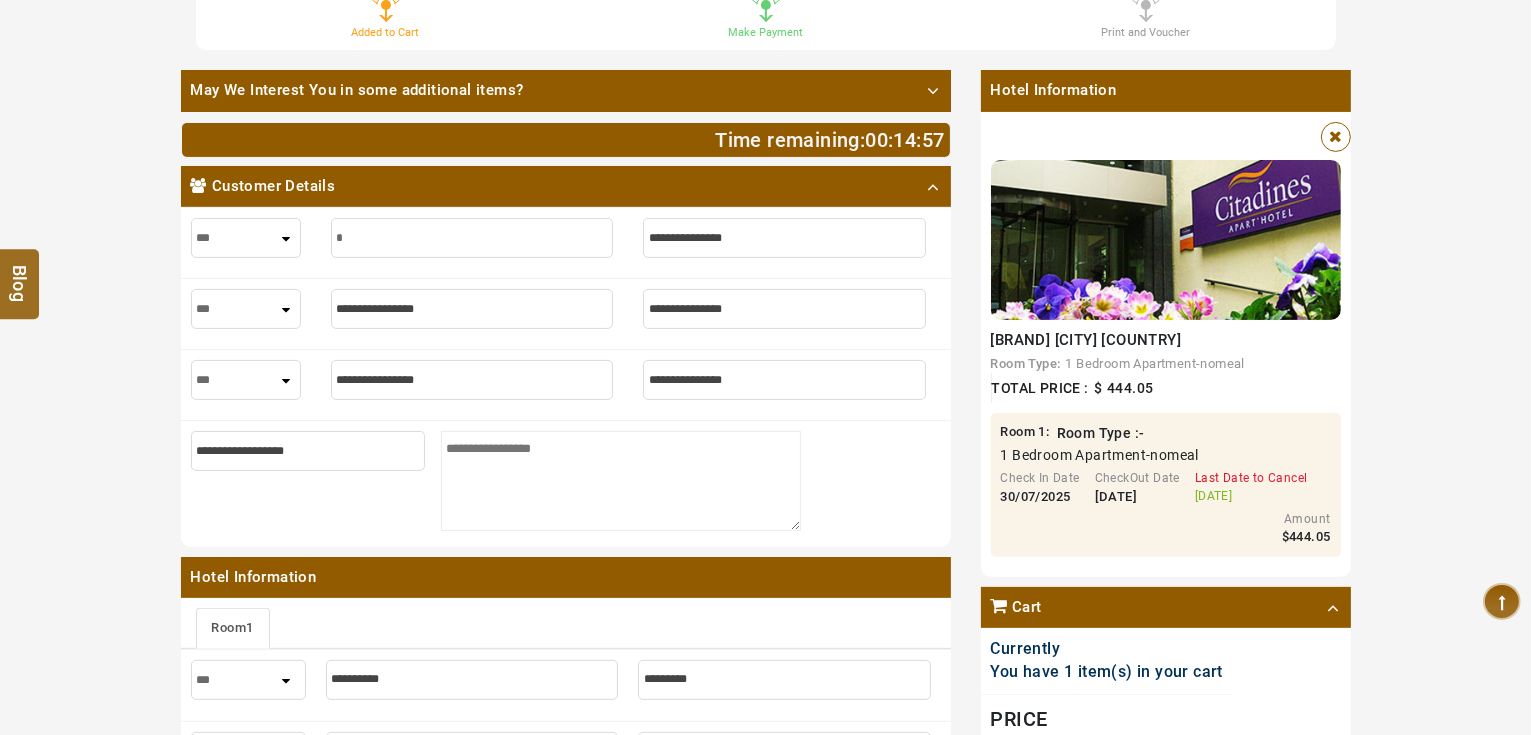 type on "*" 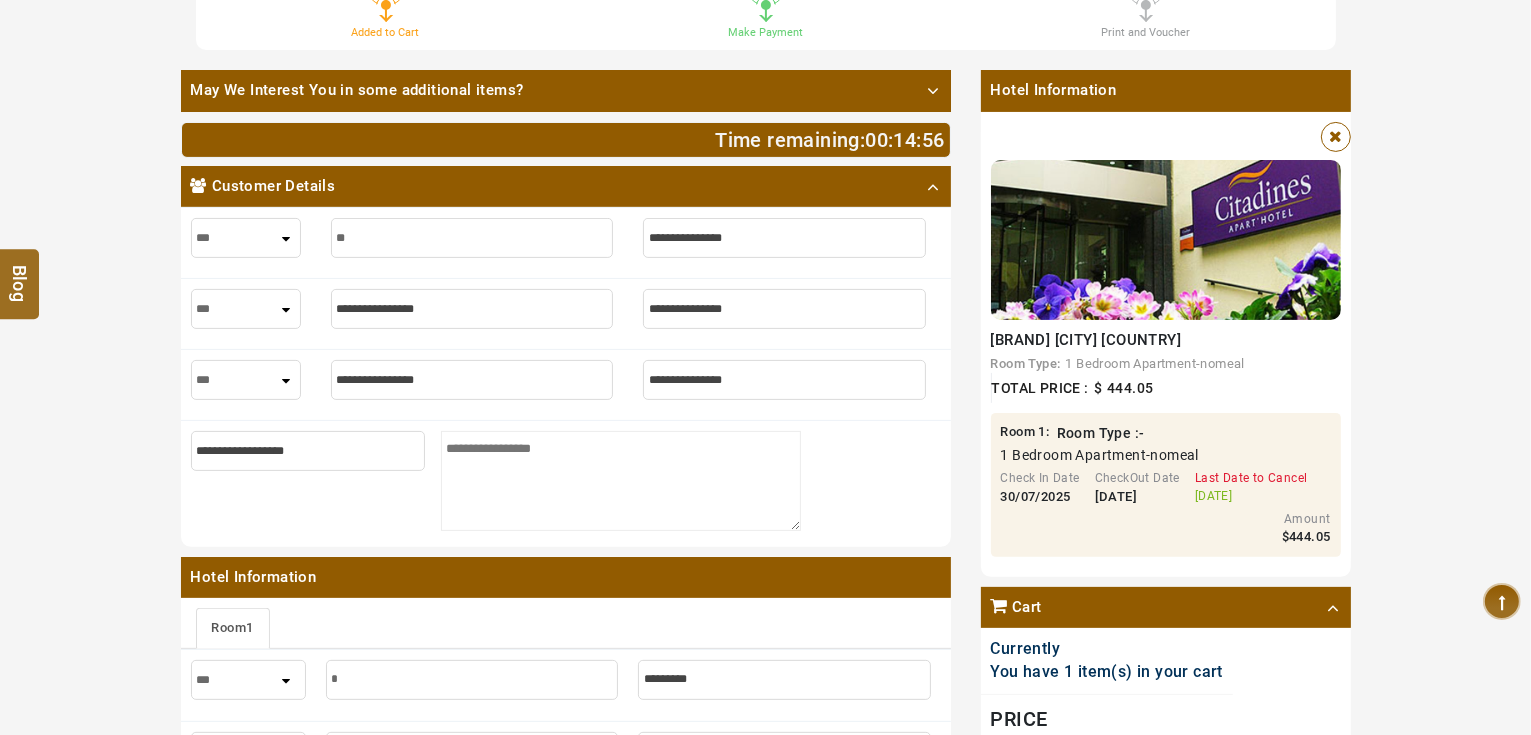 type on "***" 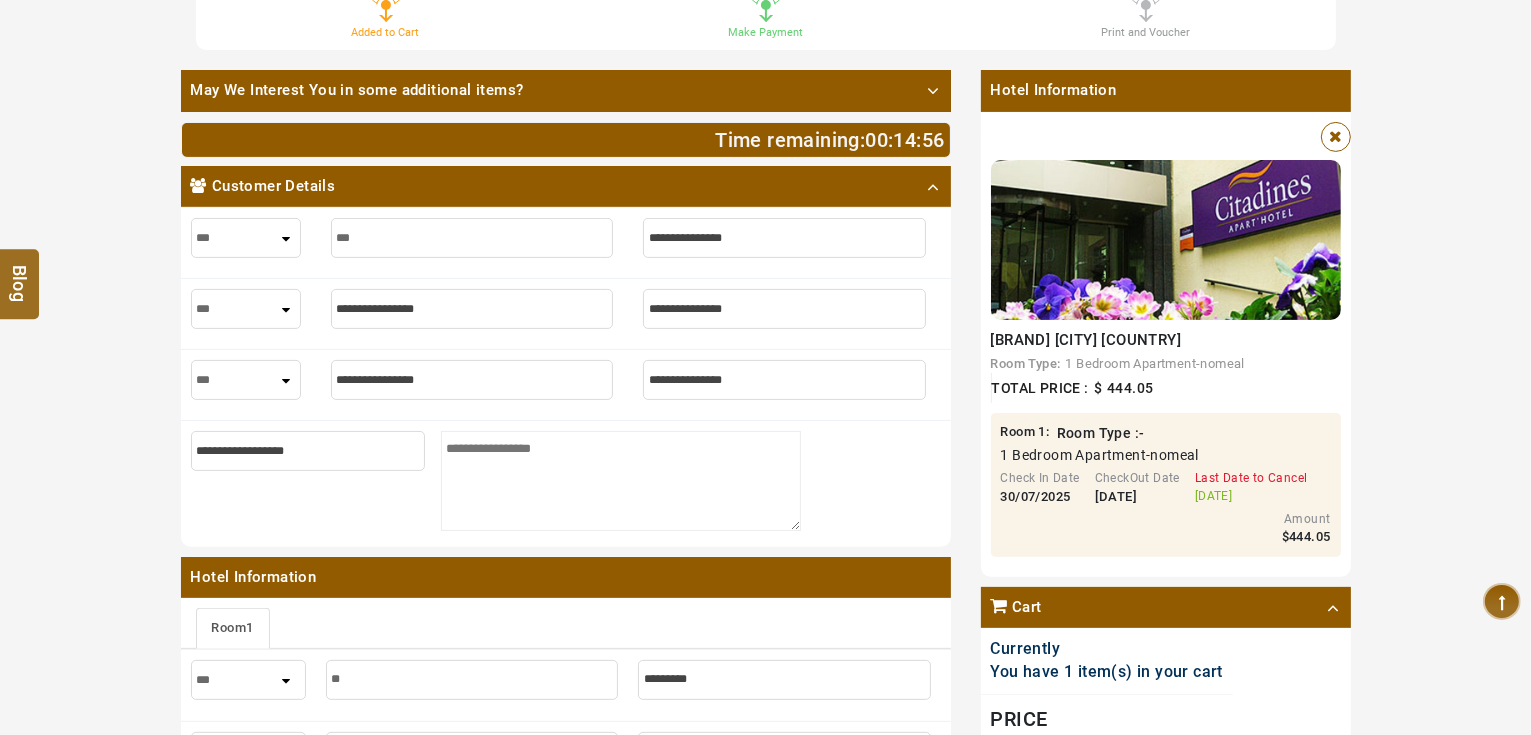 type on "***" 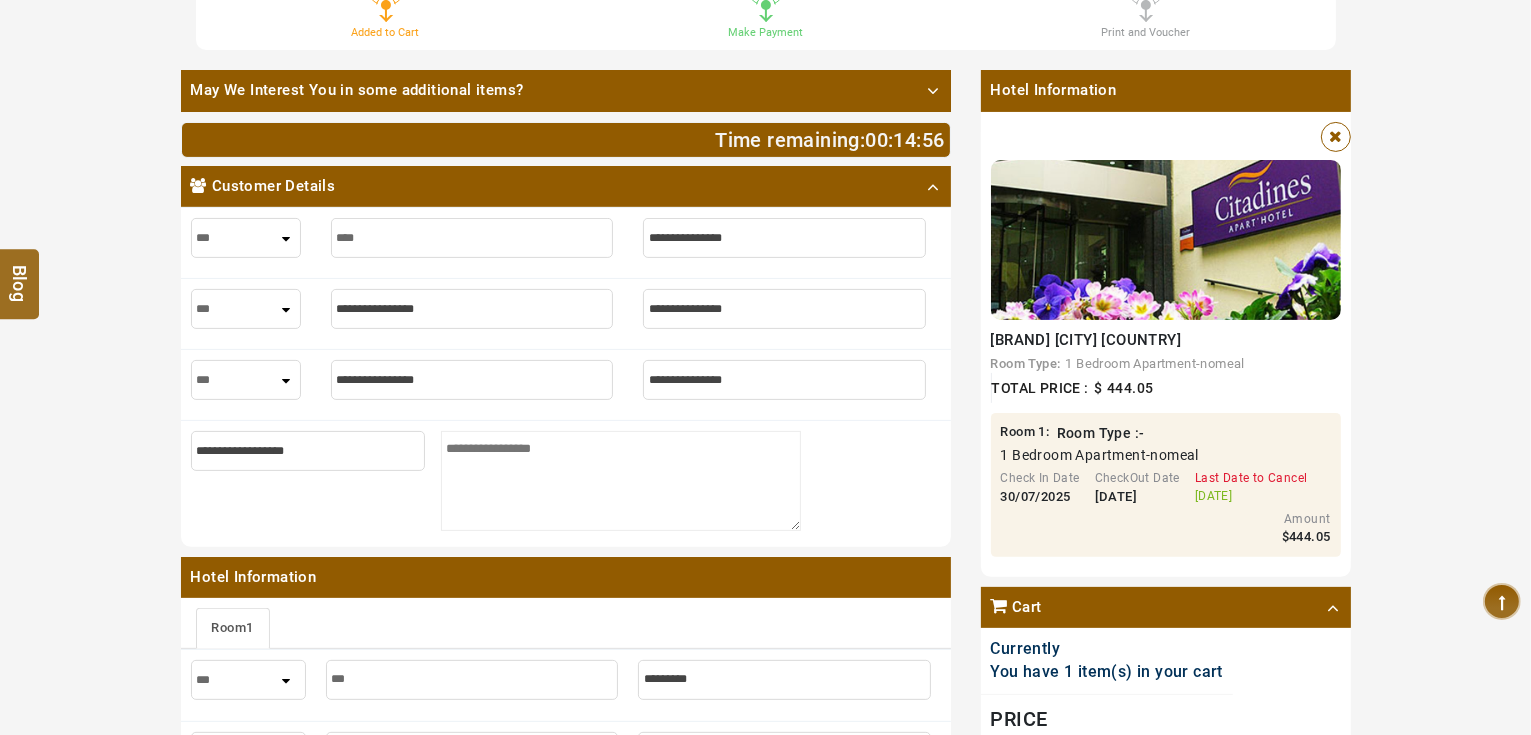 type on "*****" 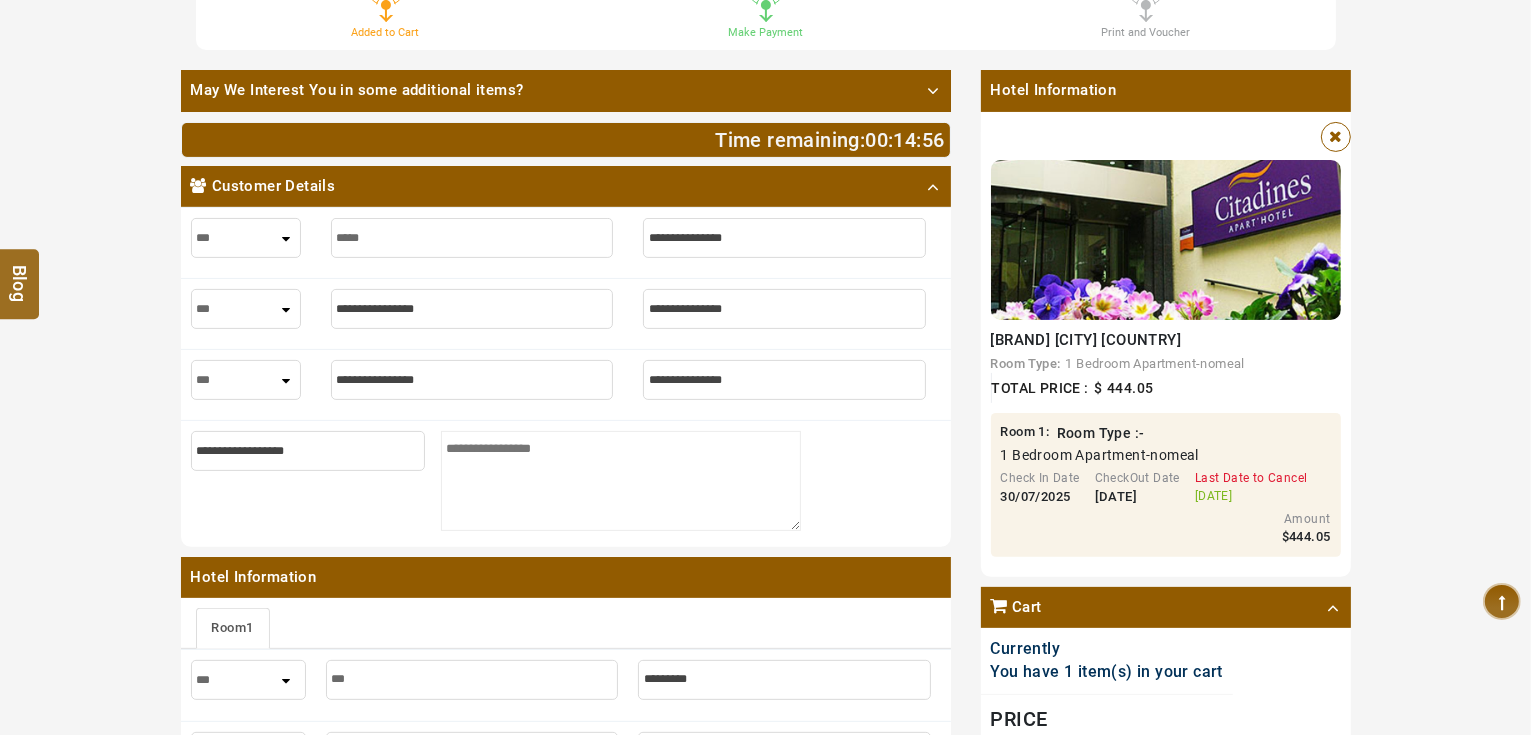 type on "*****" 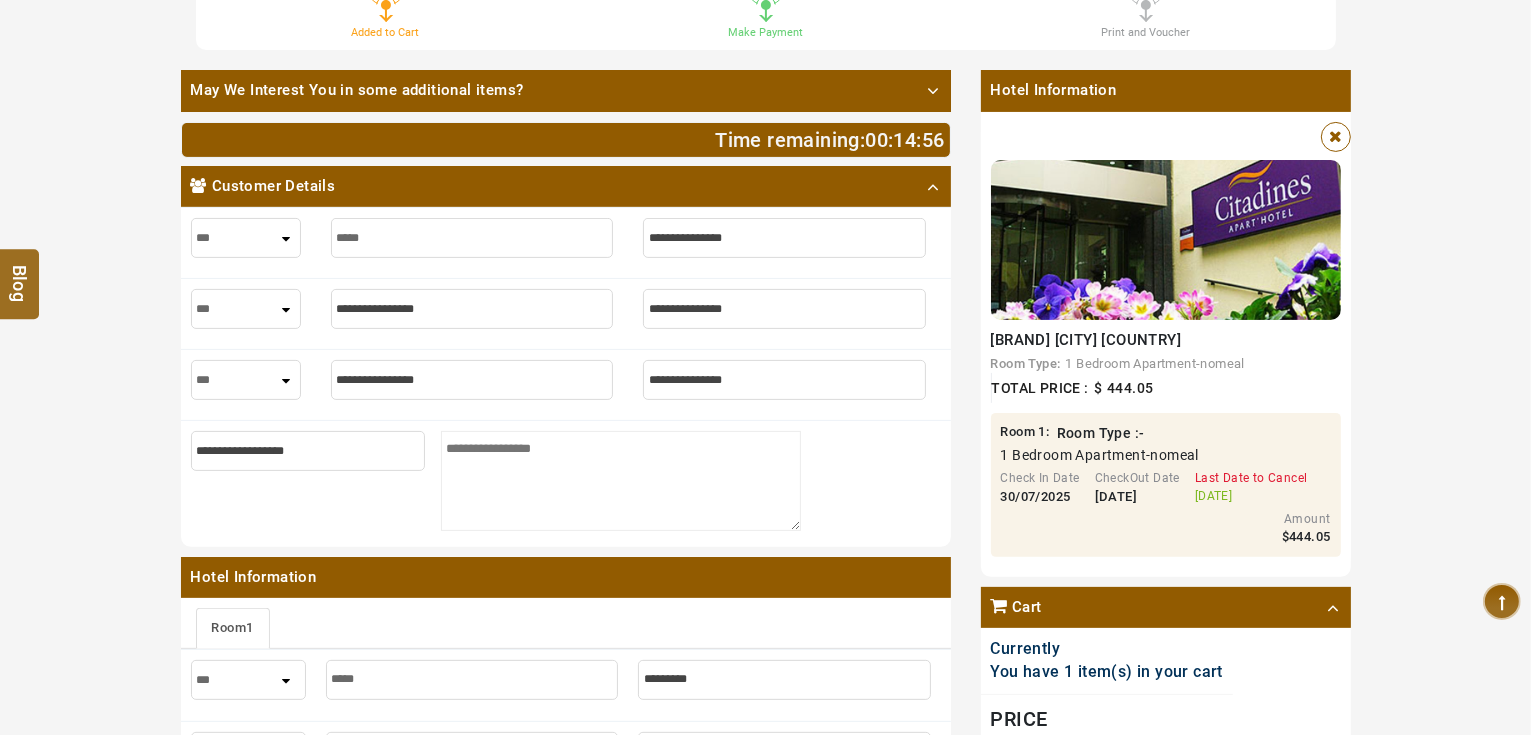 type on "******" 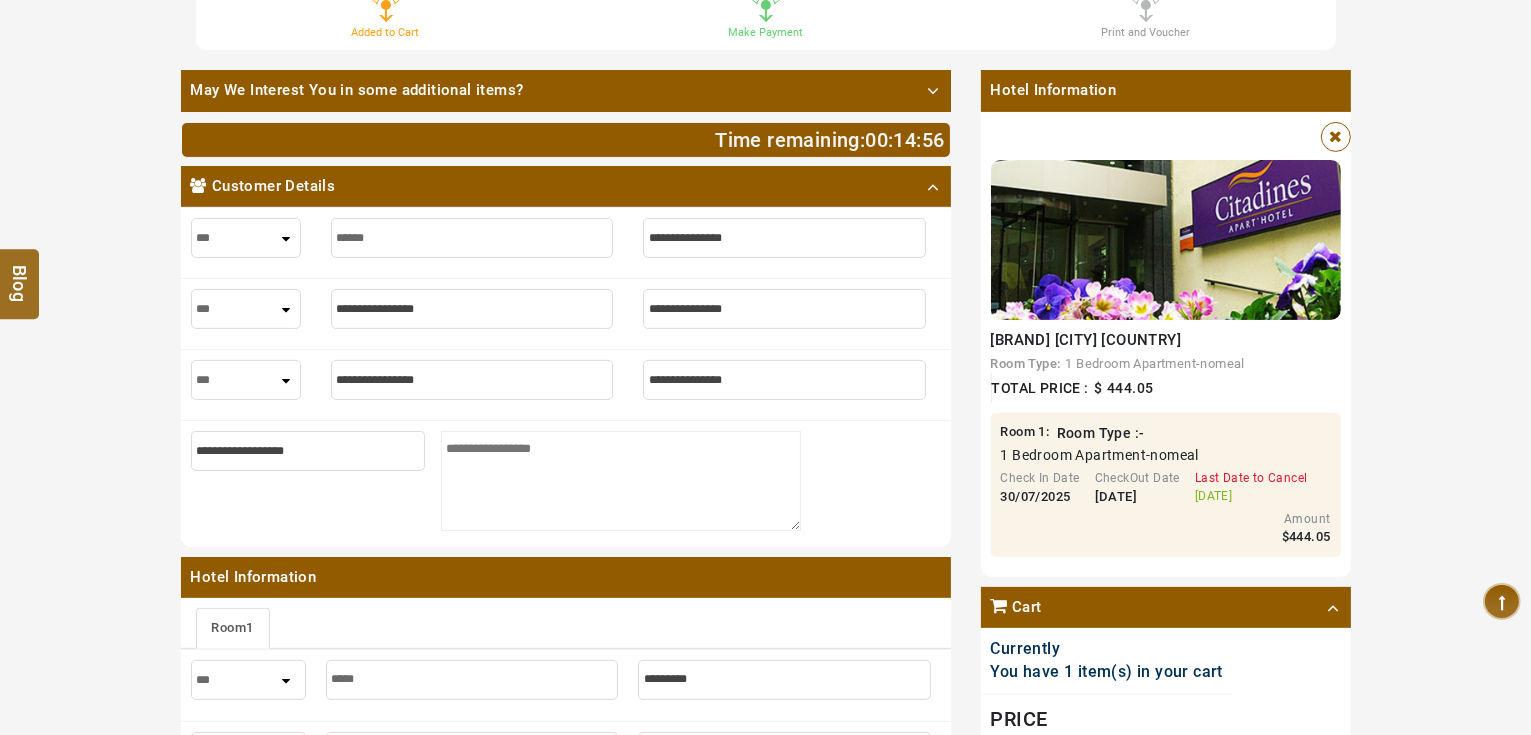 type on "******" 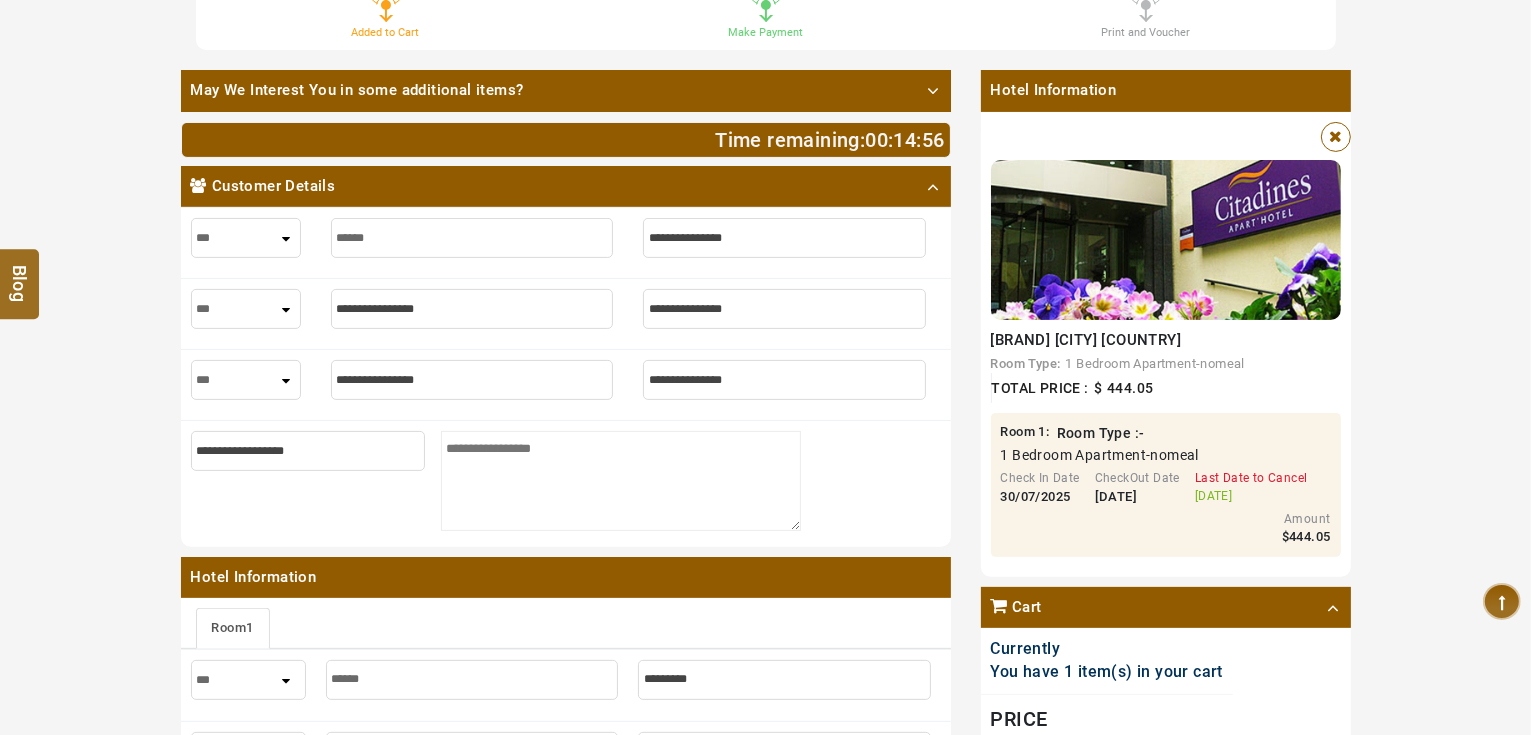type on "******" 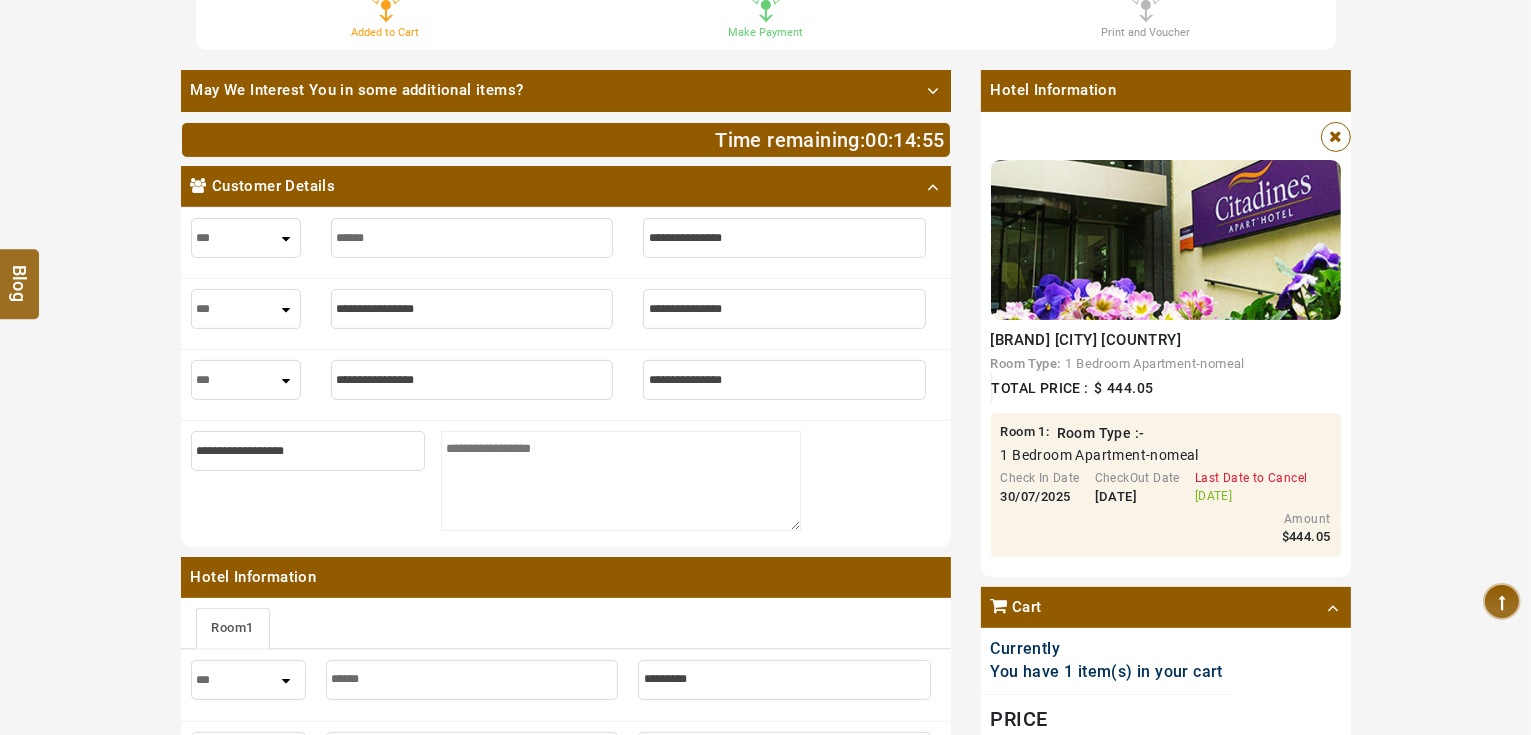 type on "*" 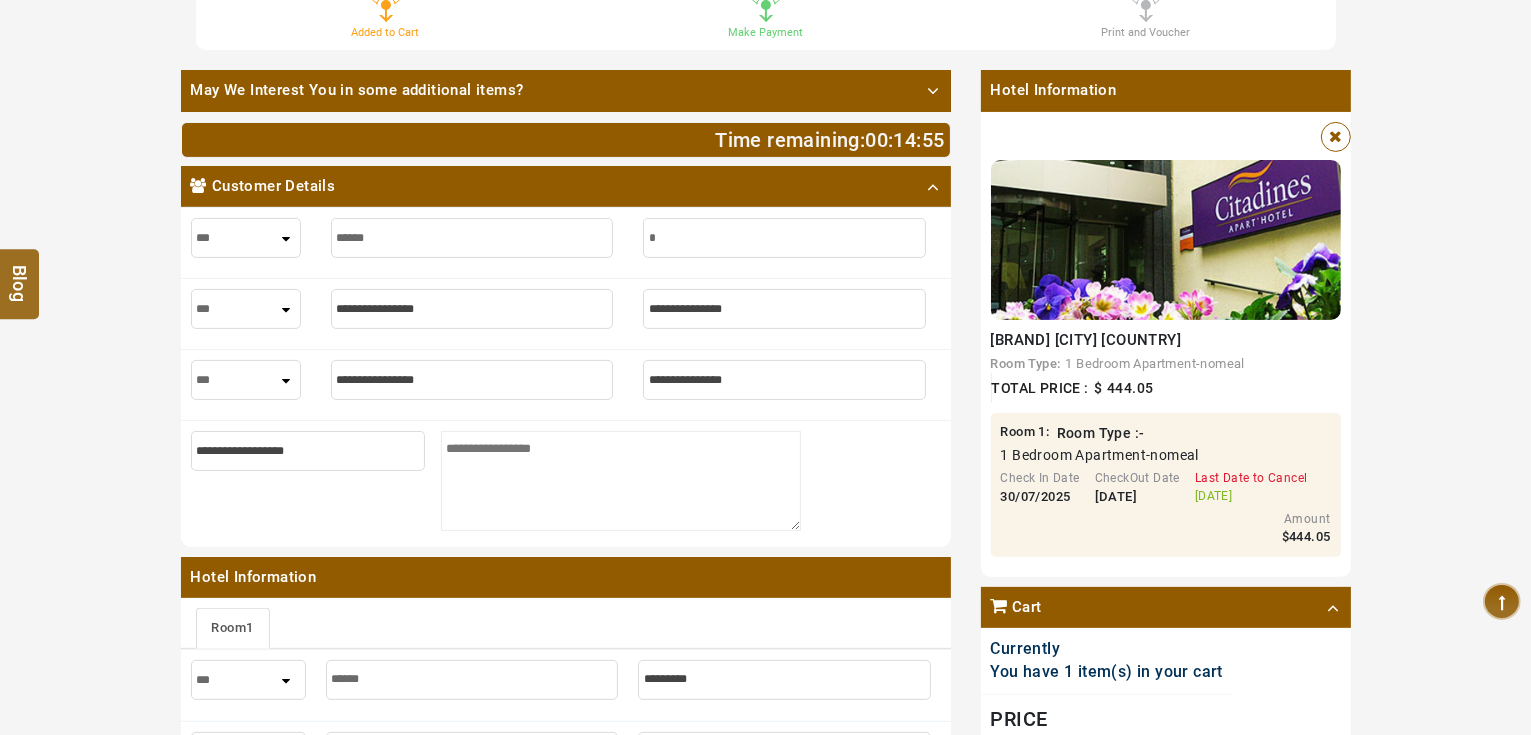 type on "*" 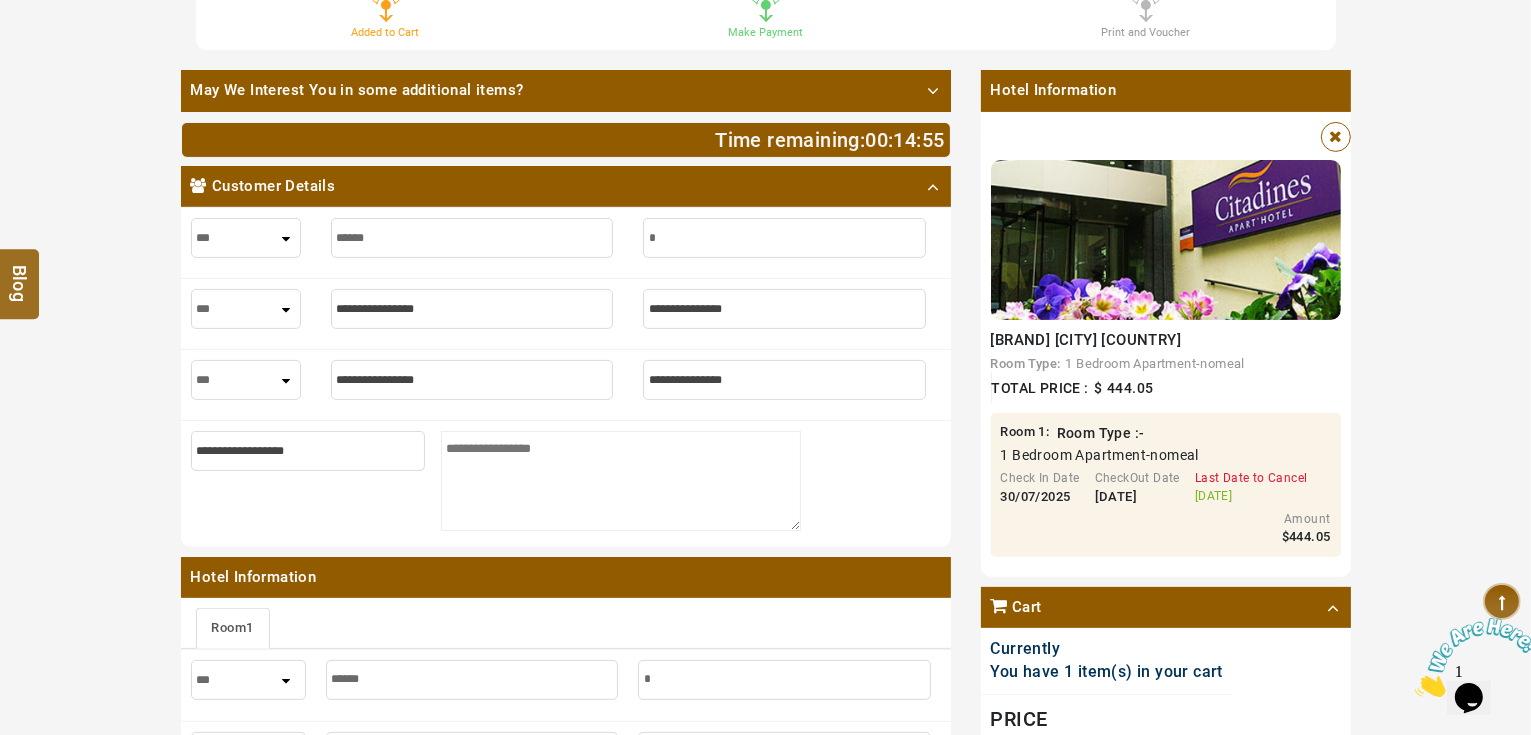 scroll, scrollTop: 0, scrollLeft: 0, axis: both 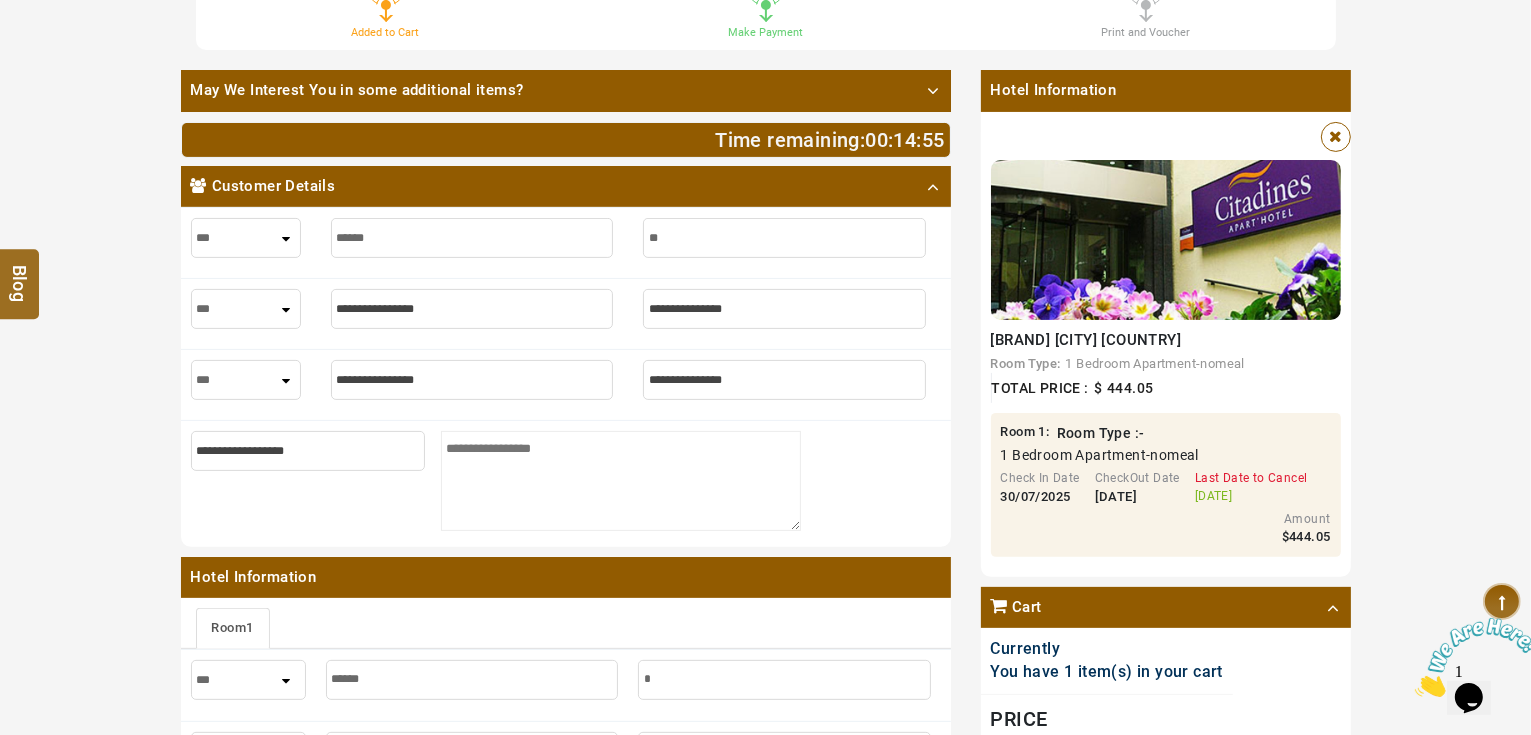 type on "**" 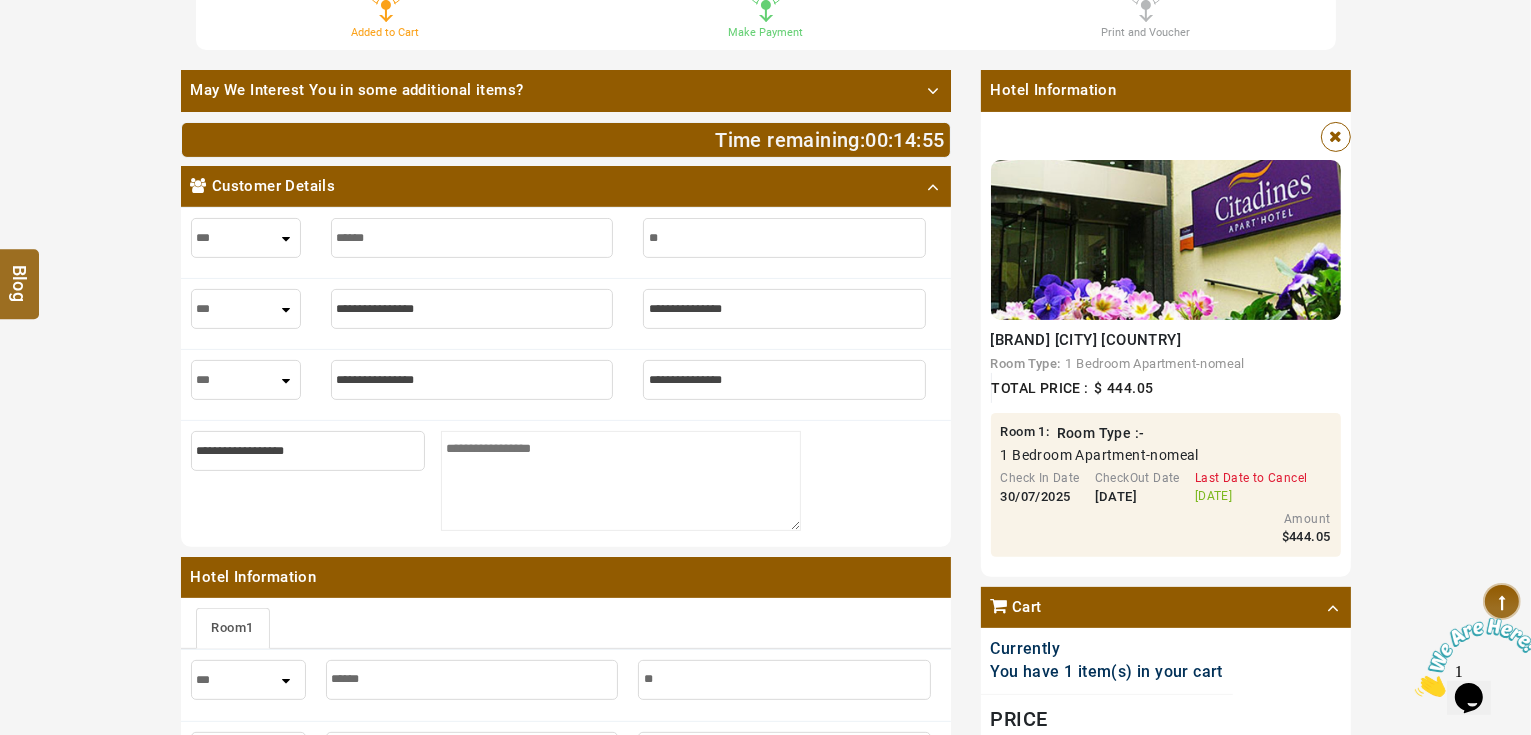 type on "***" 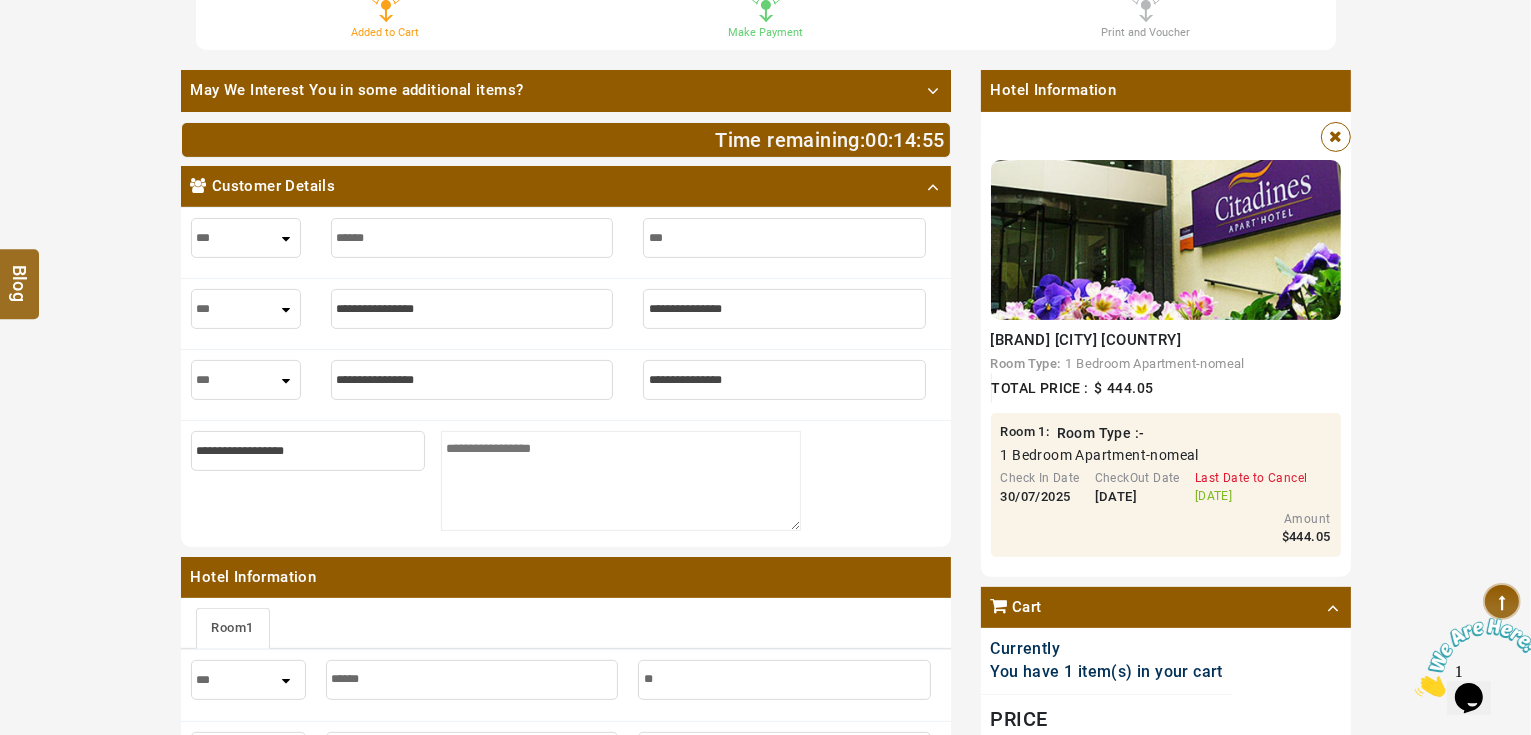 type on "***" 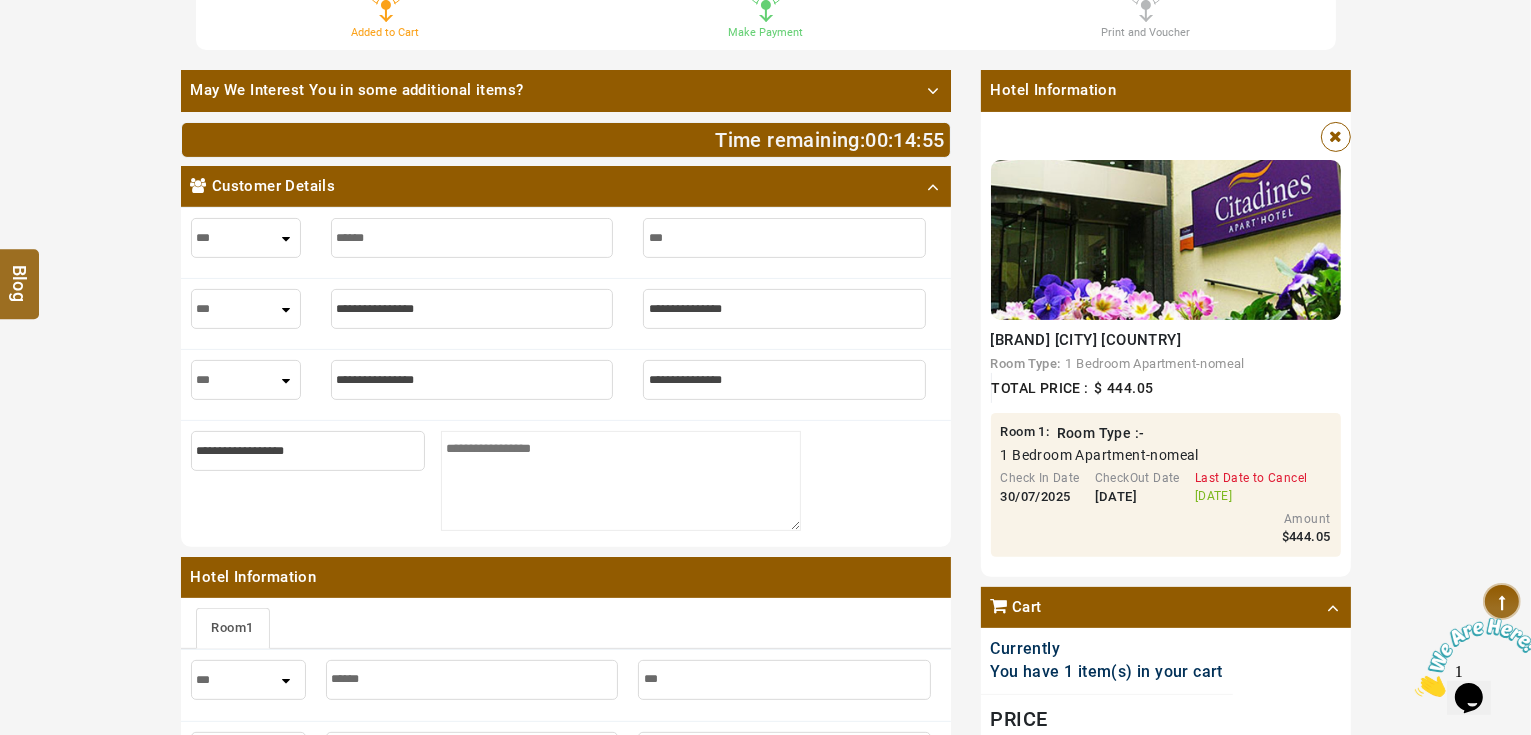 type on "****" 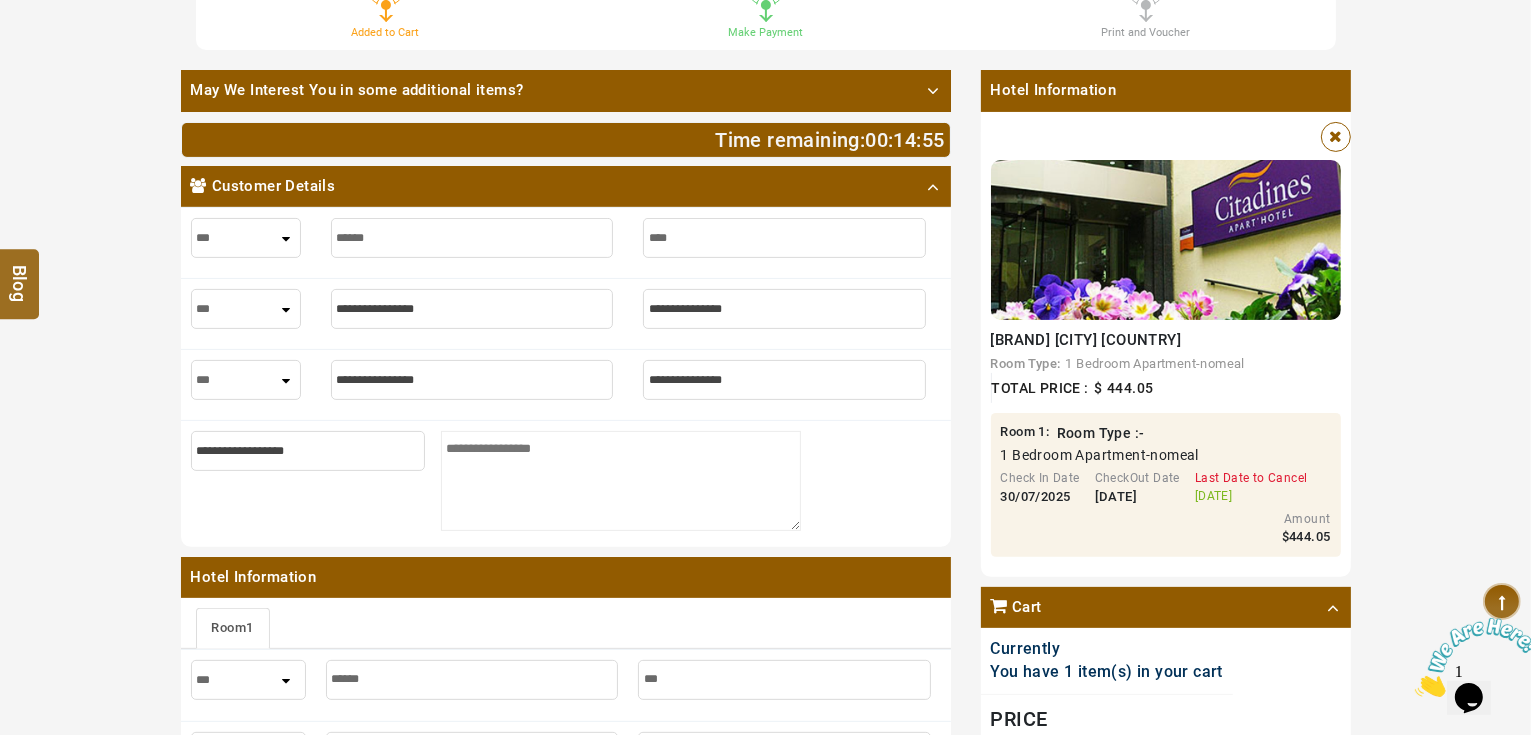 type on "****" 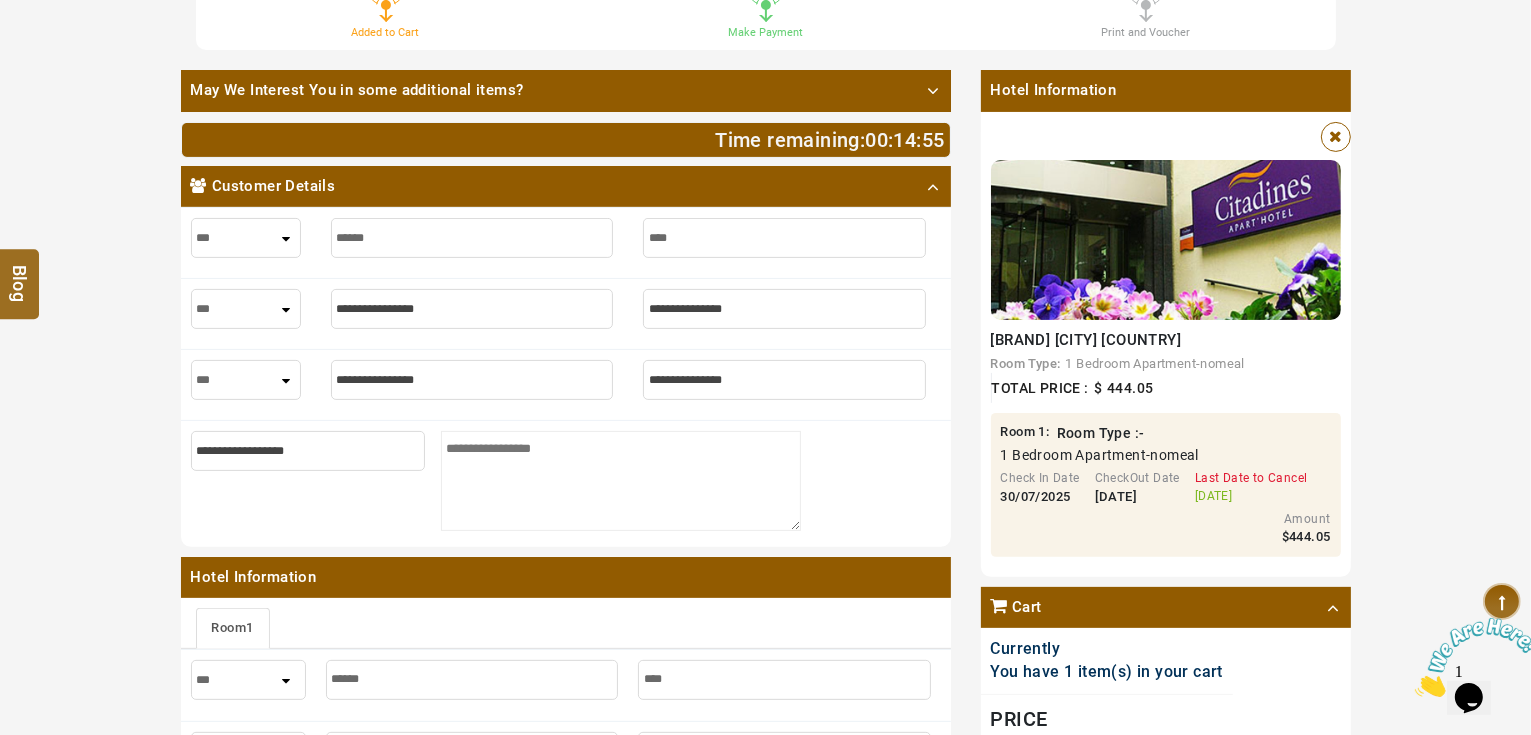 type on "*****" 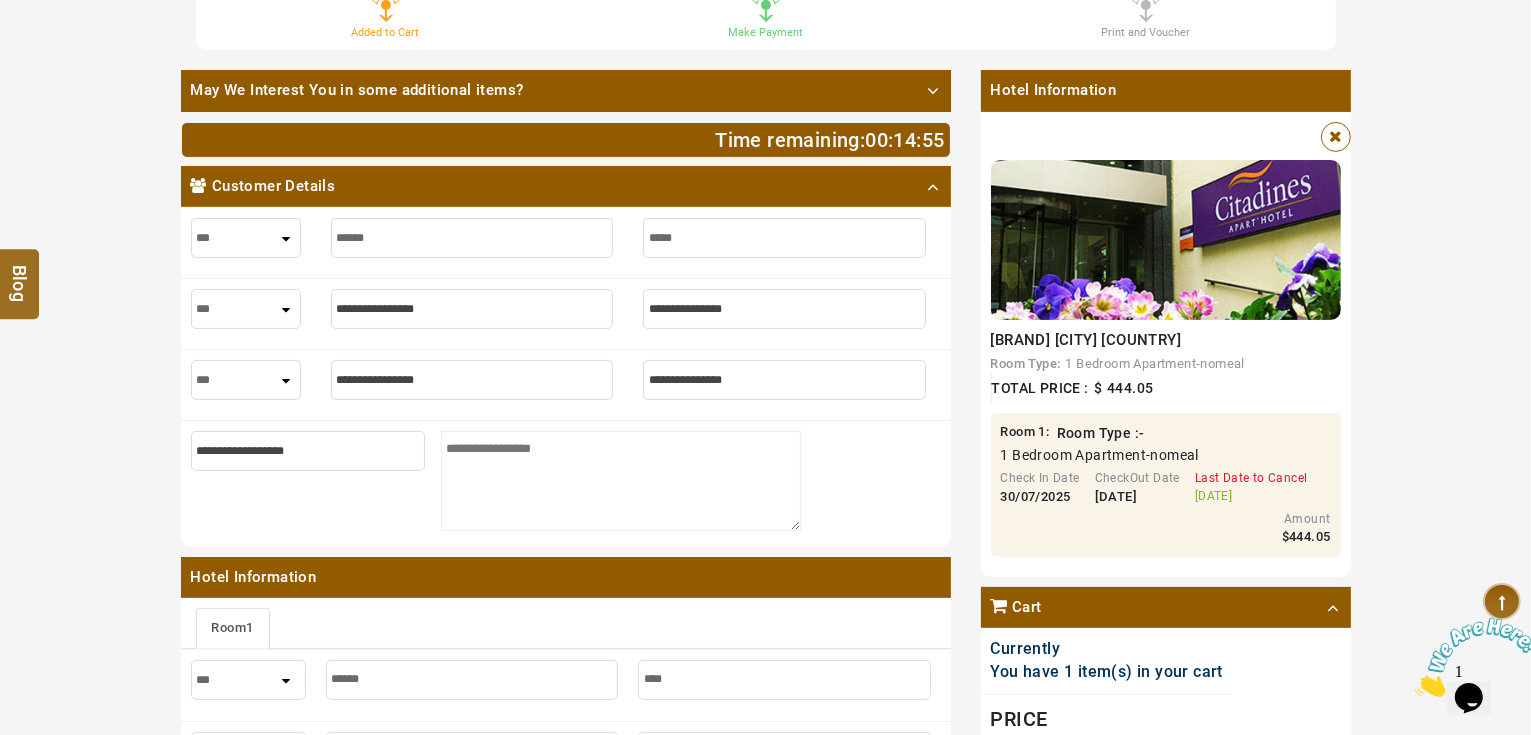 type on "*****" 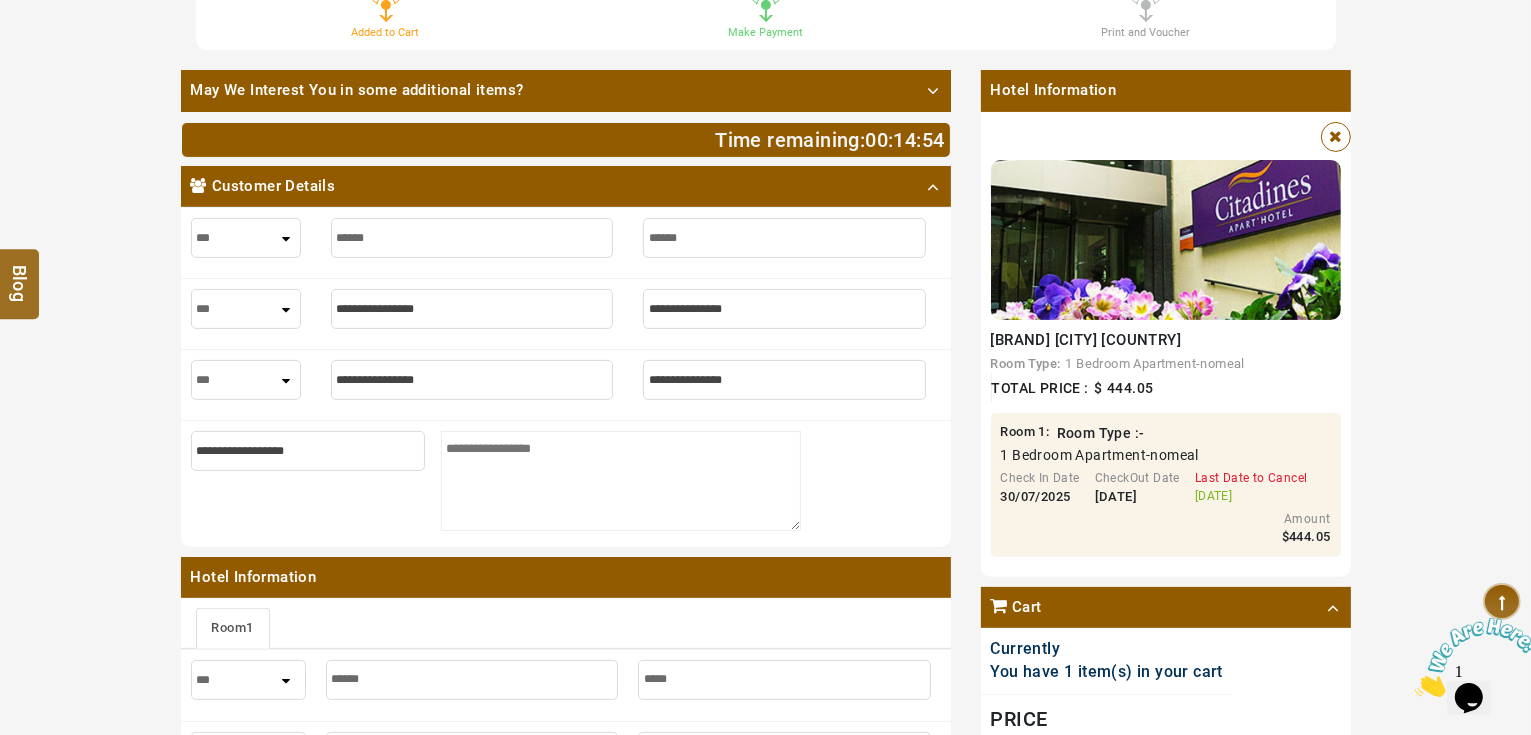 type on "*******" 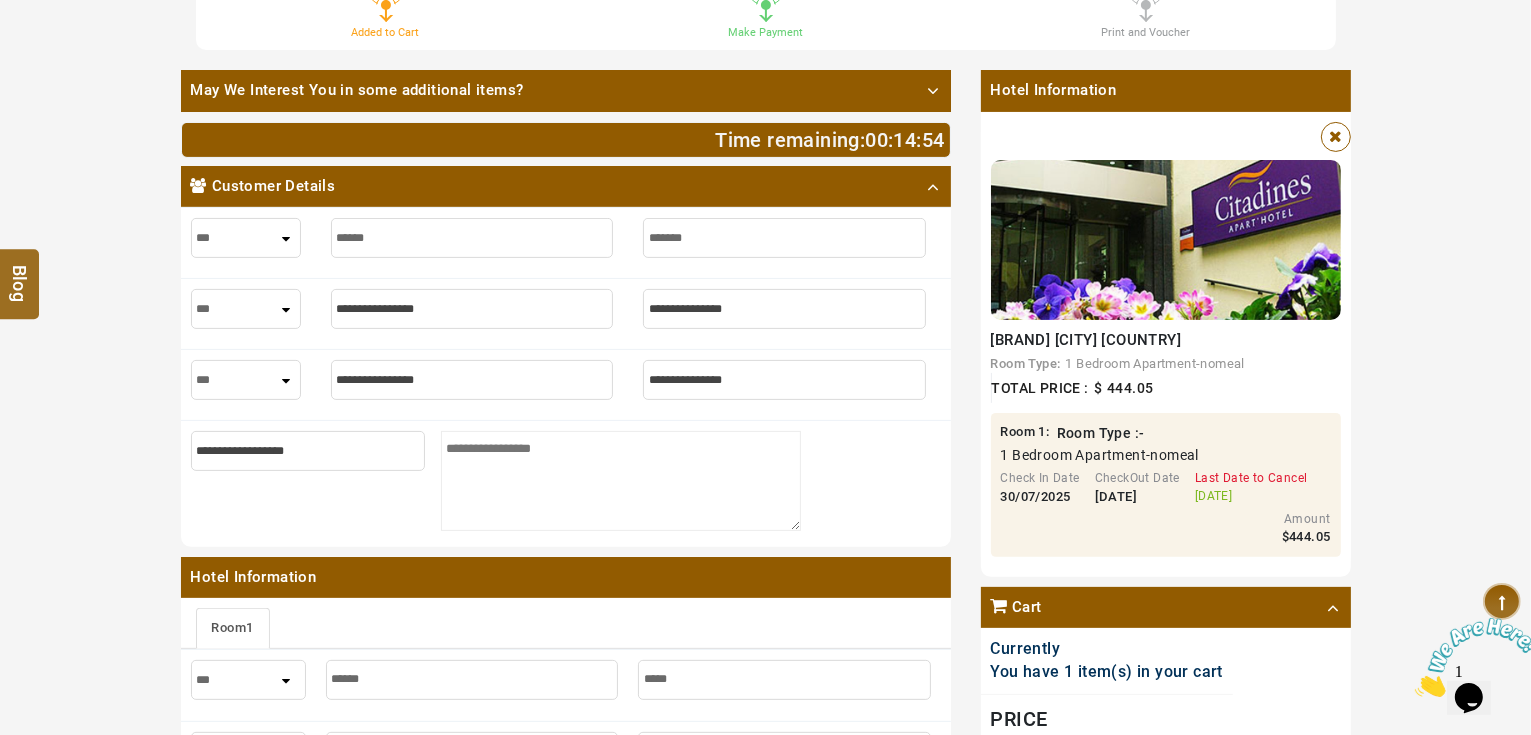 type on "*******" 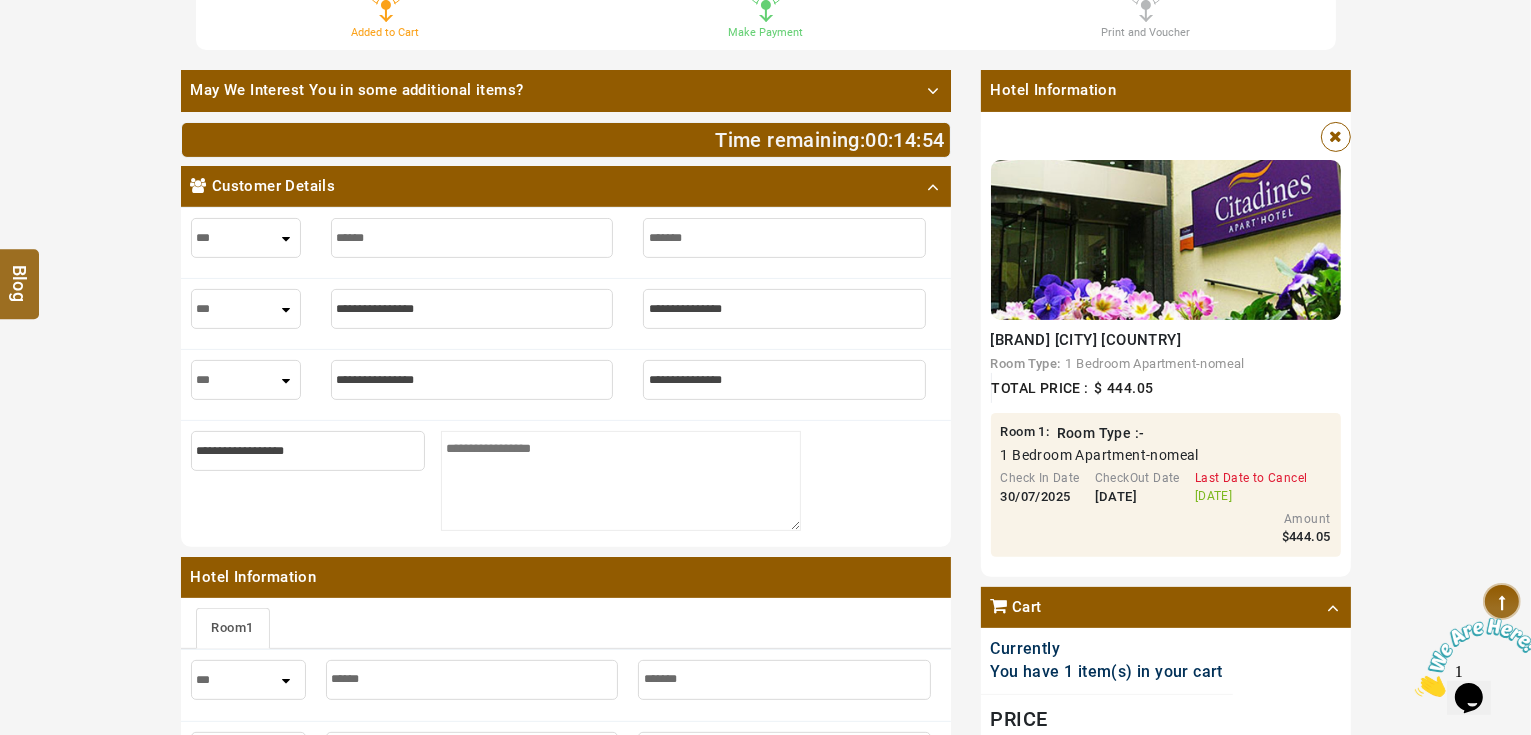 type on "********" 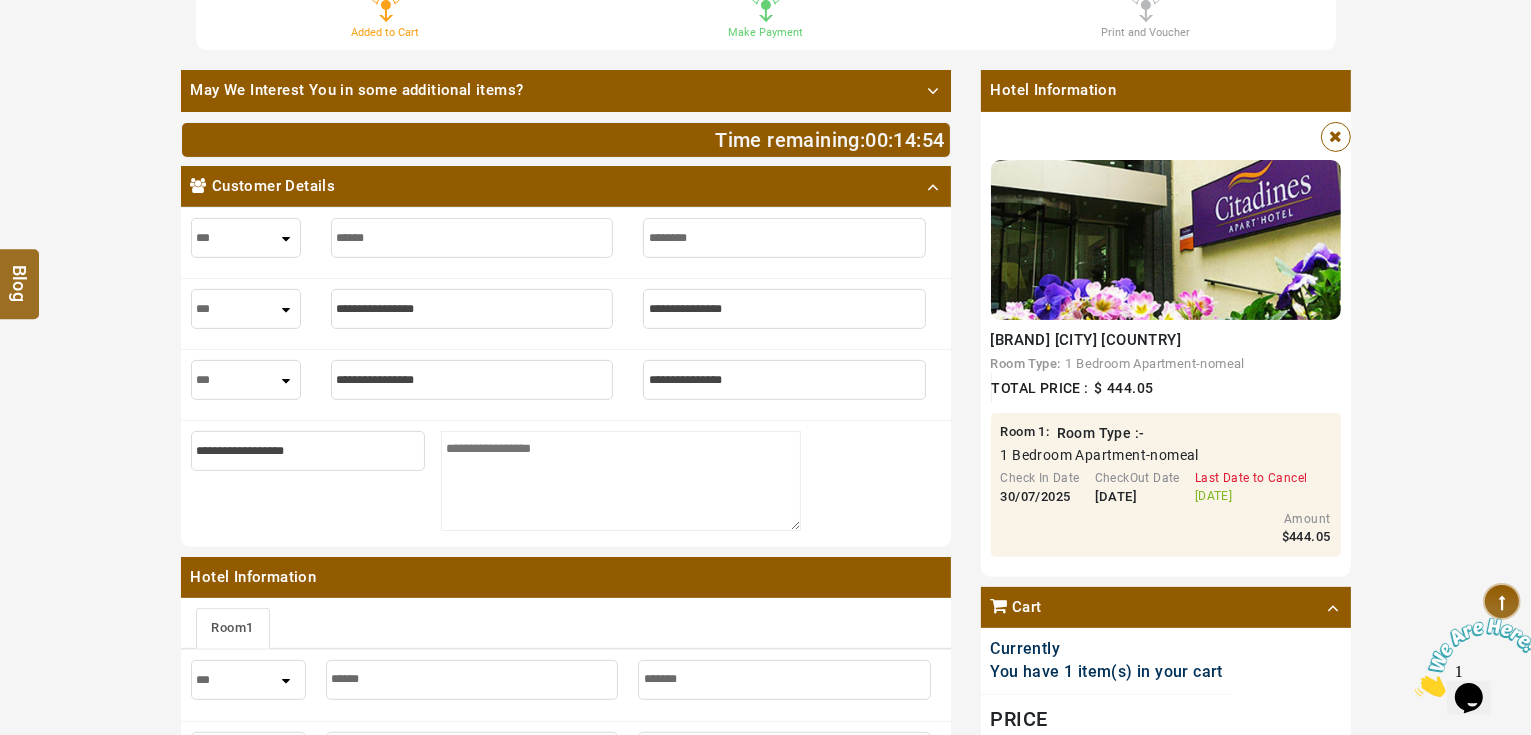 type on "********" 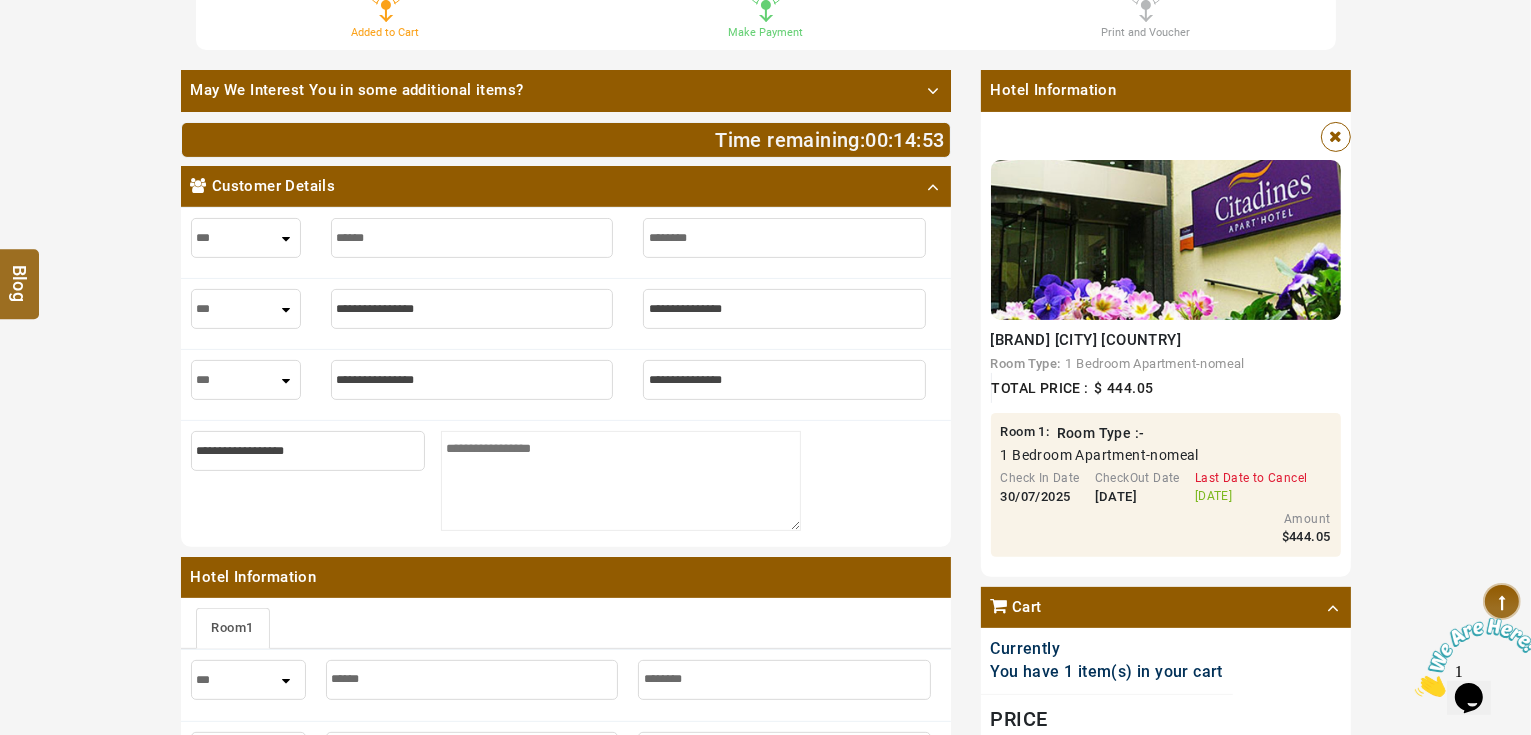 type on "********" 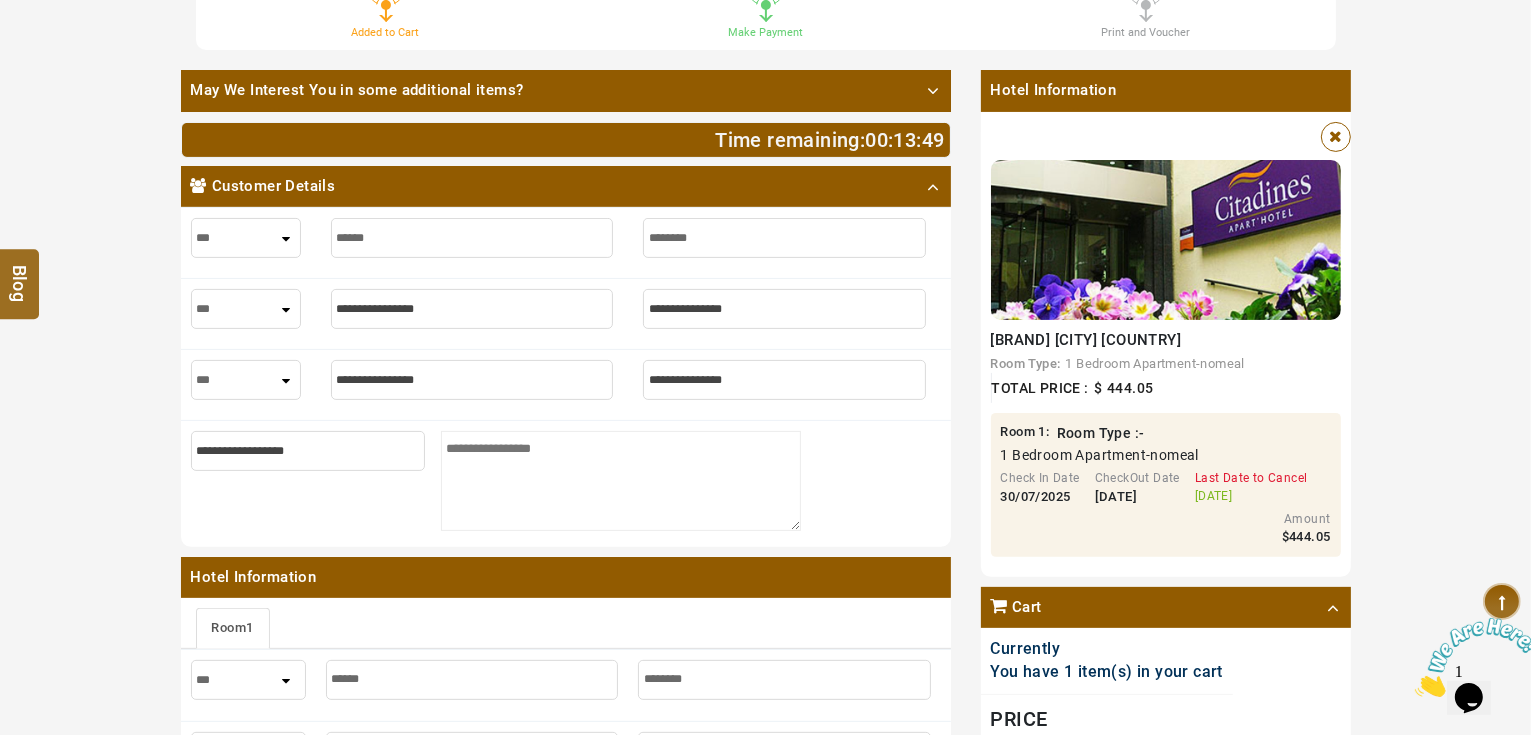 click at bounding box center [472, 309] 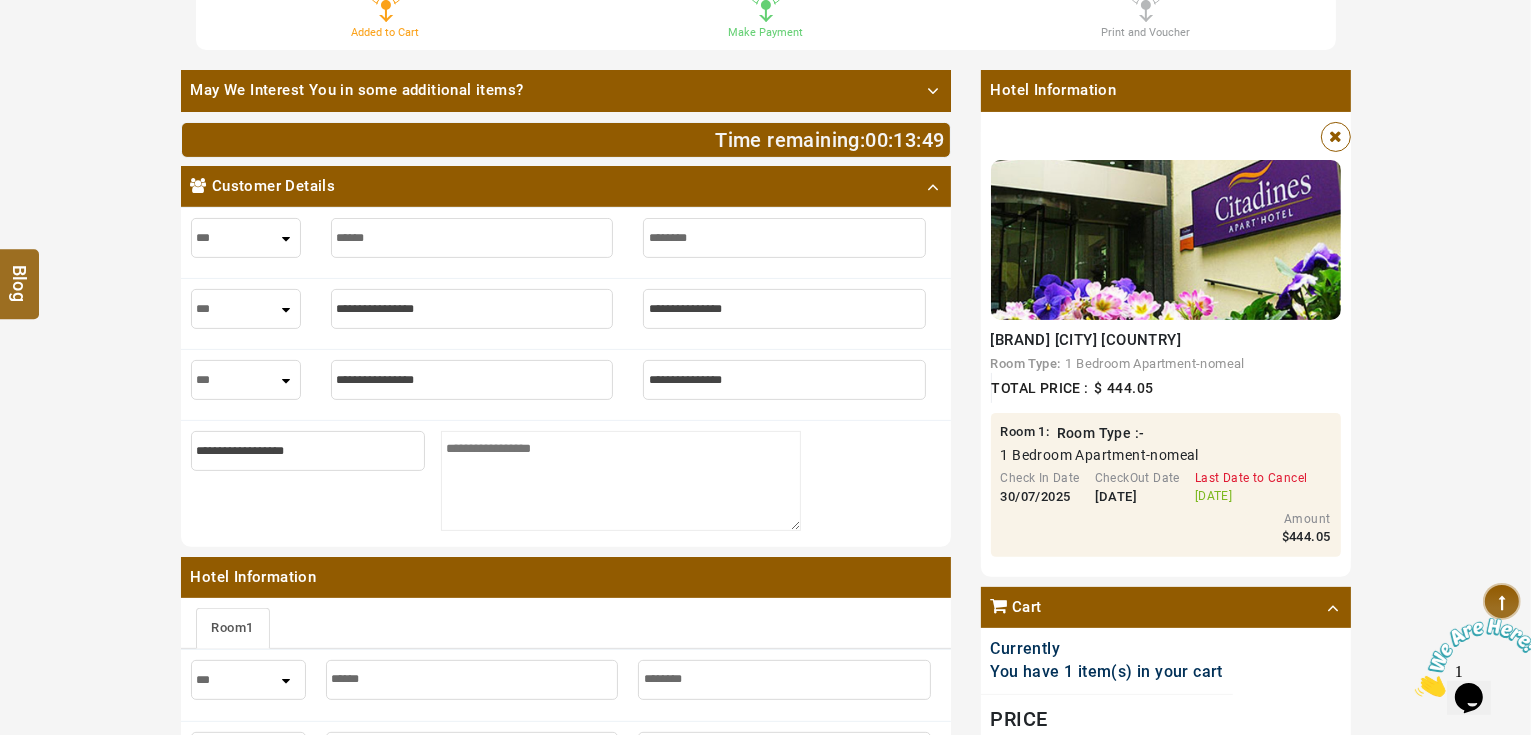 type on "********" 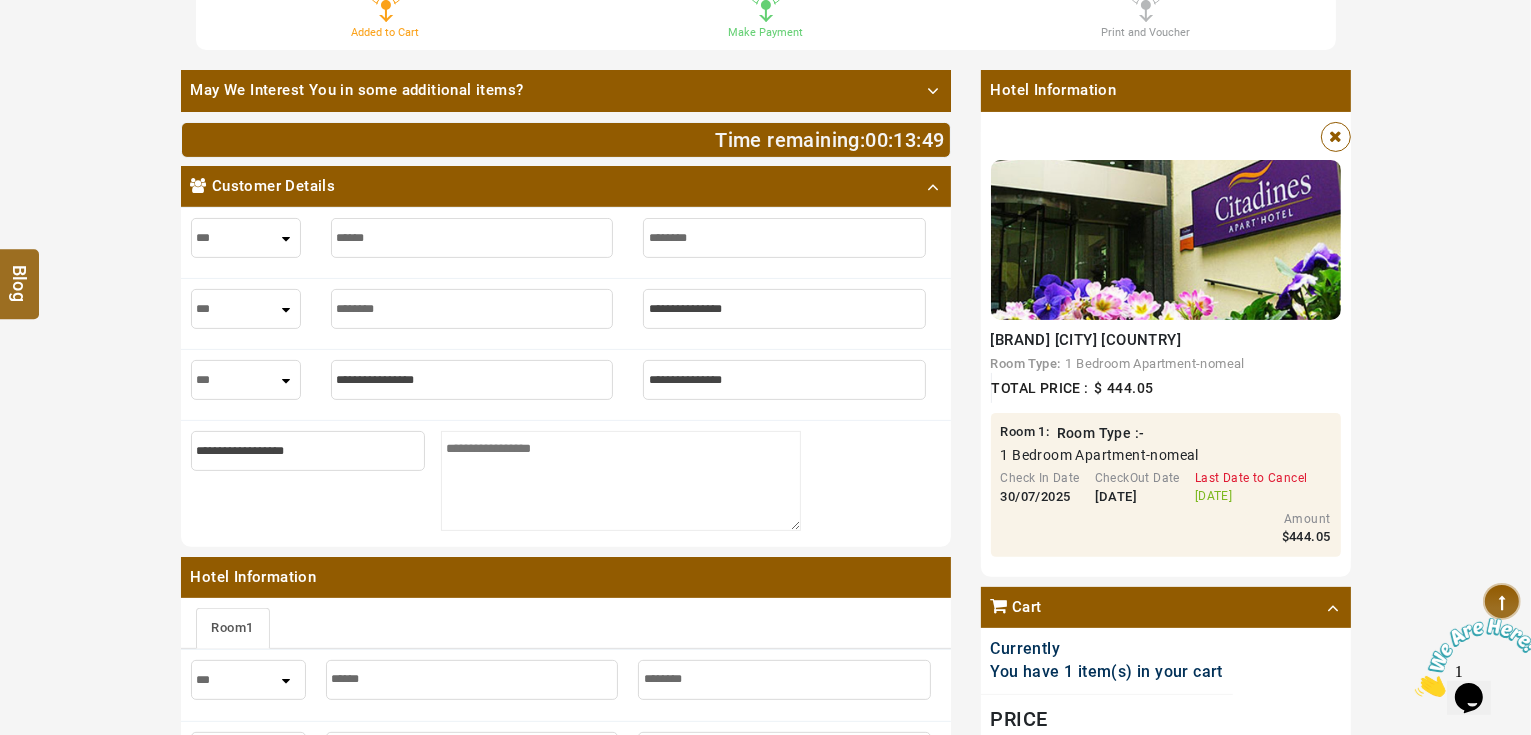 type on "********" 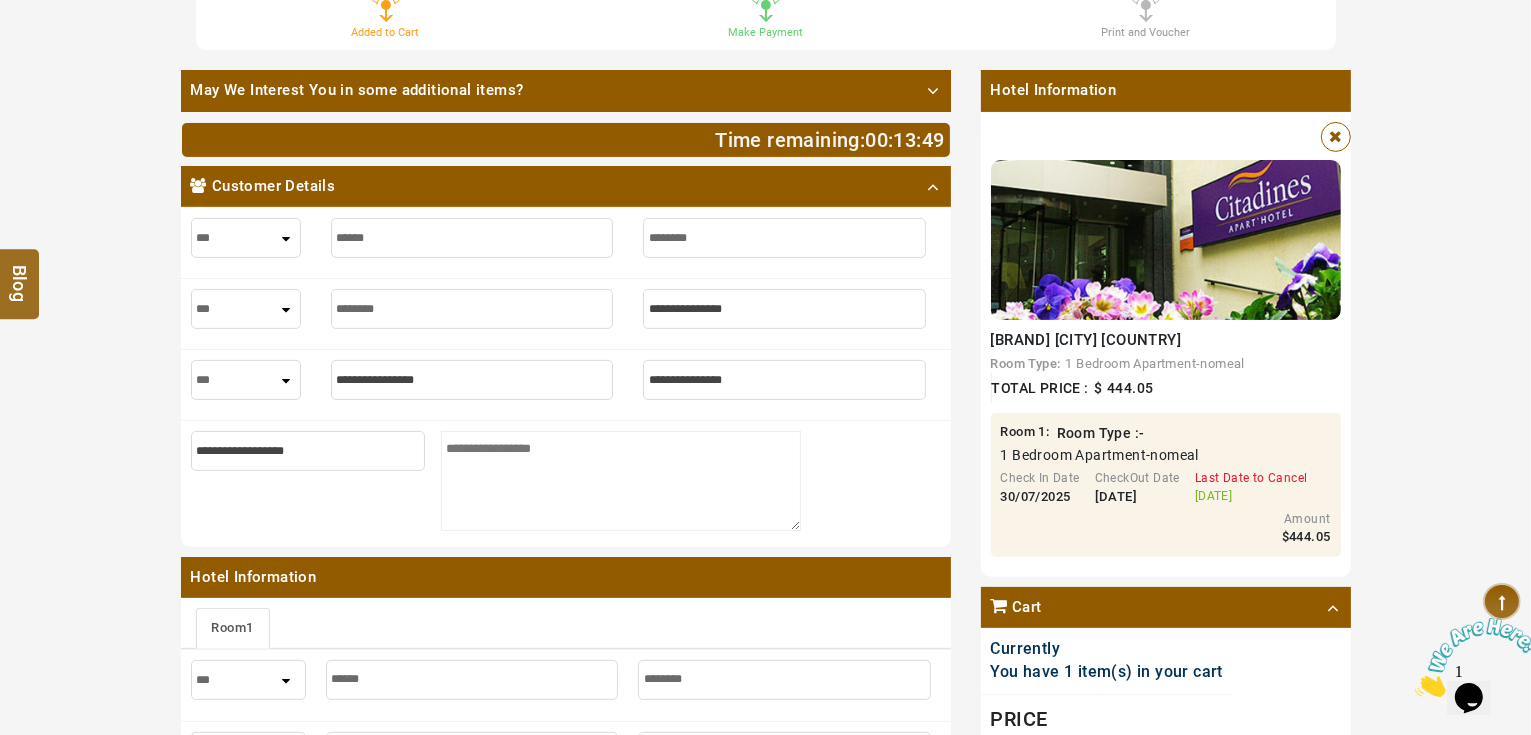 type on "********" 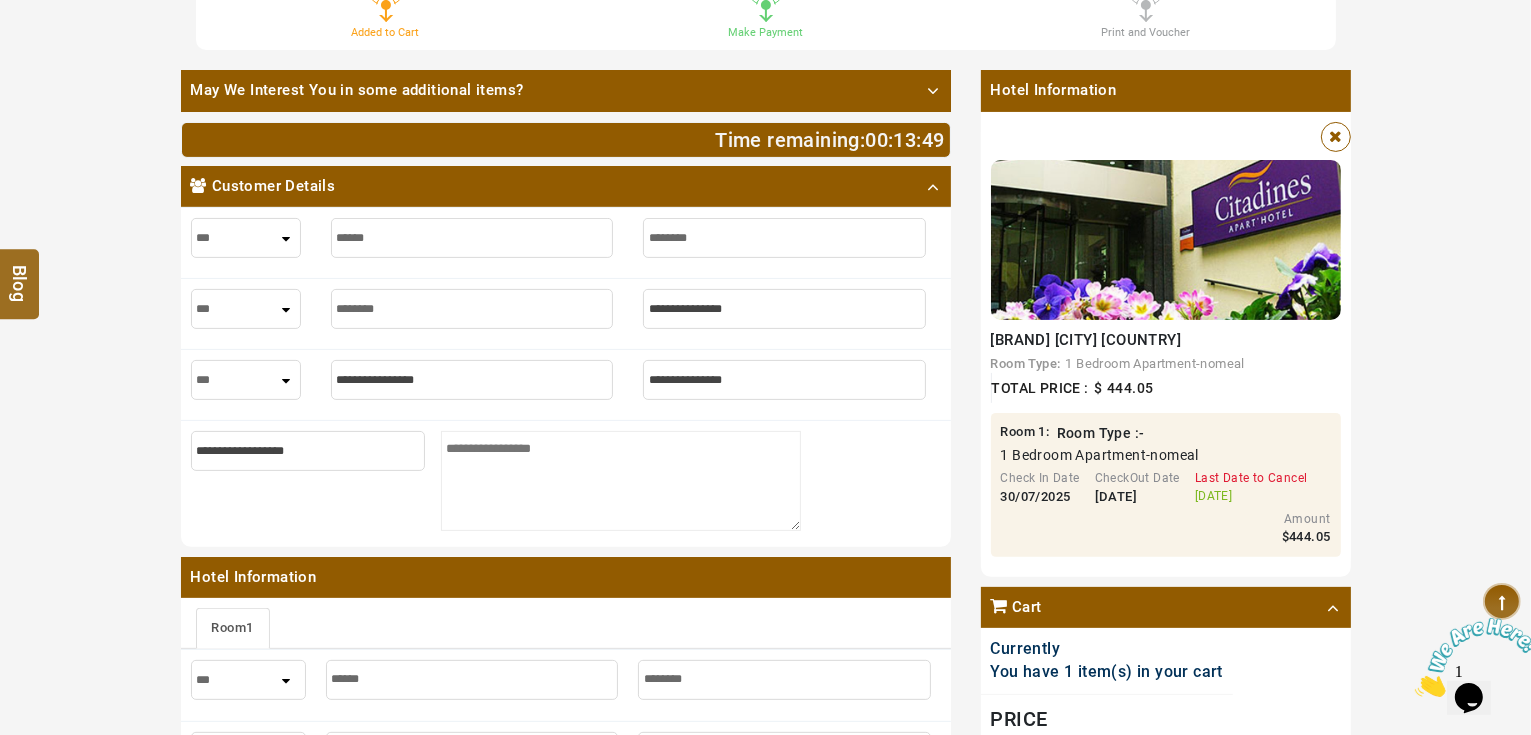 click at bounding box center (784, 309) 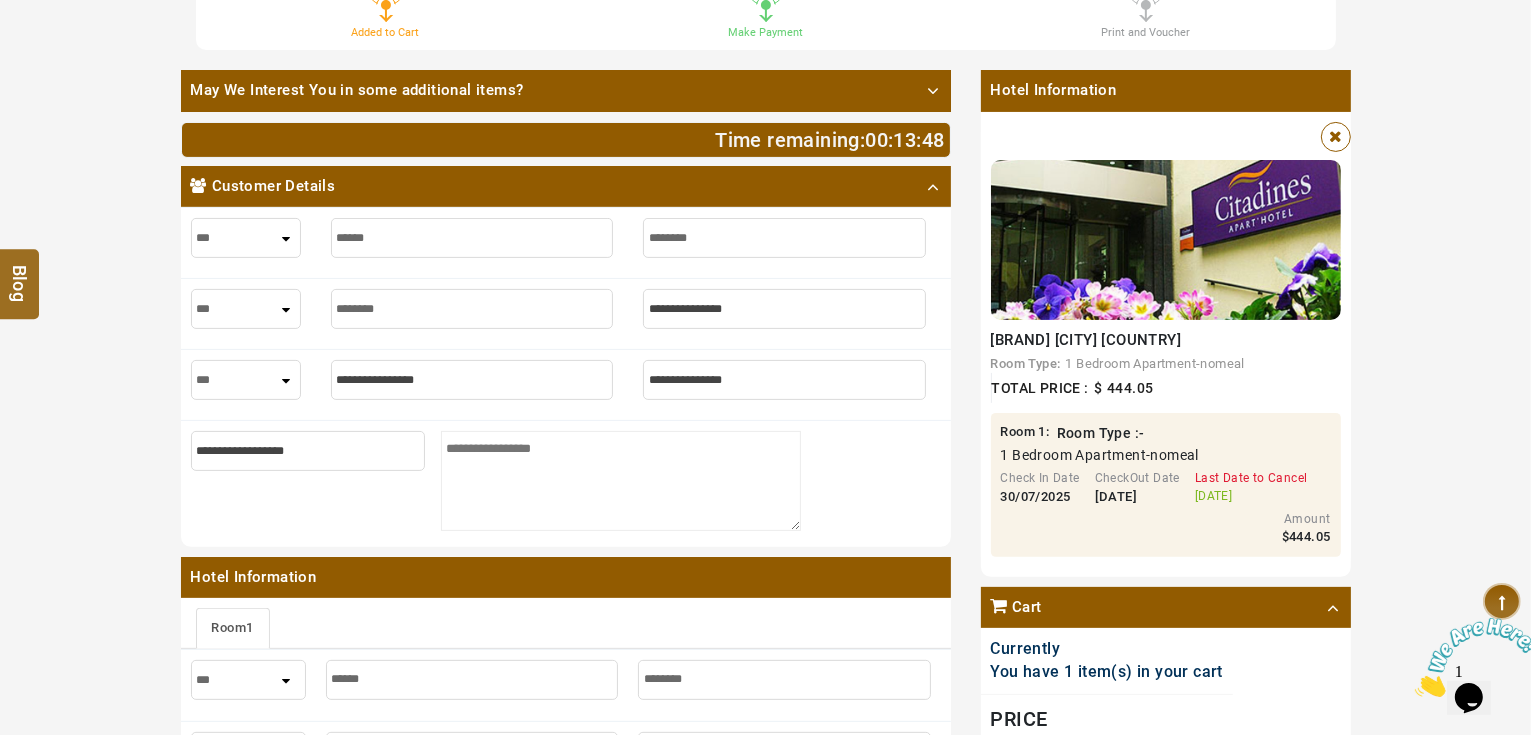 type on "*" 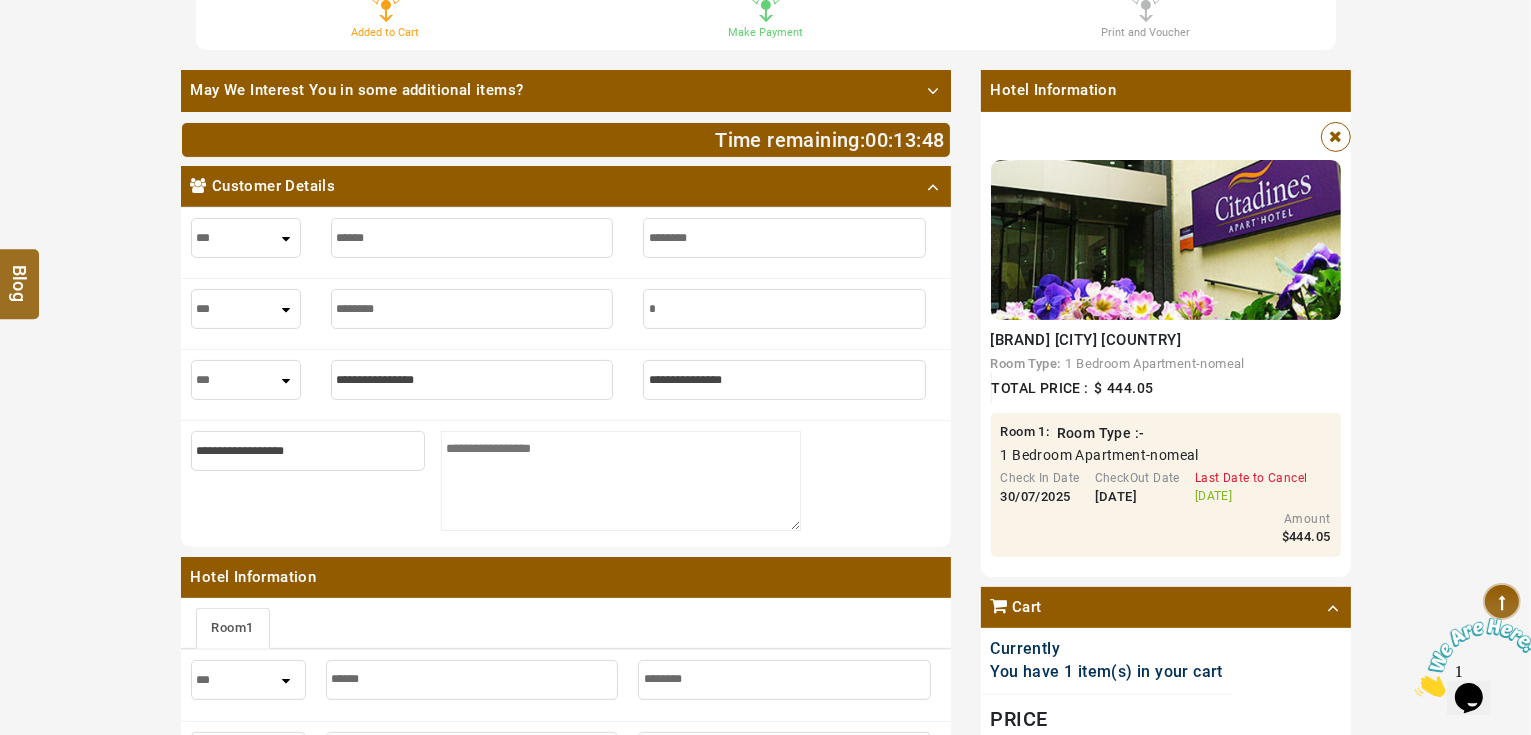 type on "*" 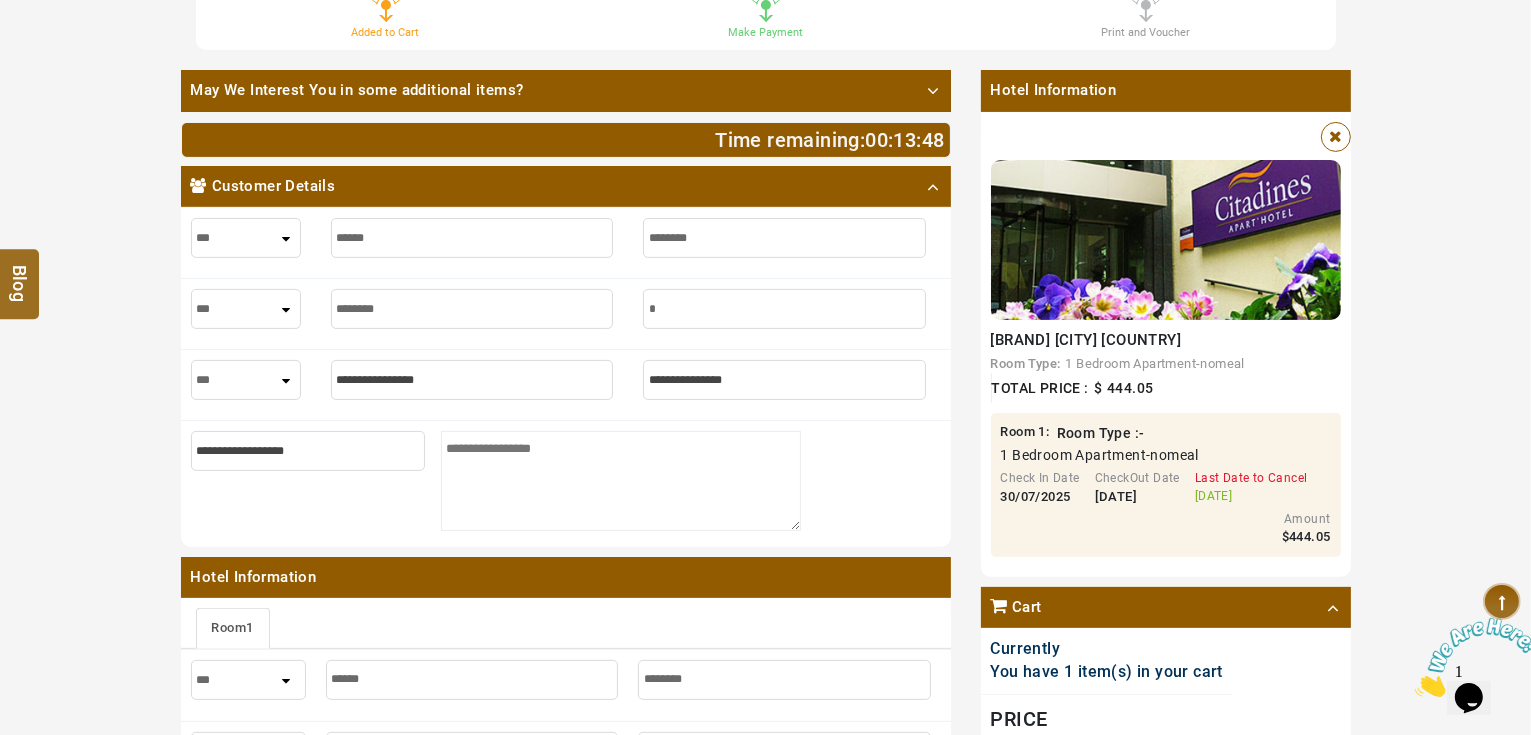 type on "**" 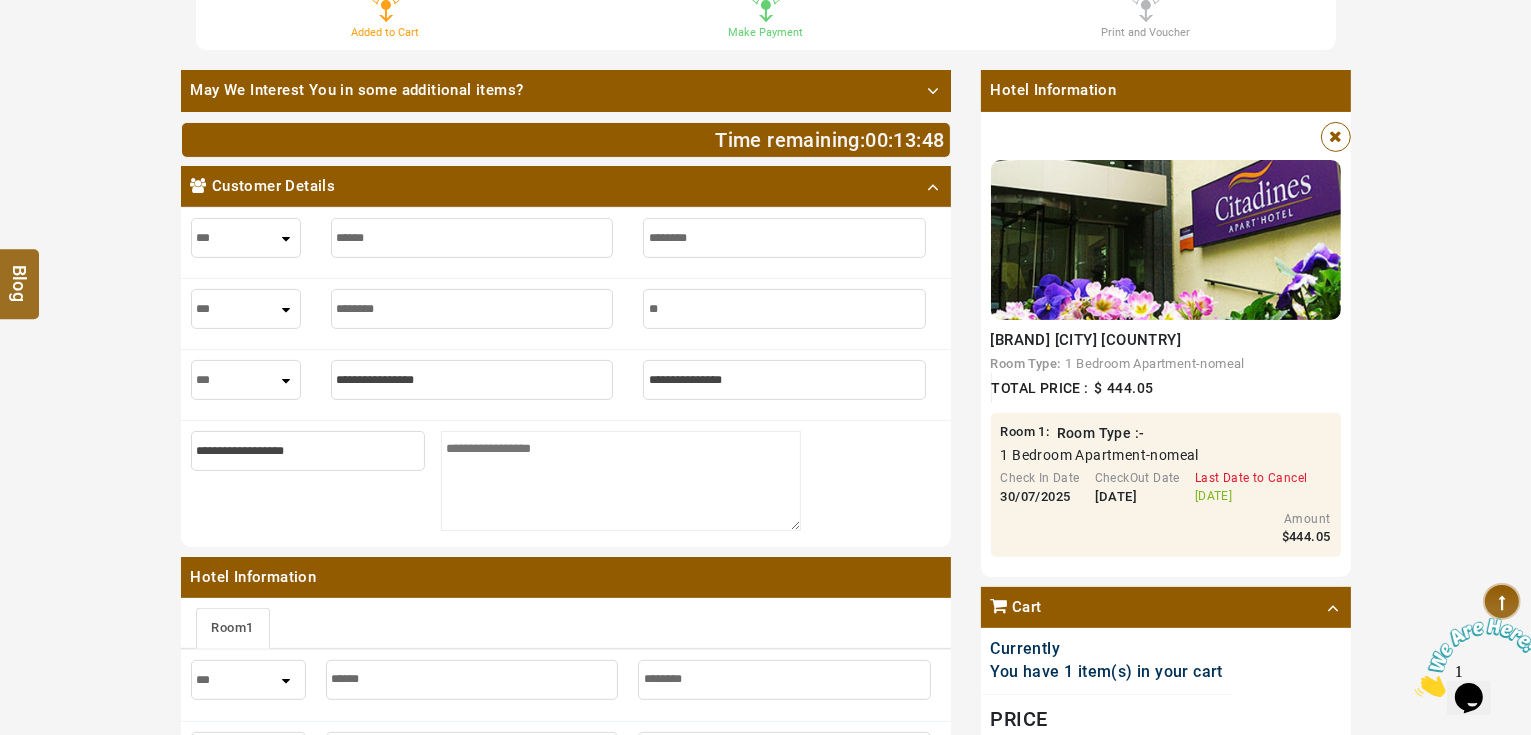 type on "**" 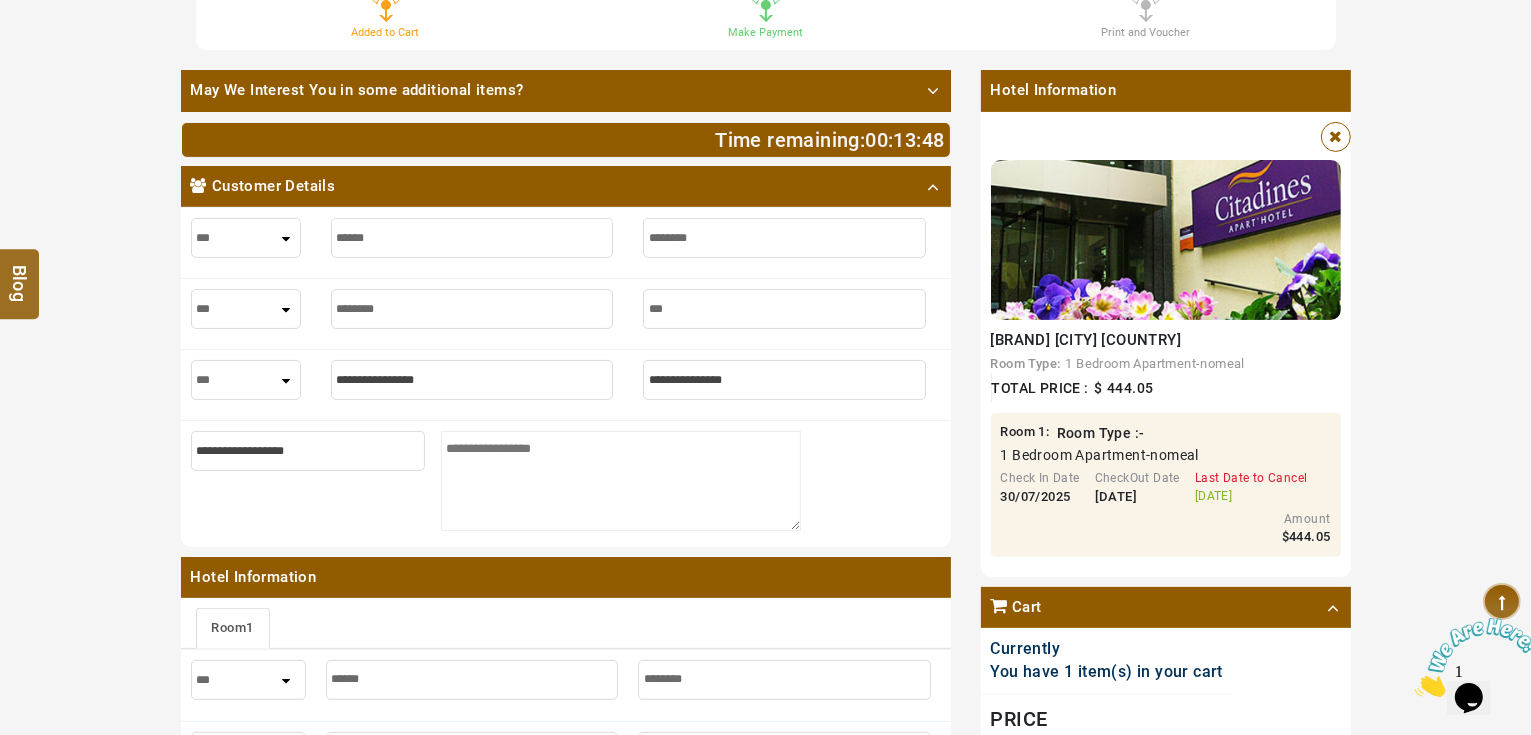 type on "****" 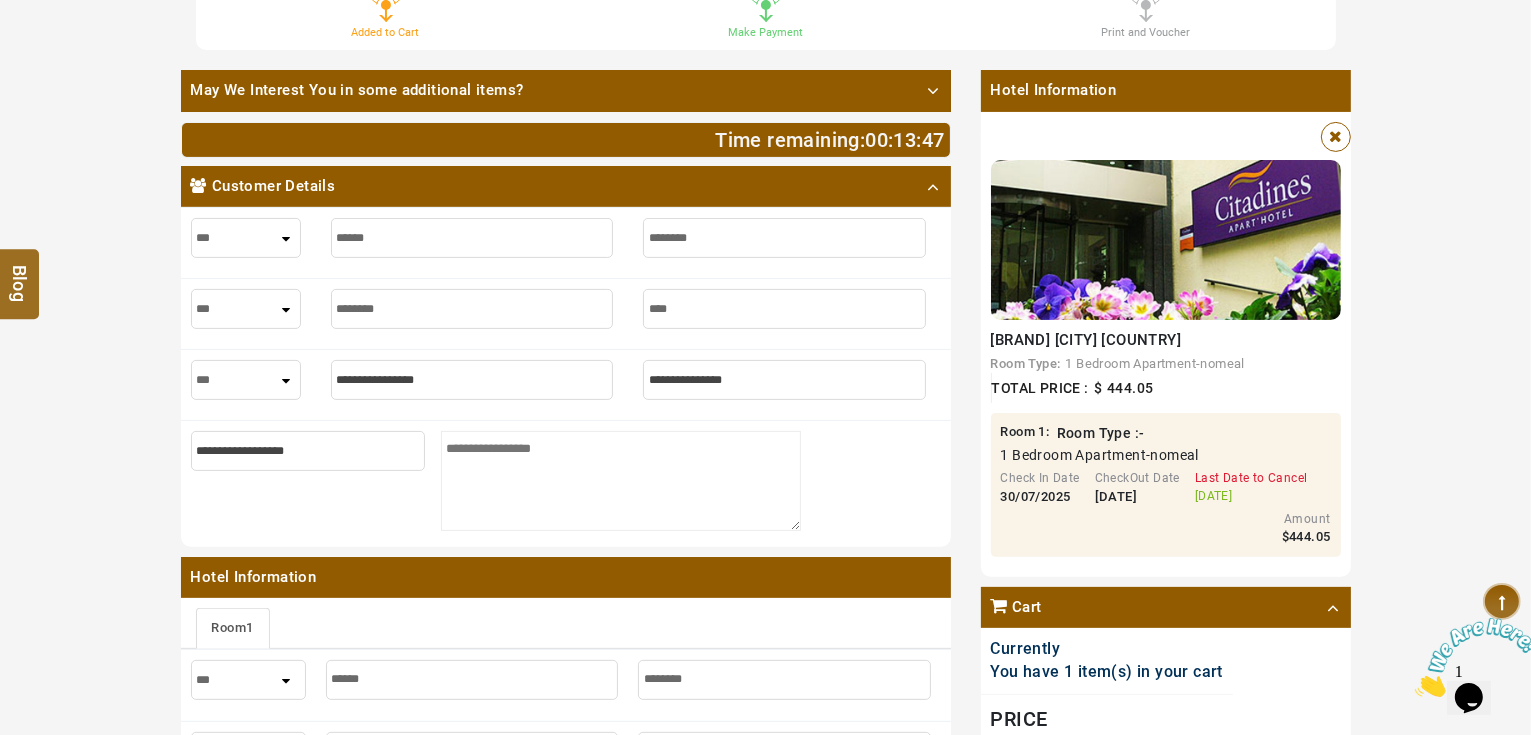 type on "****" 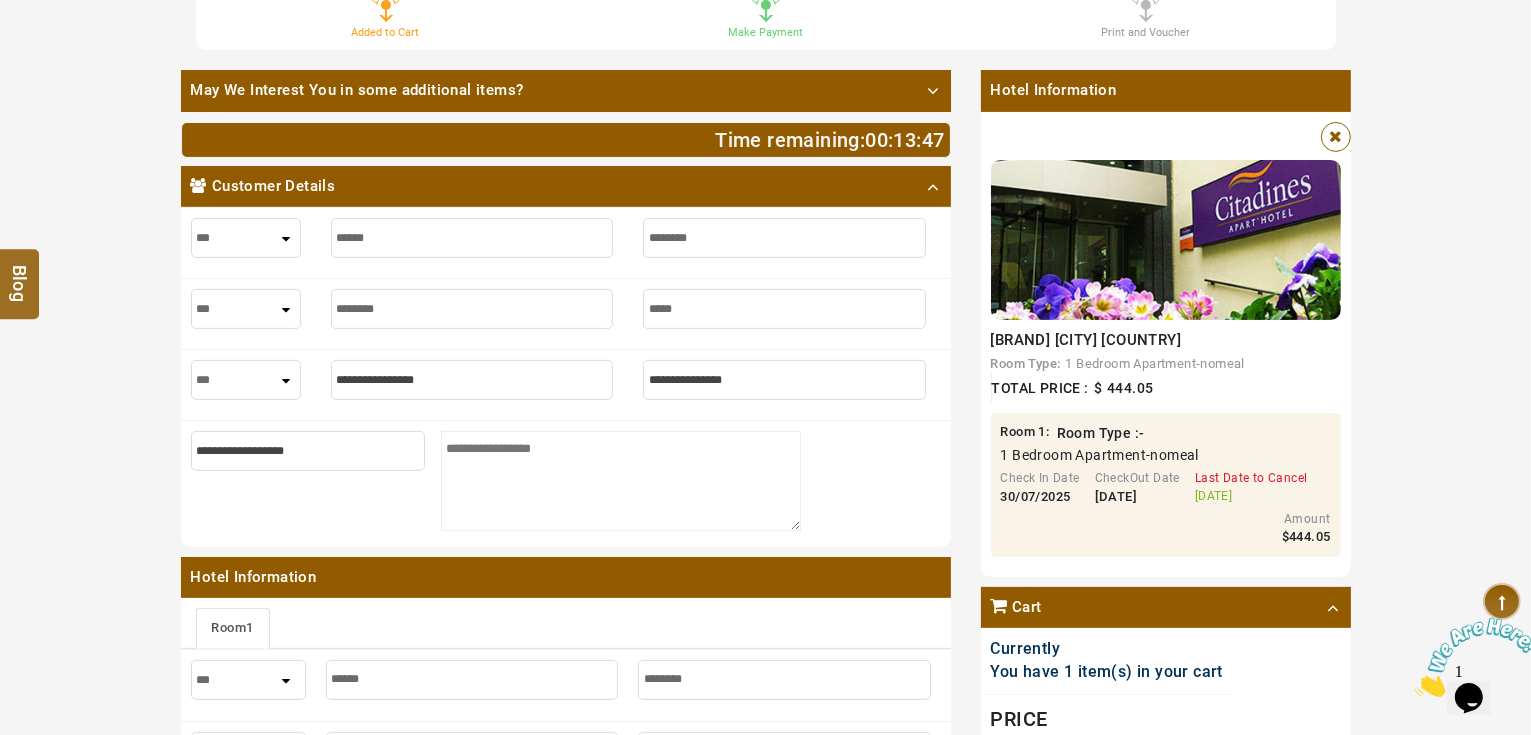 type on "******" 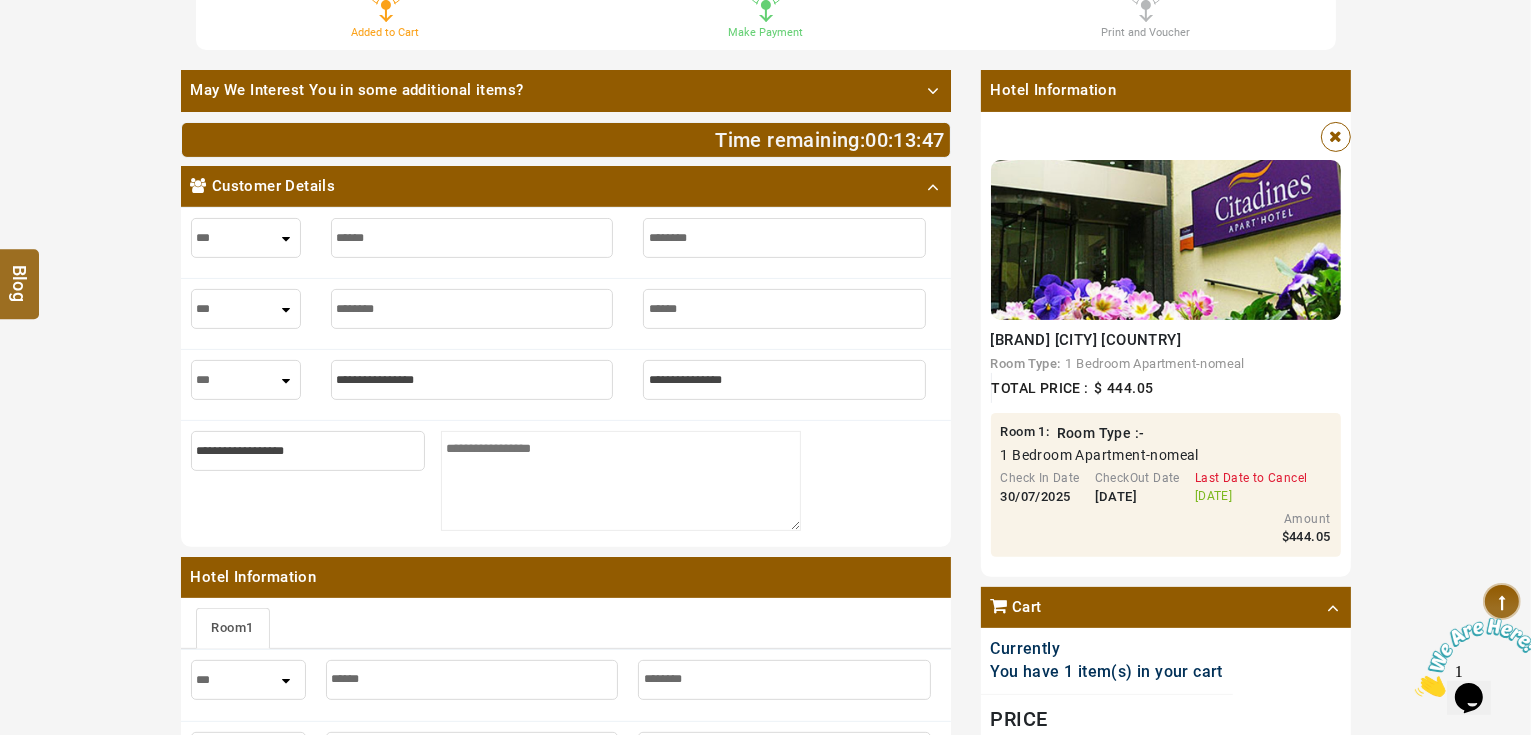 type on "******" 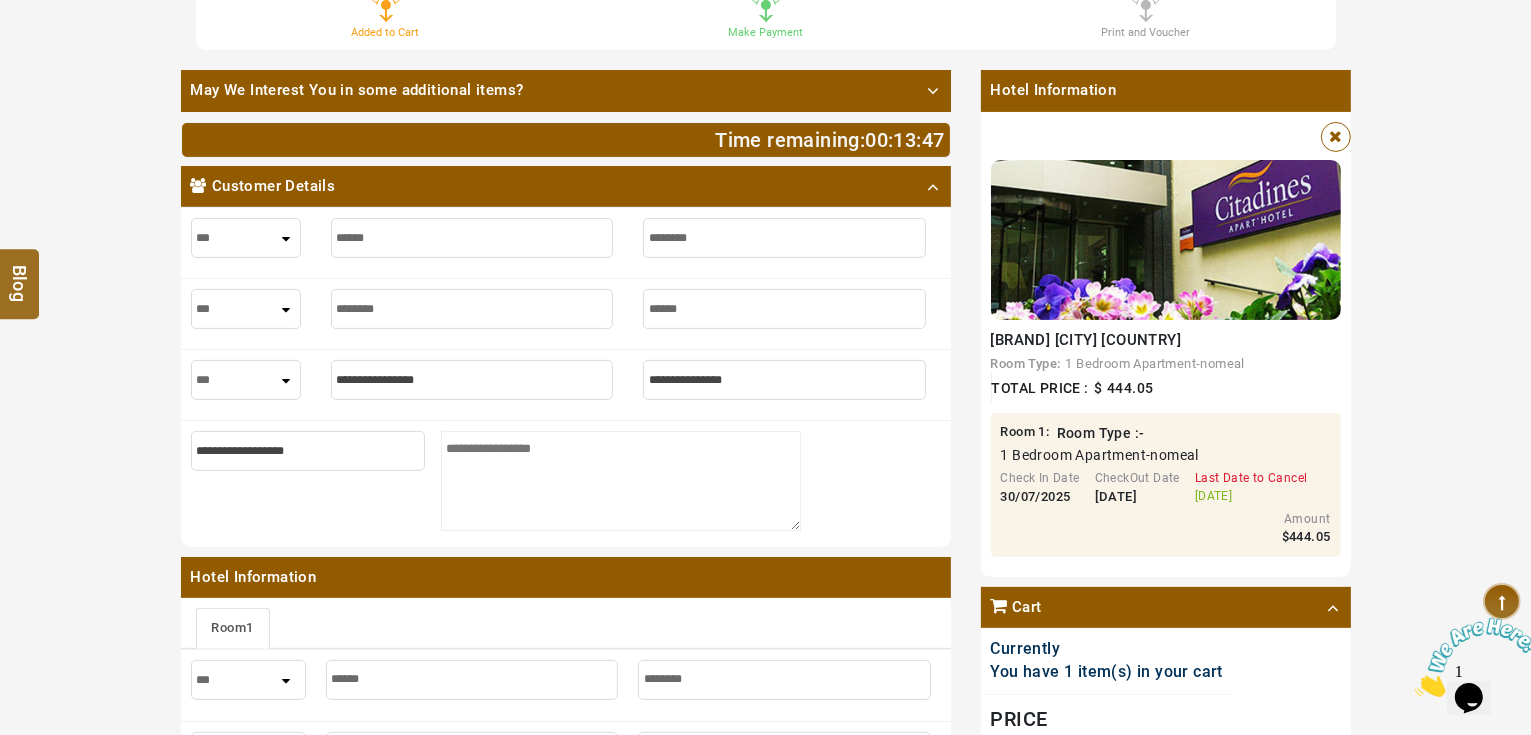 type on "*******" 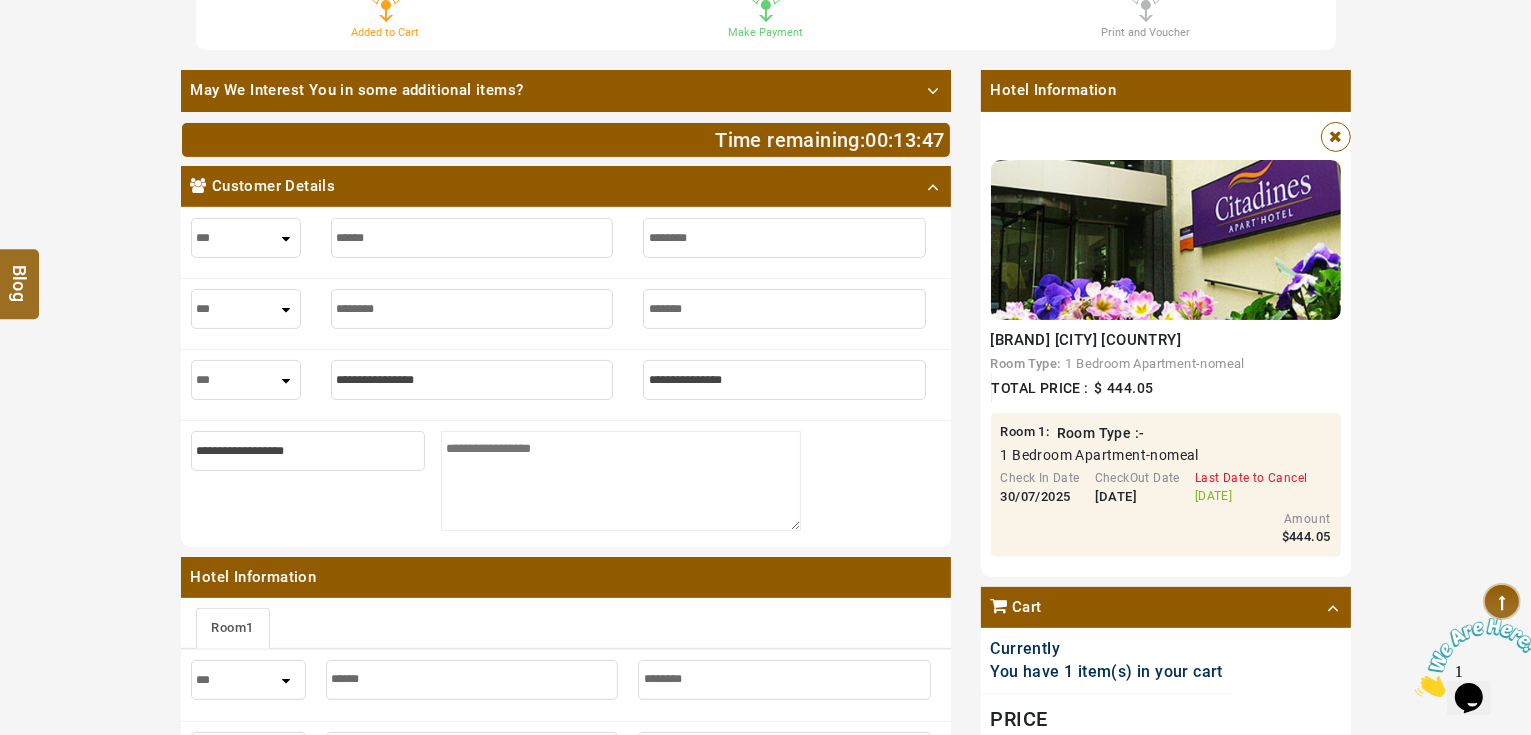 type on "*******" 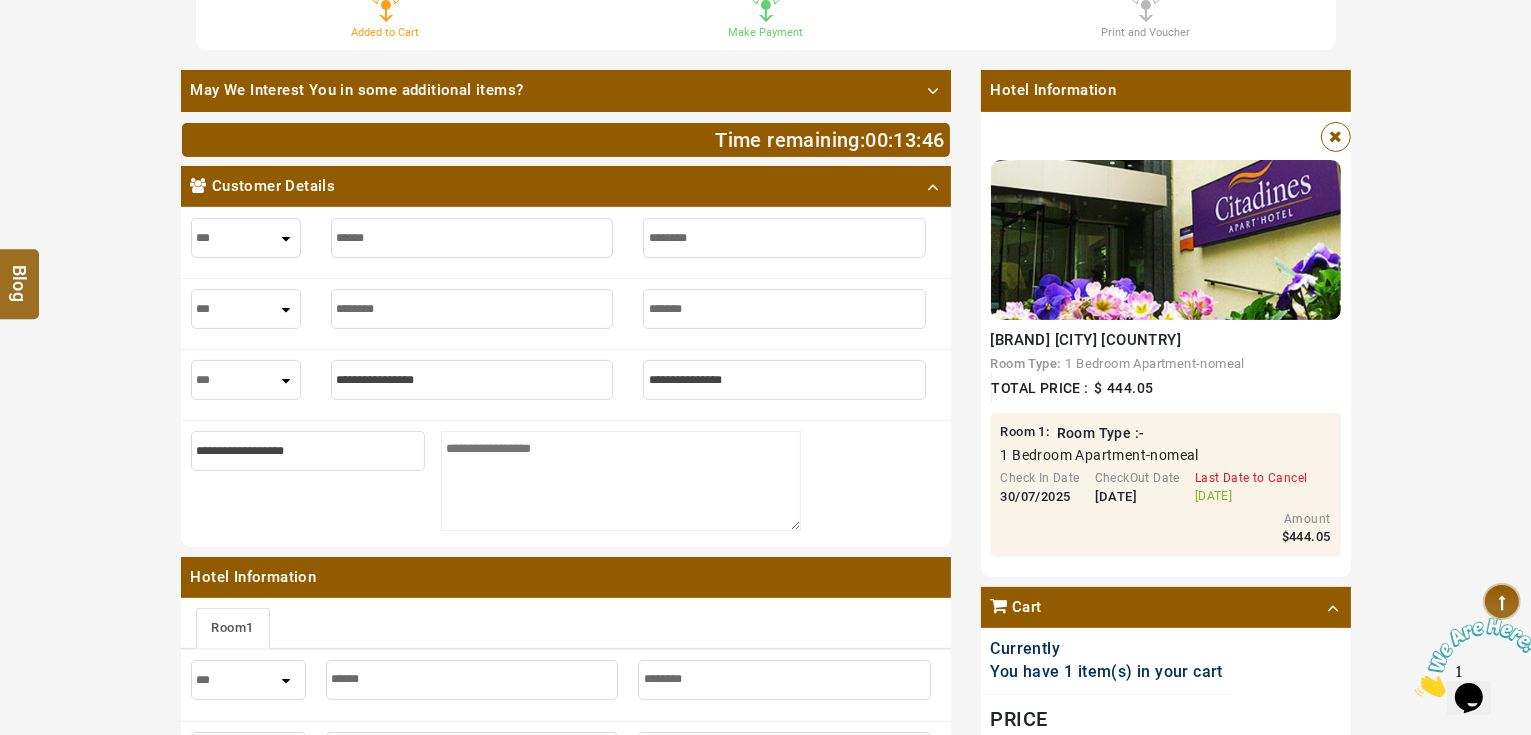 type on "*******" 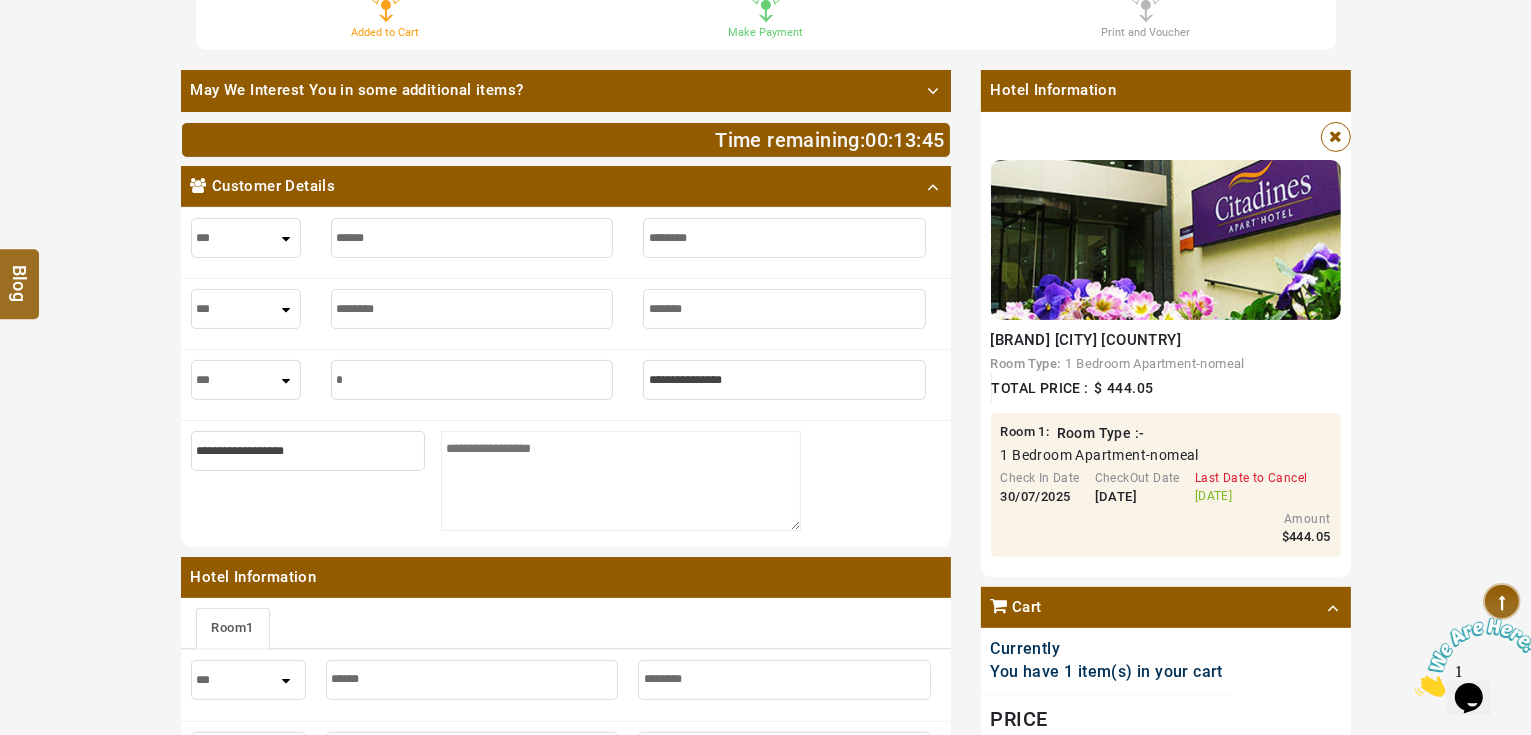 type on "**" 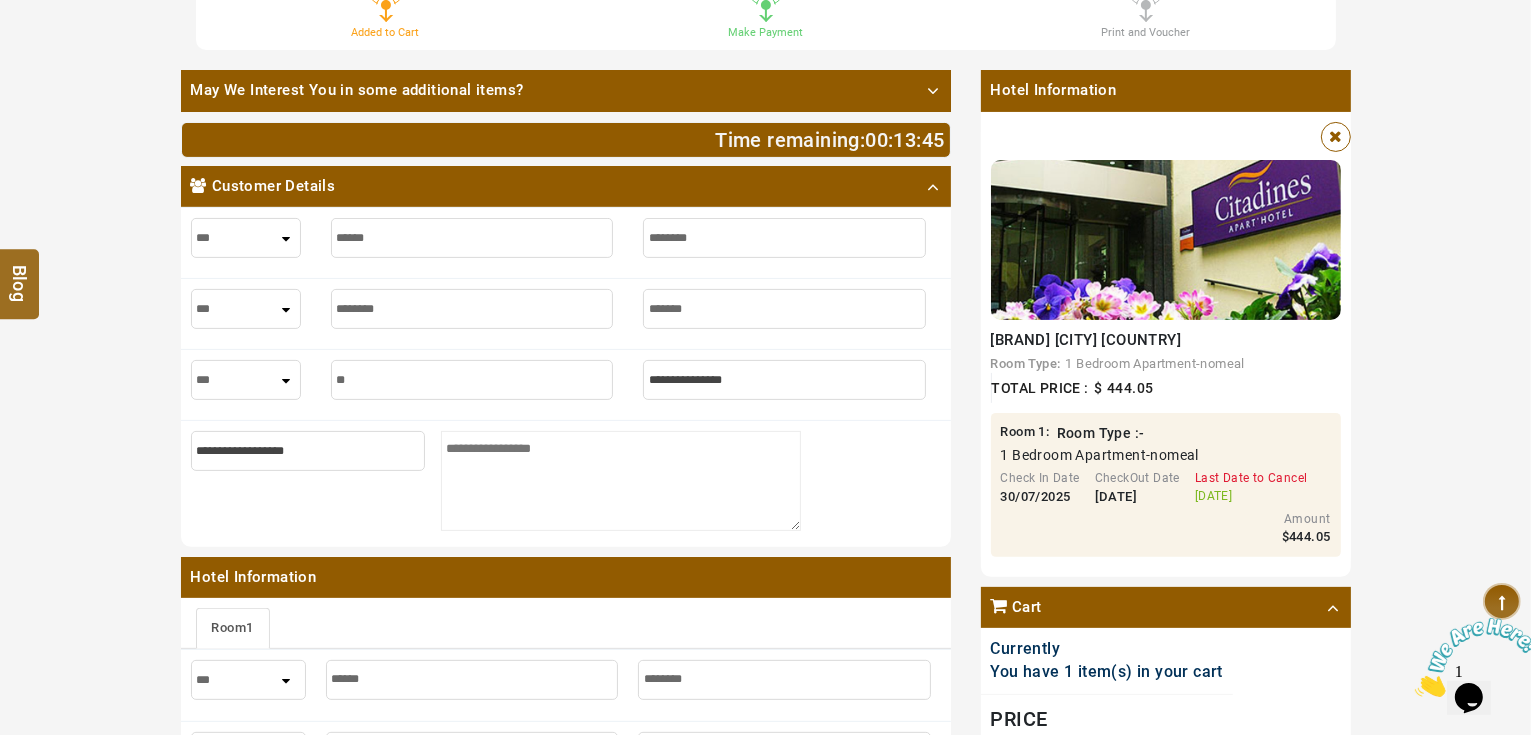 type on "**" 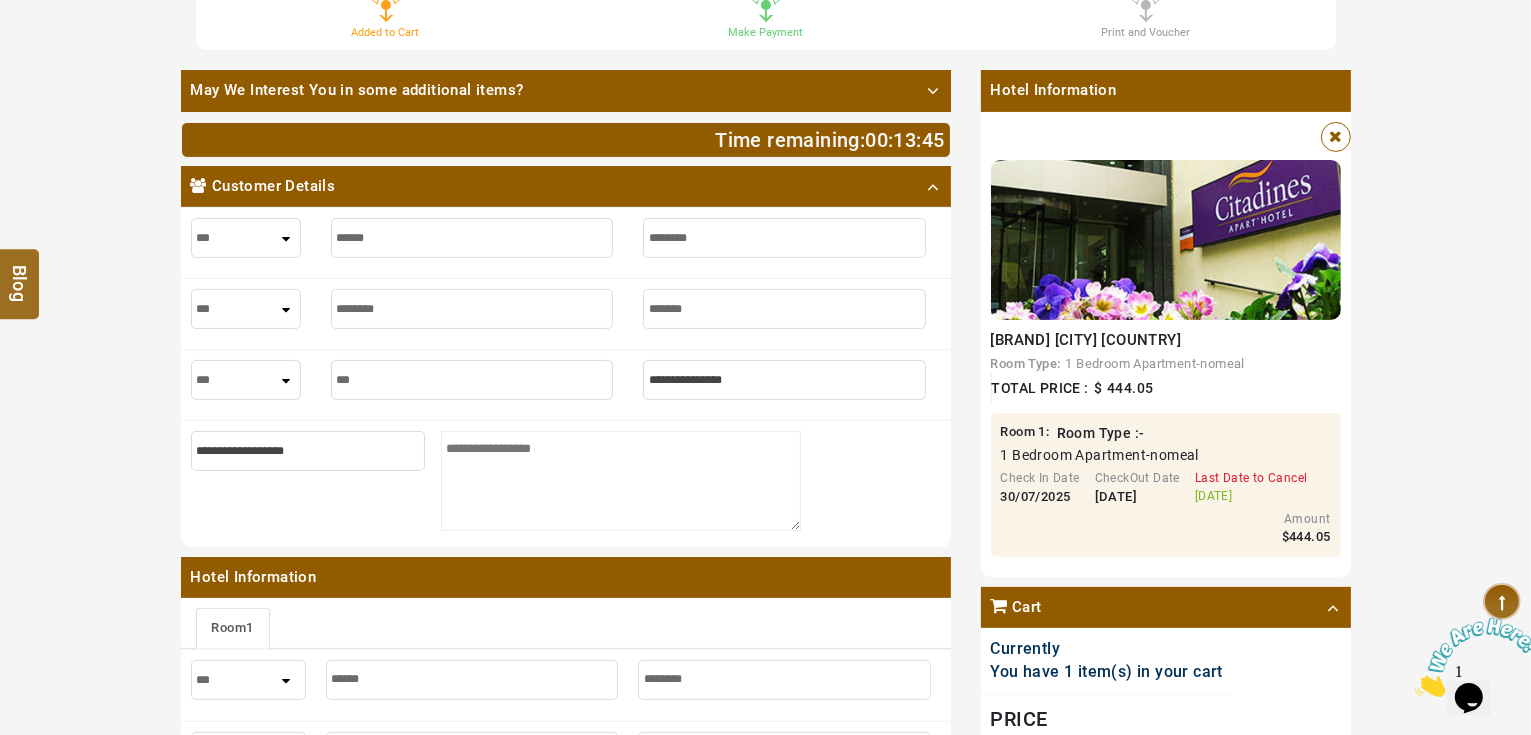 type on "***" 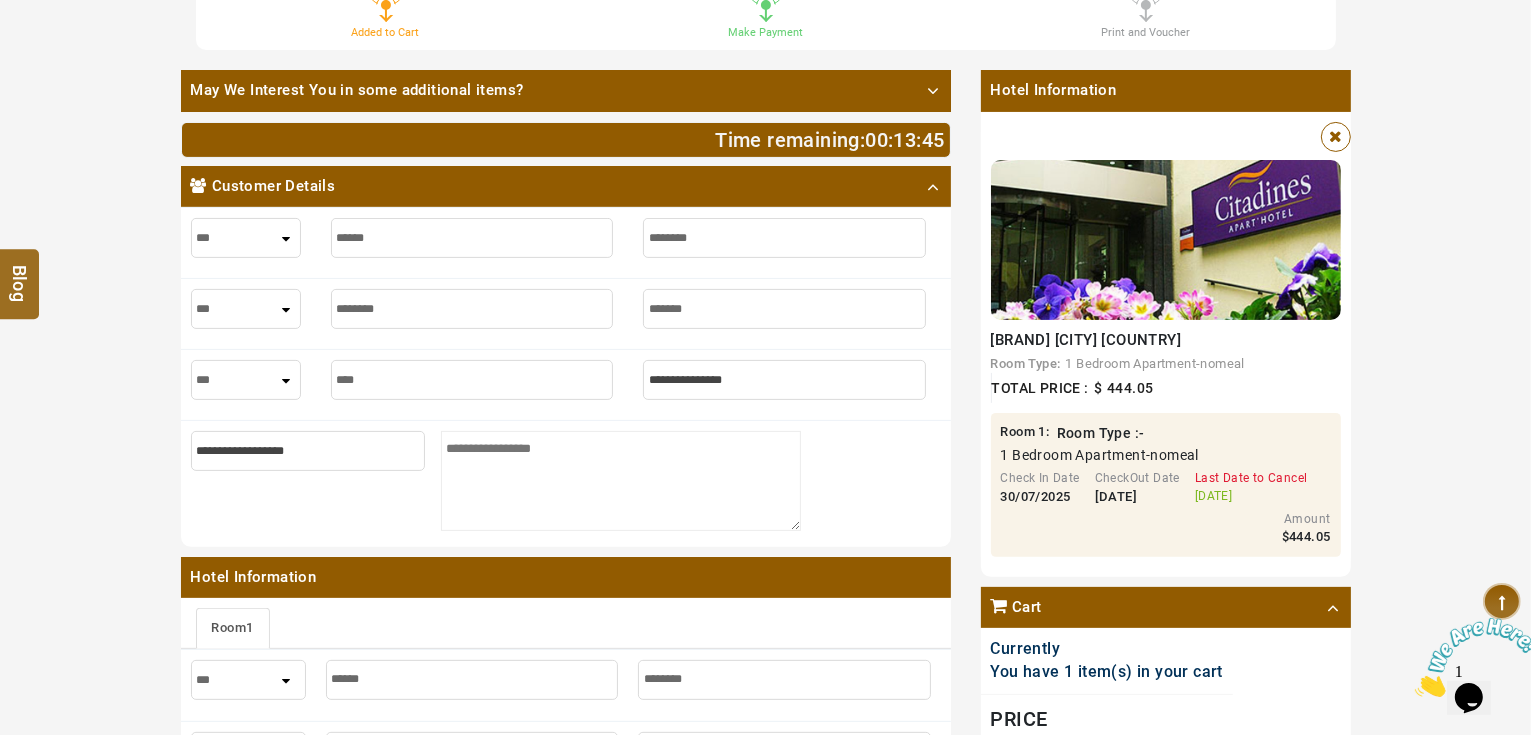 type on "****" 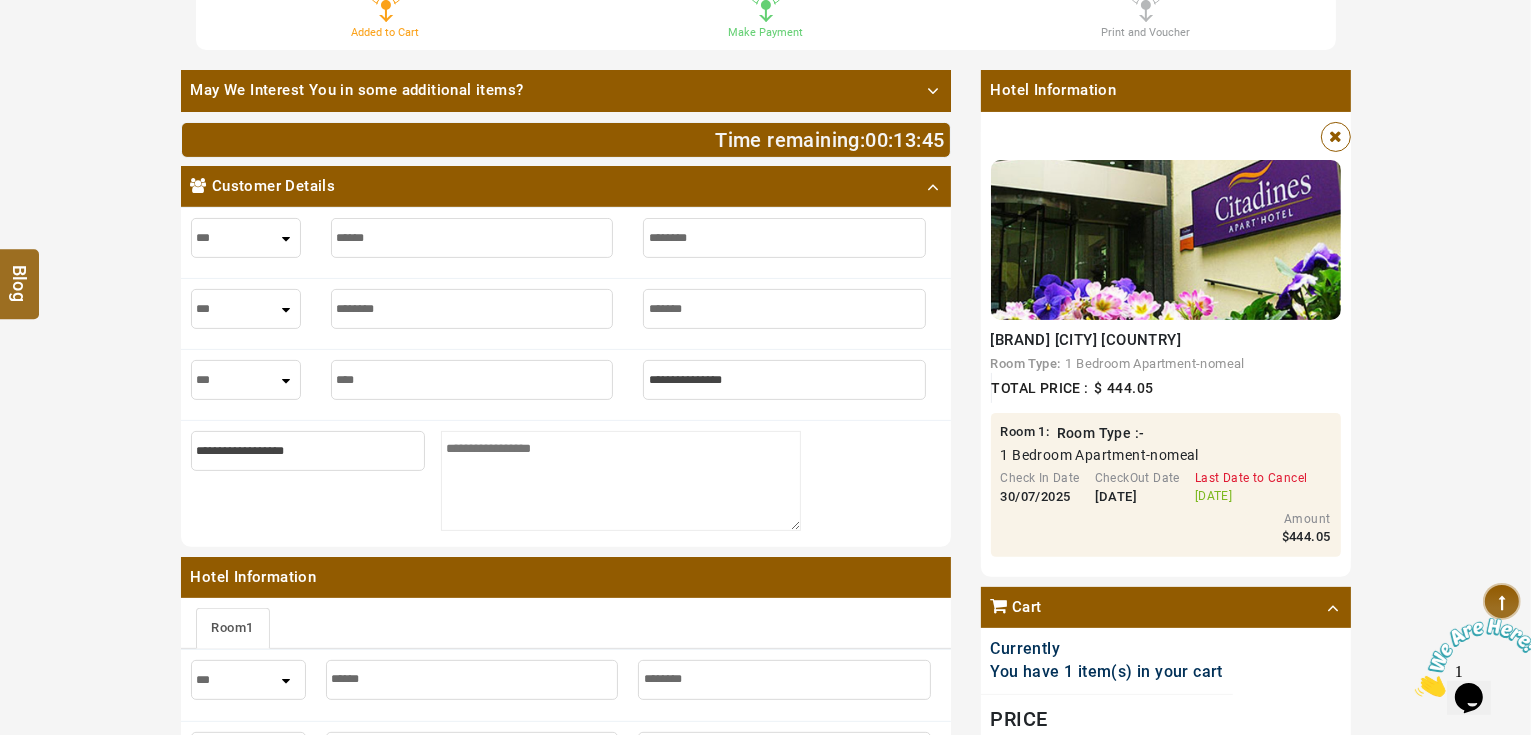 type on "*****" 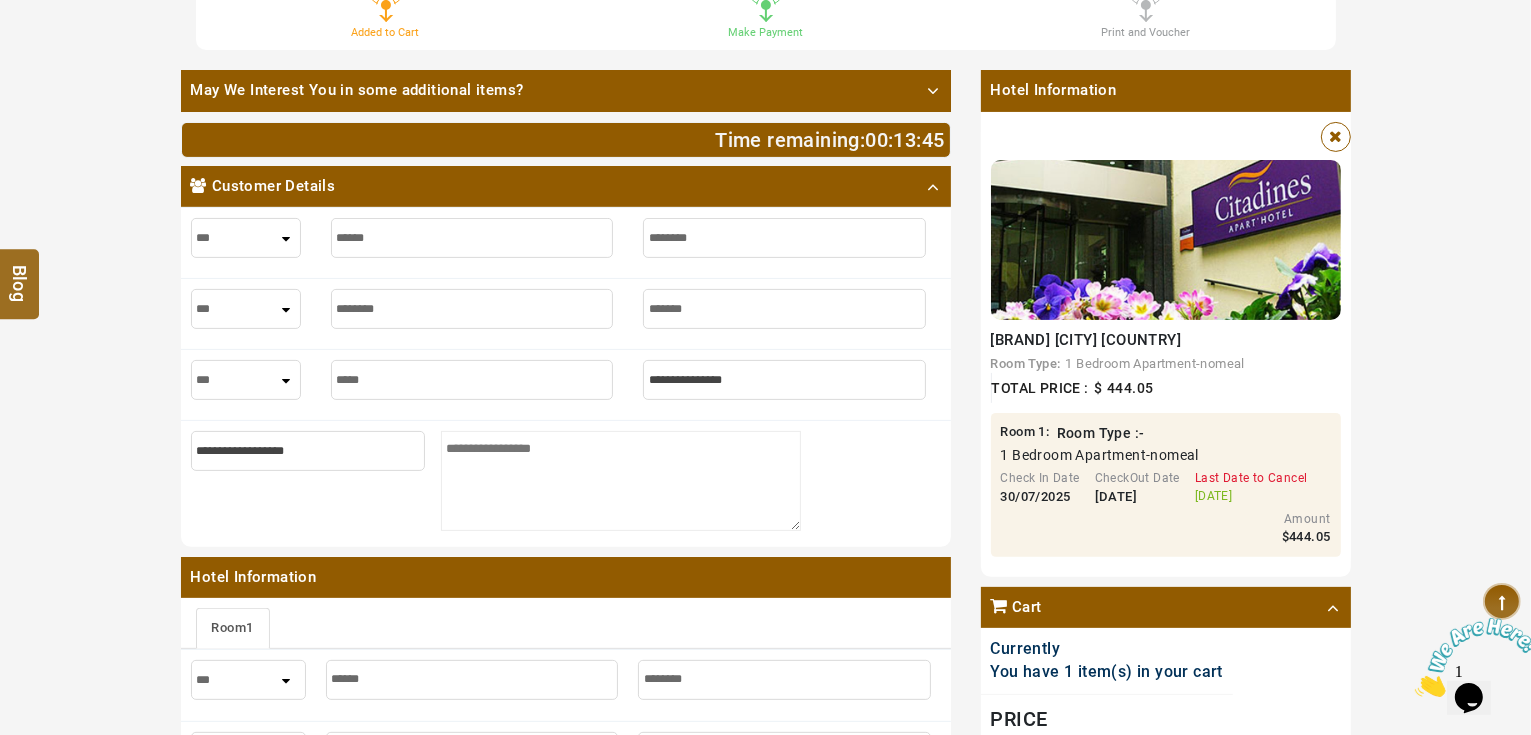type on "*****" 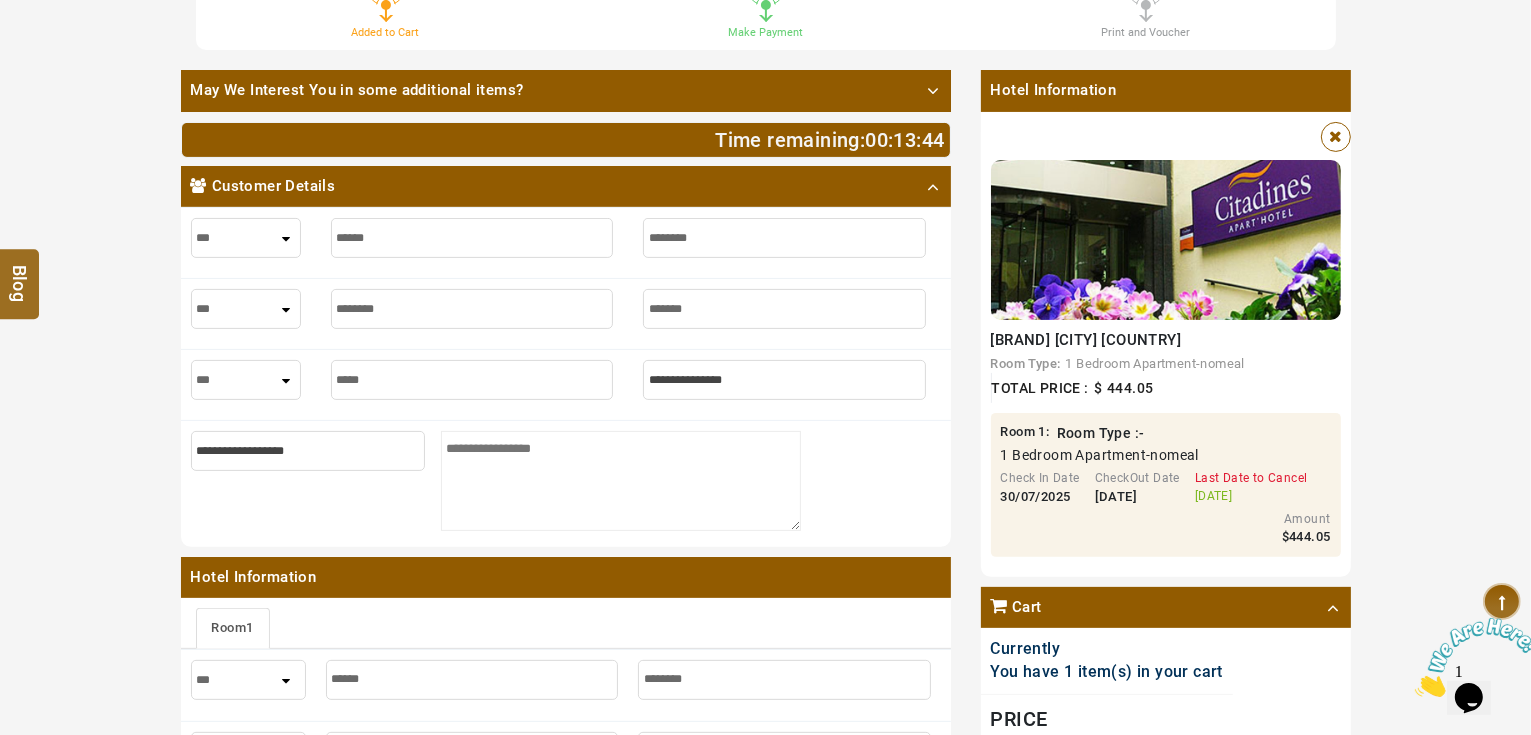 type on "*****" 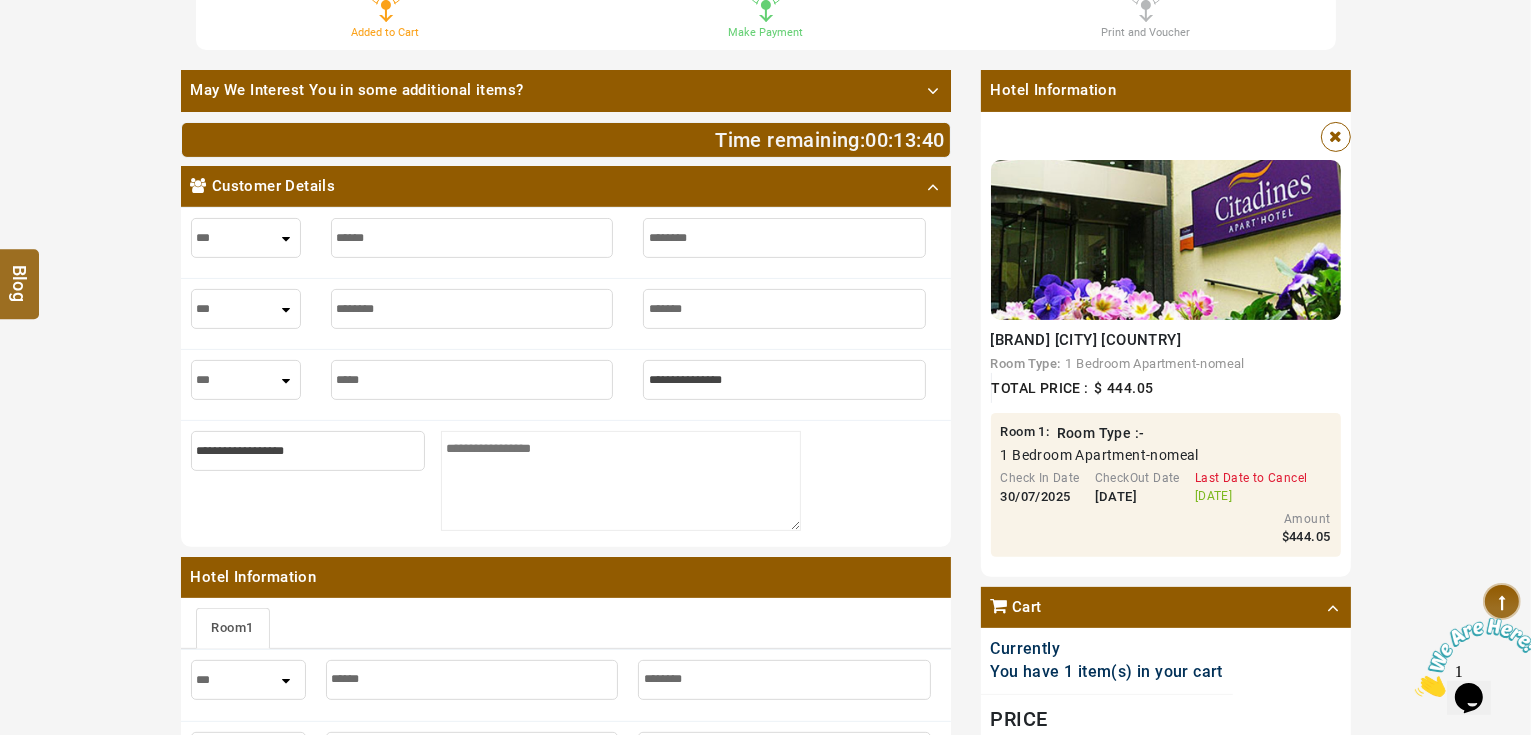 drag, startPoint x: 812, startPoint y: 407, endPoint x: 808, endPoint y: 388, distance: 19.416489 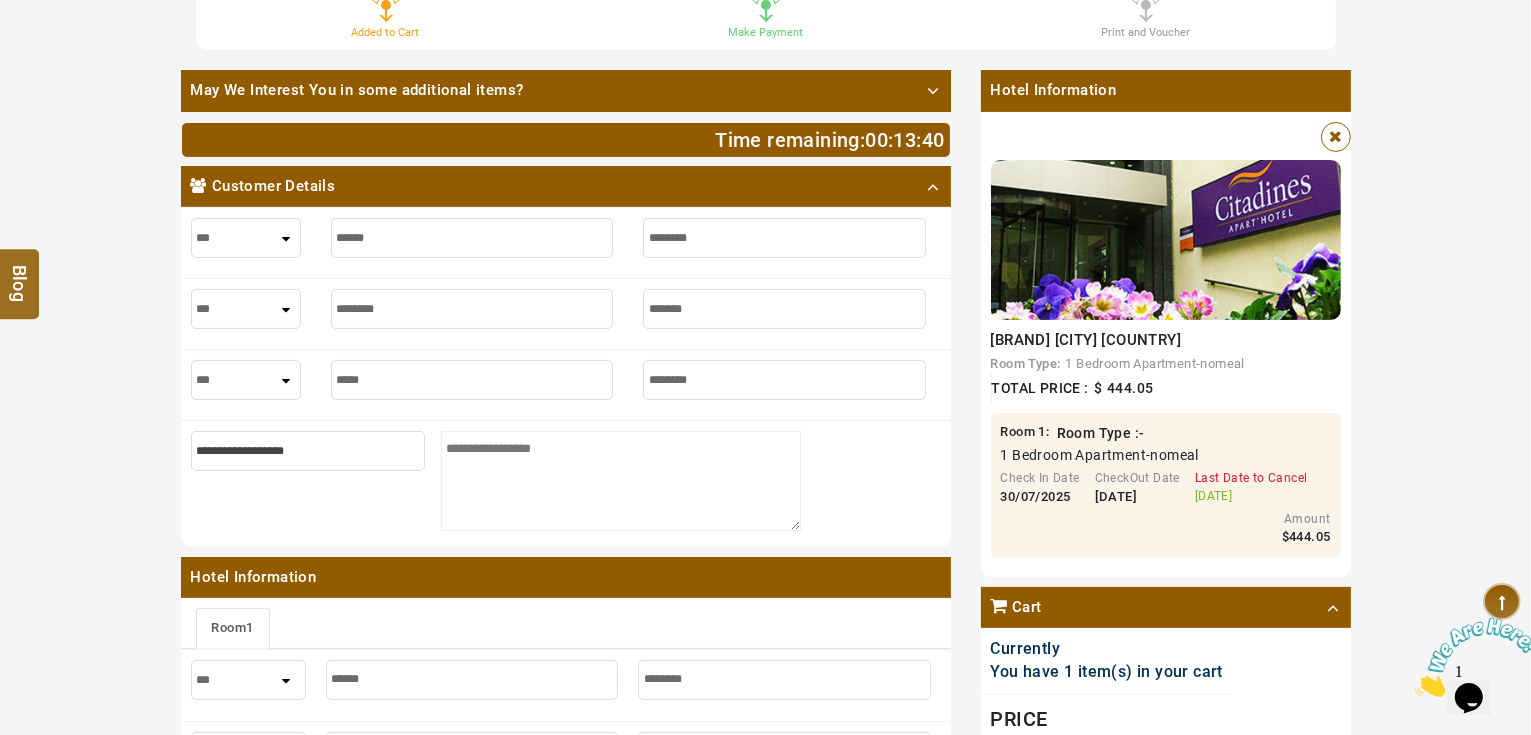 type on "********" 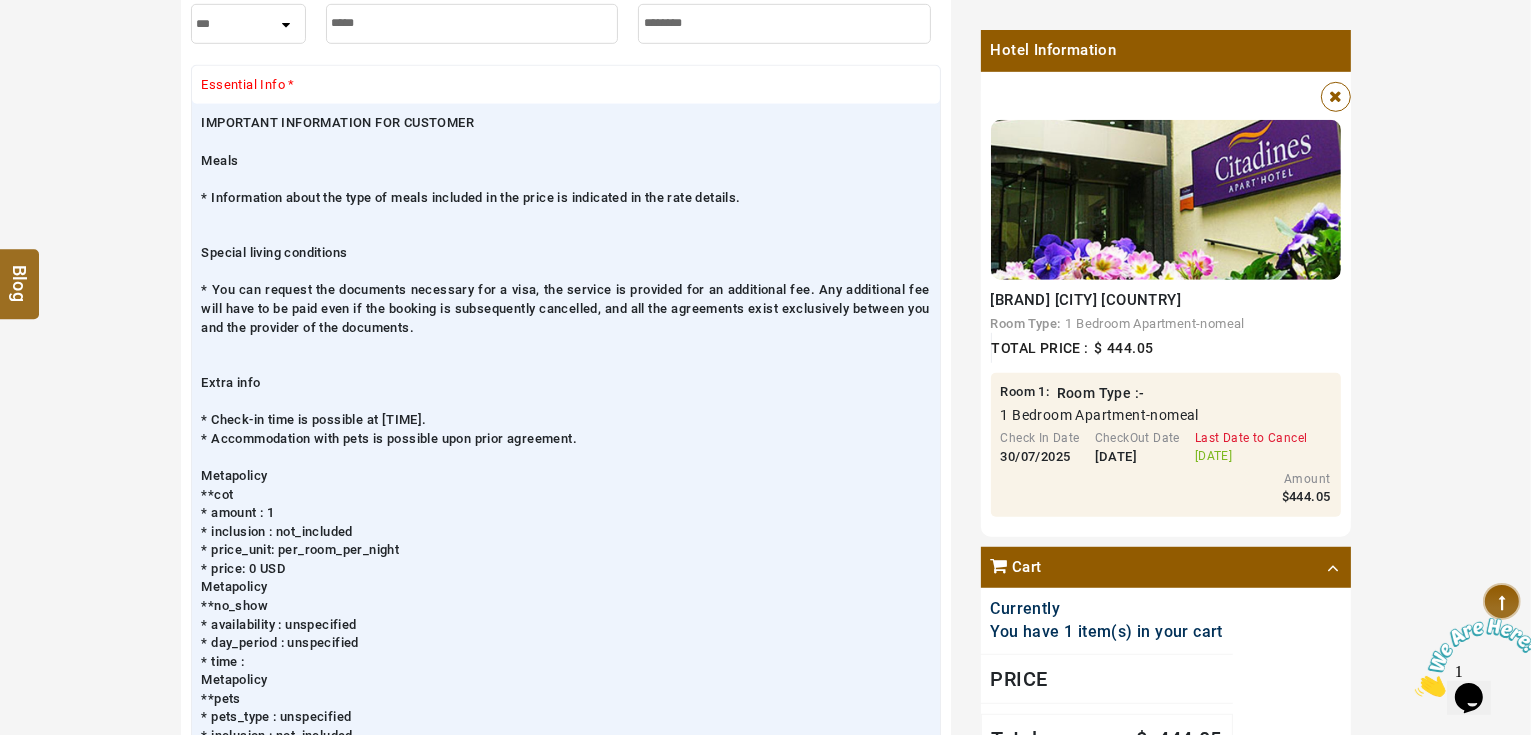 scroll, scrollTop: 1840, scrollLeft: 0, axis: vertical 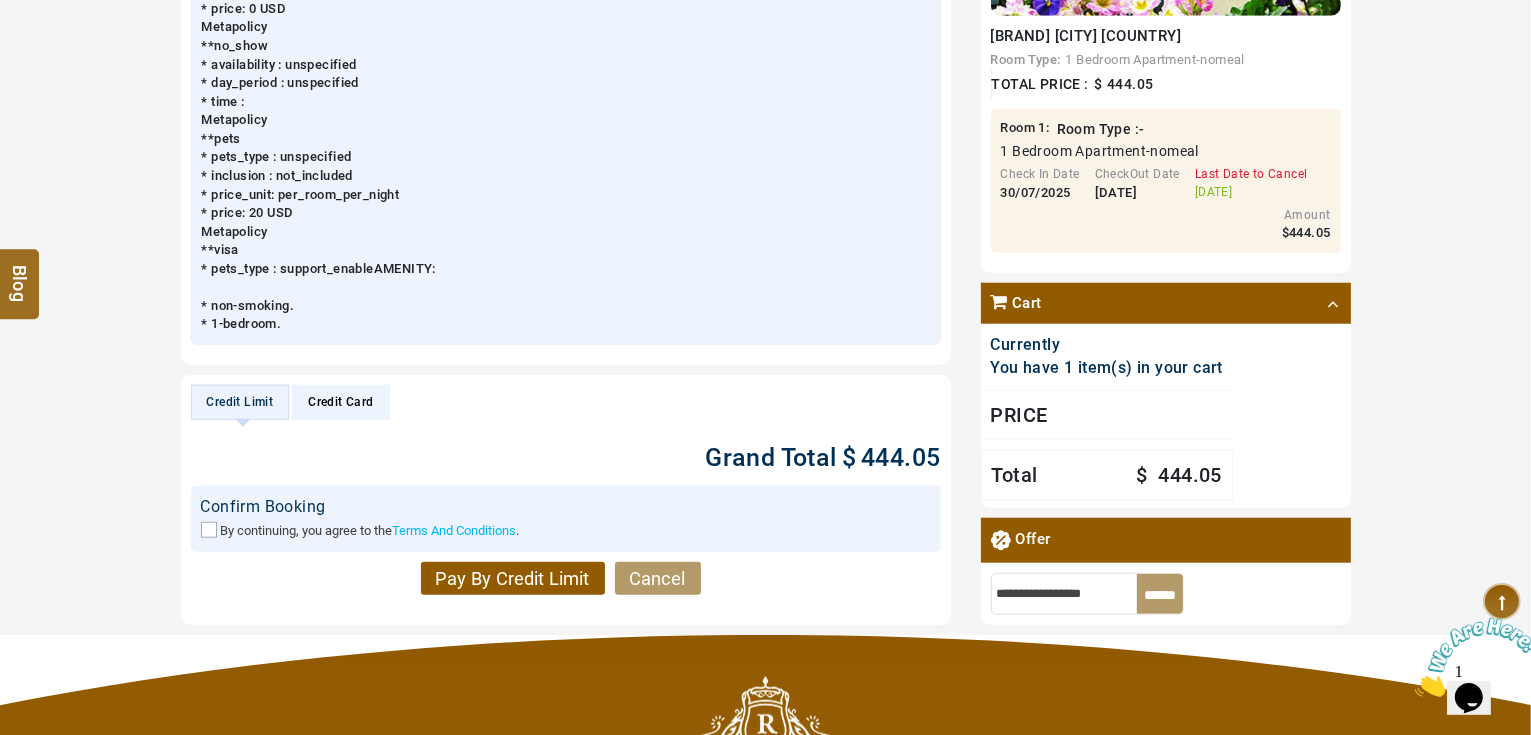 type on "********" 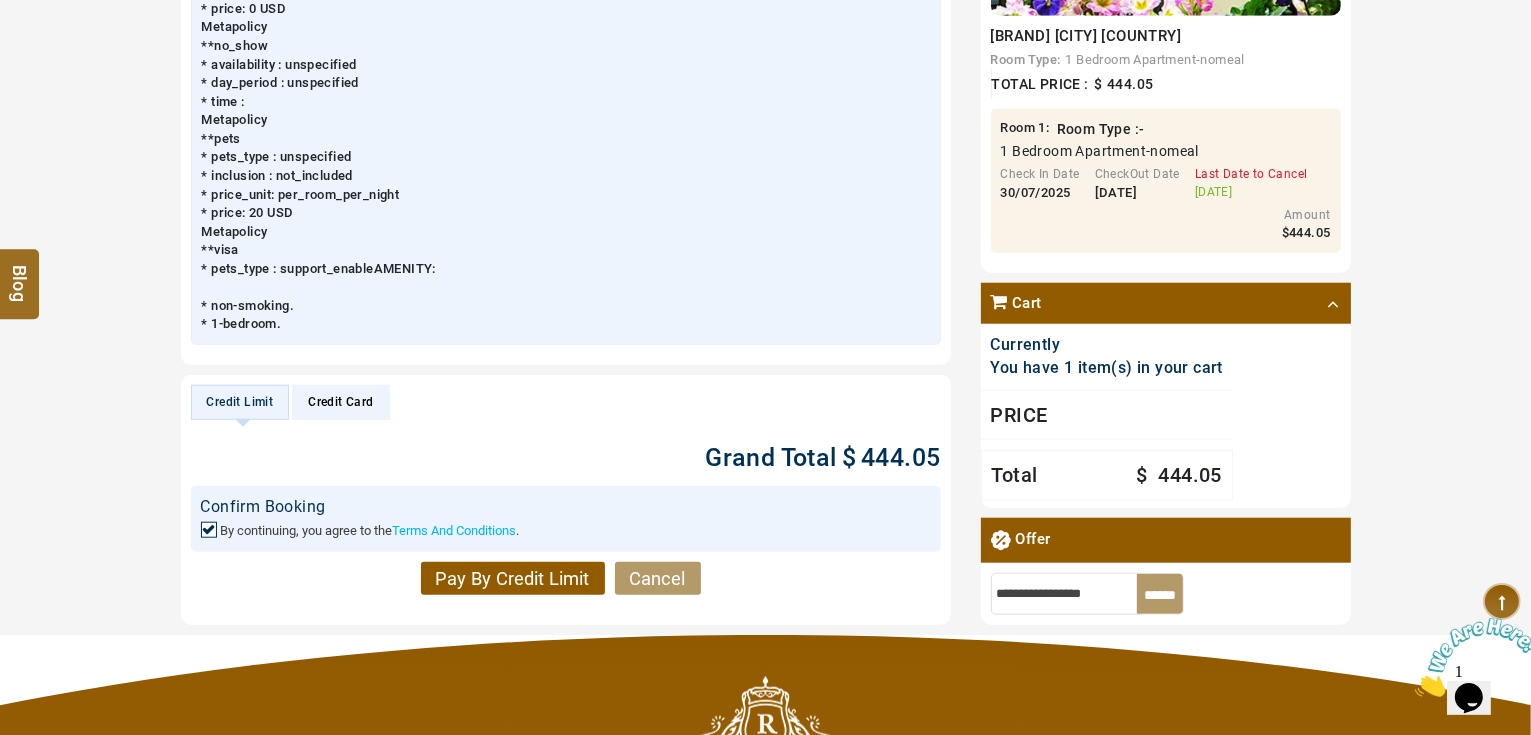 click on "Pay By Credit Limit" at bounding box center (513, 579) 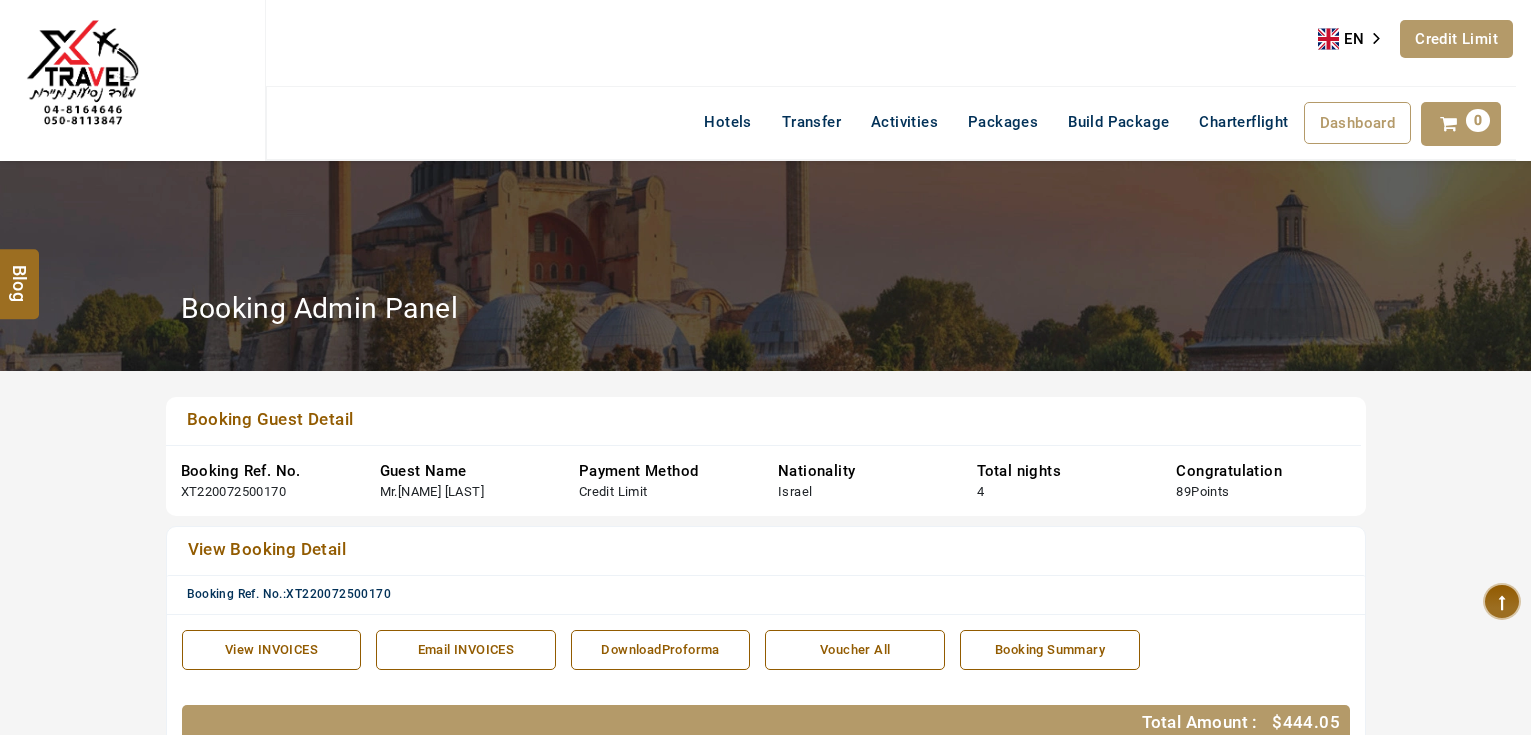 scroll, scrollTop: 0, scrollLeft: 0, axis: both 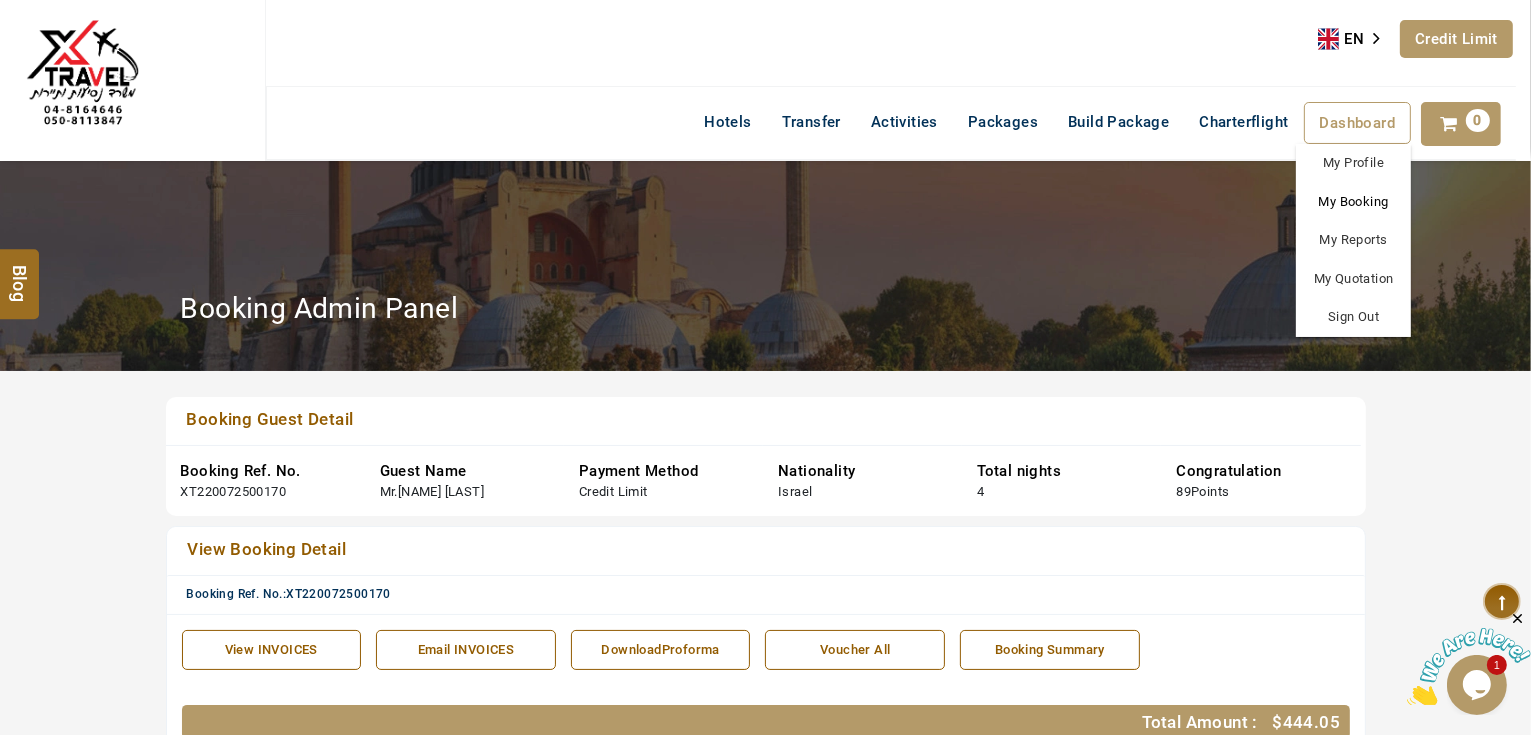 click on "My Booking" at bounding box center (1353, 202) 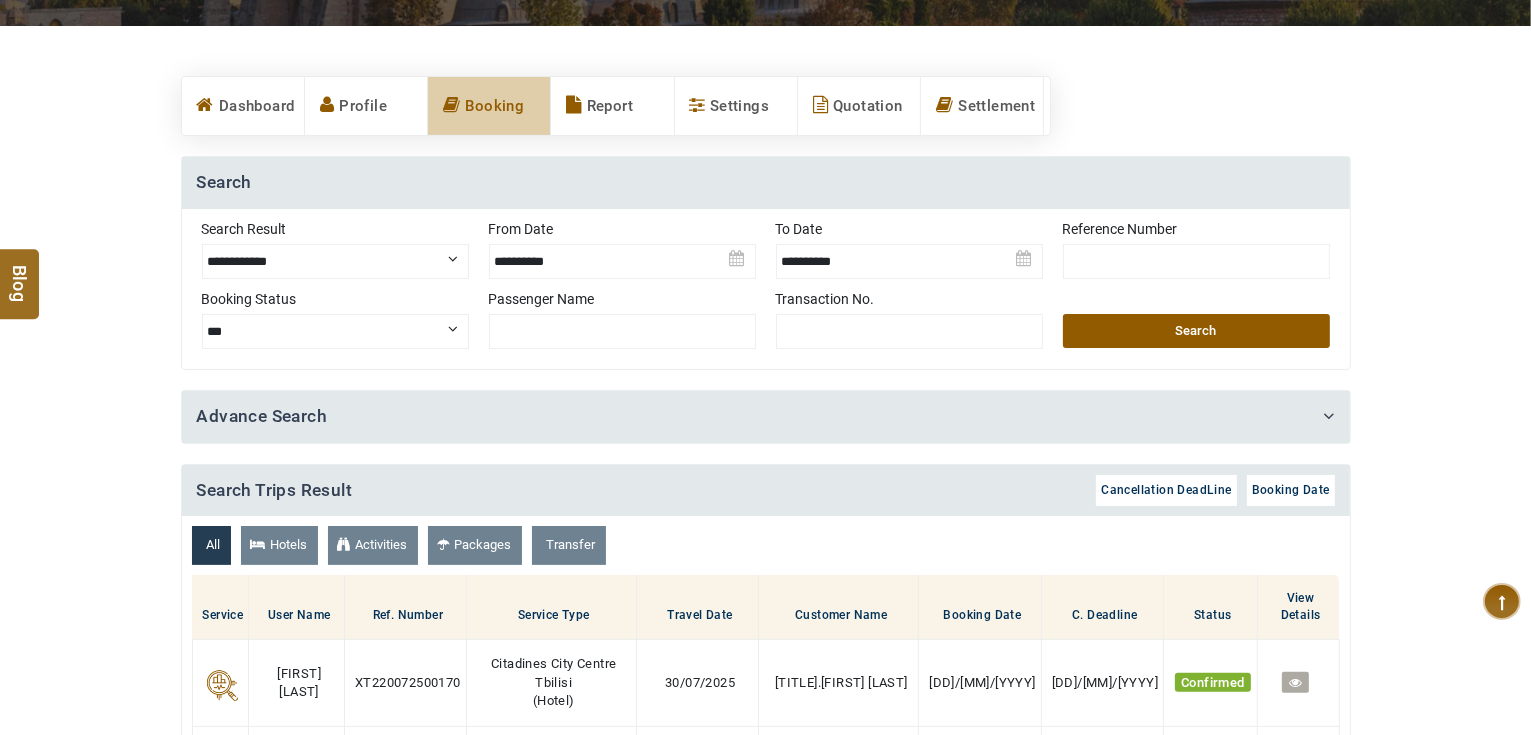 scroll, scrollTop: 400, scrollLeft: 0, axis: vertical 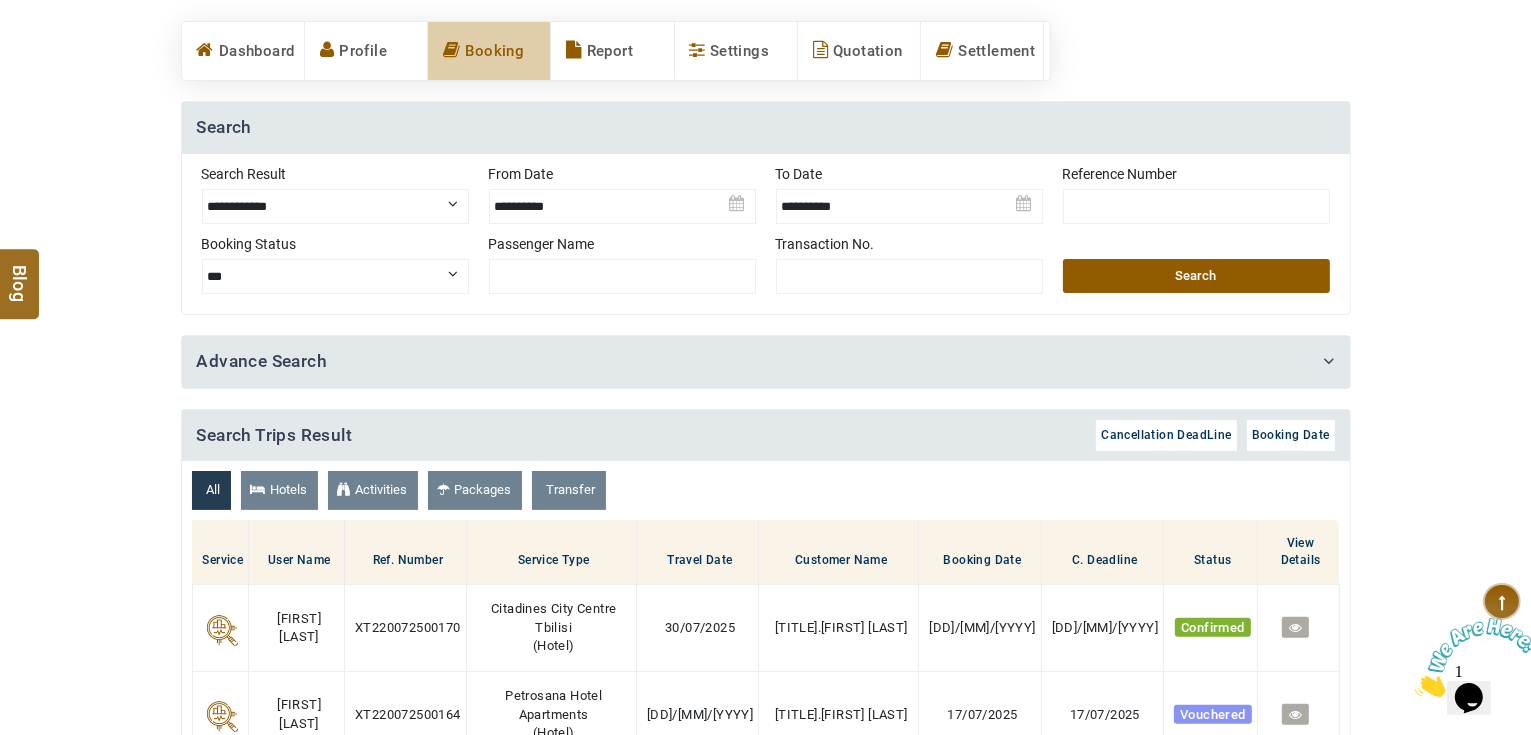 click on "**********" at bounding box center (335, 206) 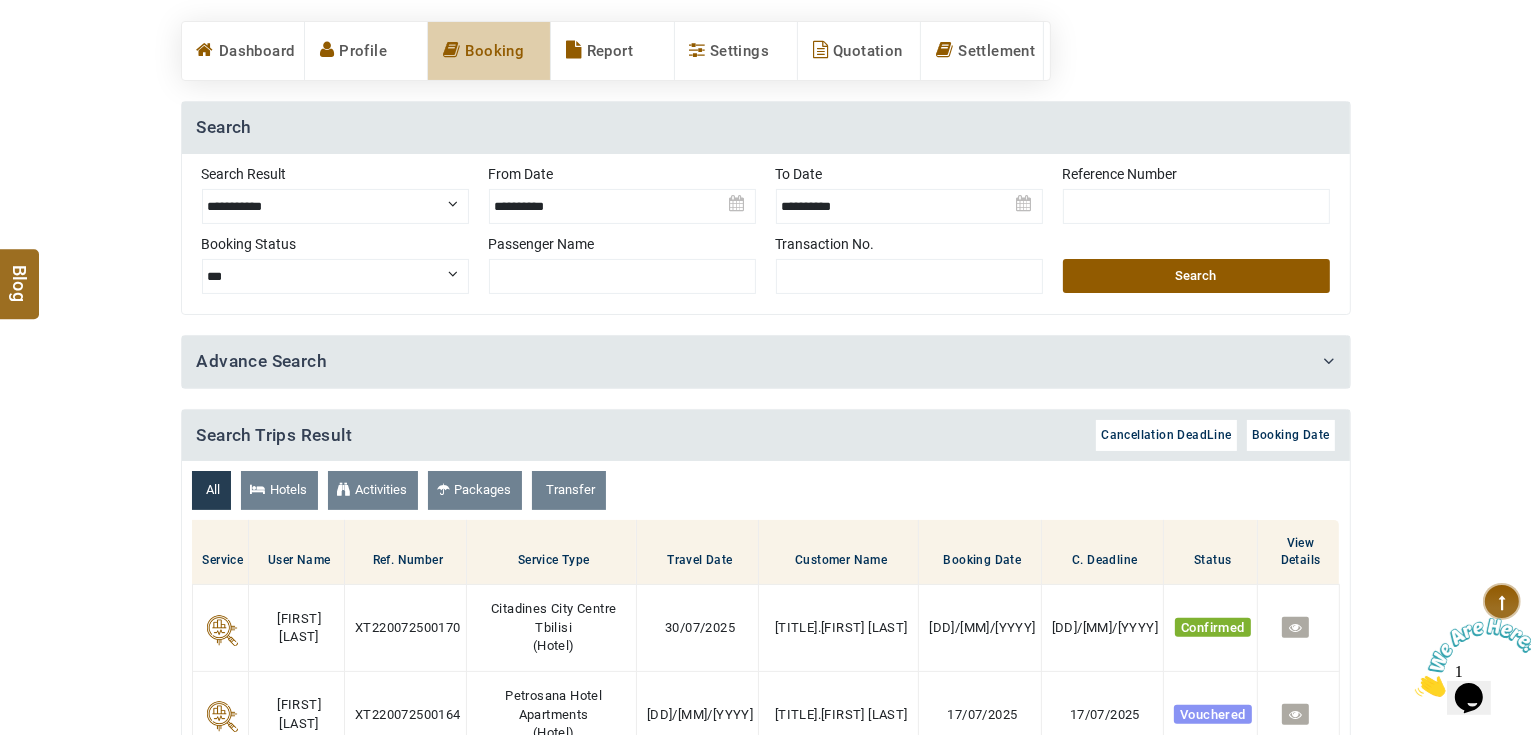 click on "**********" at bounding box center [335, 206] 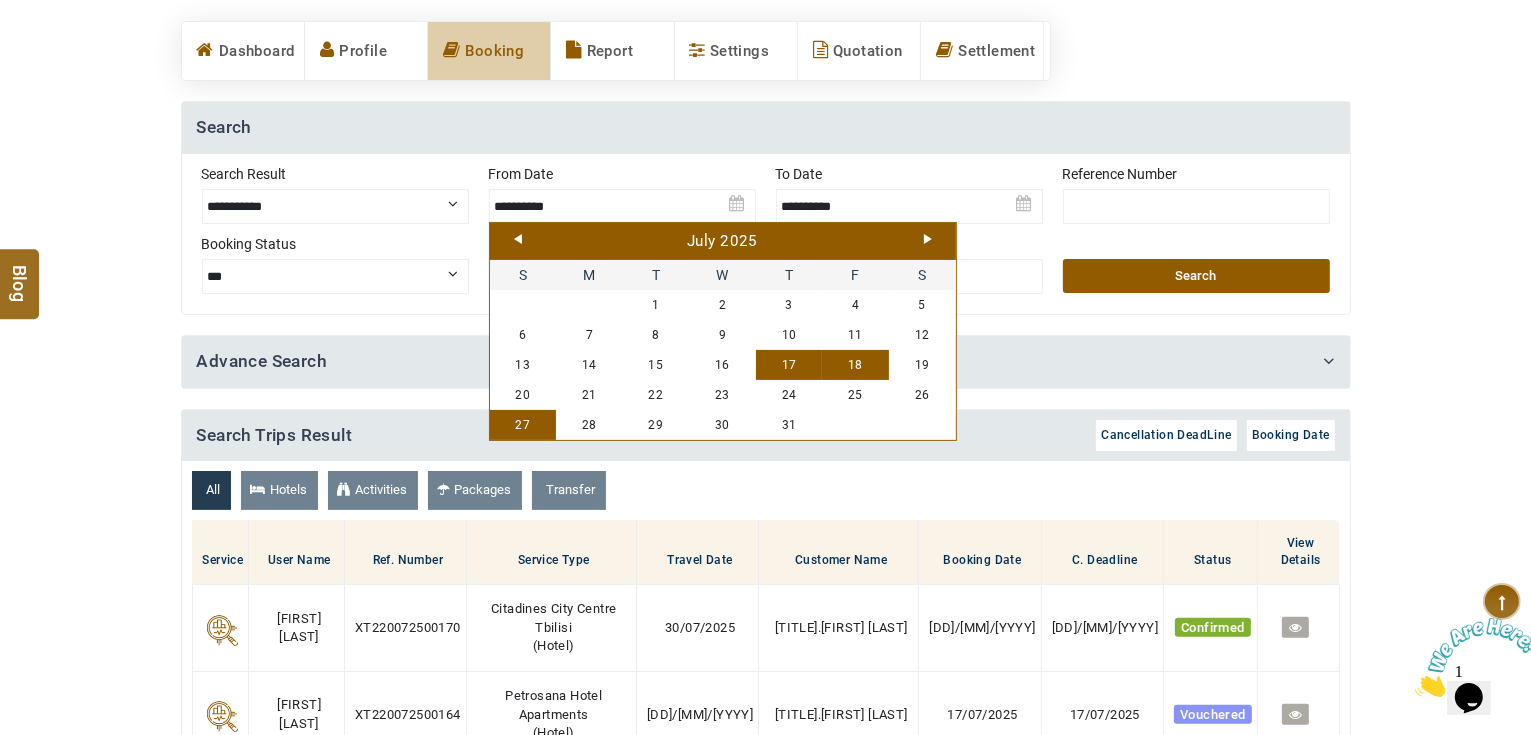 click on "27" at bounding box center [523, 425] 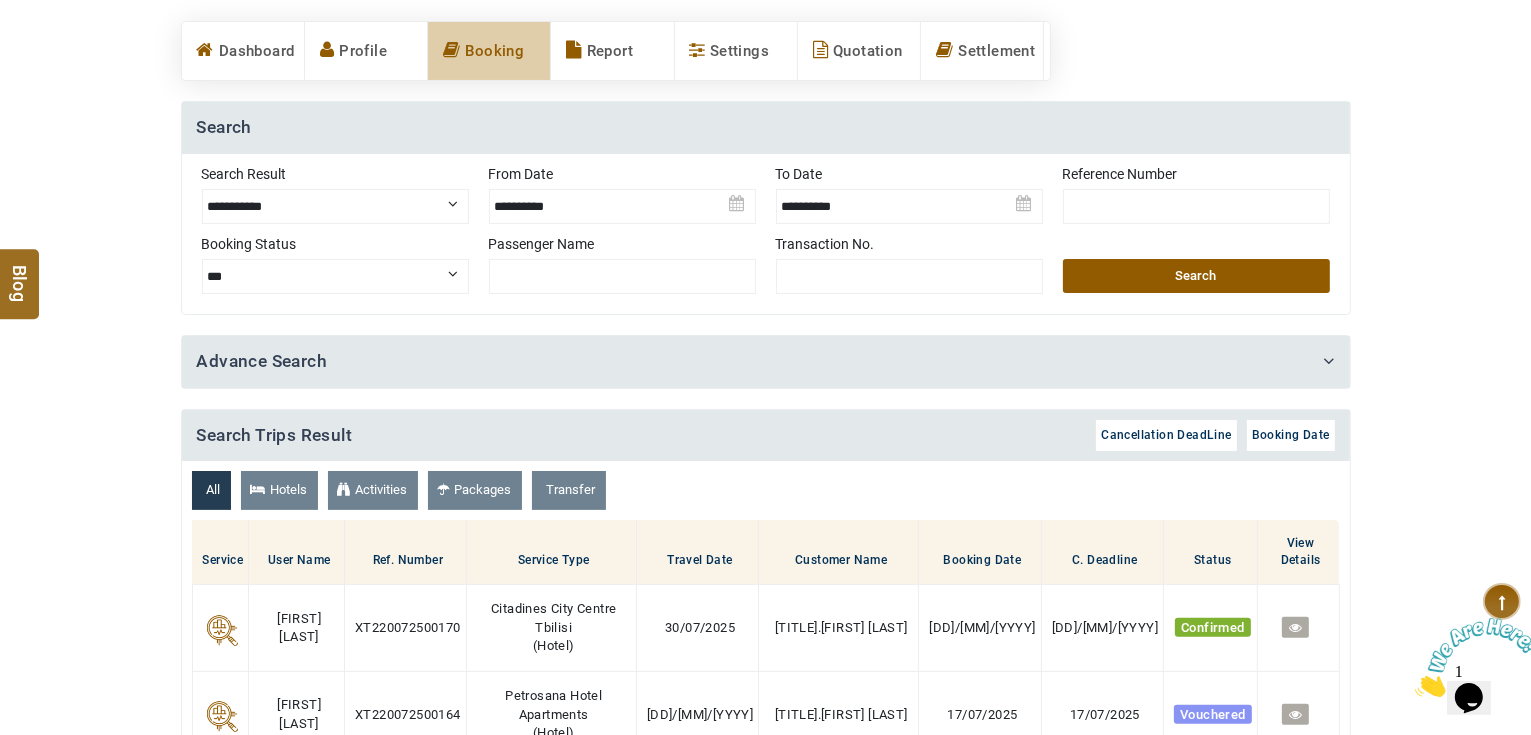drag, startPoint x: 1132, startPoint y: 261, endPoint x: 1100, endPoint y: 286, distance: 40.60788 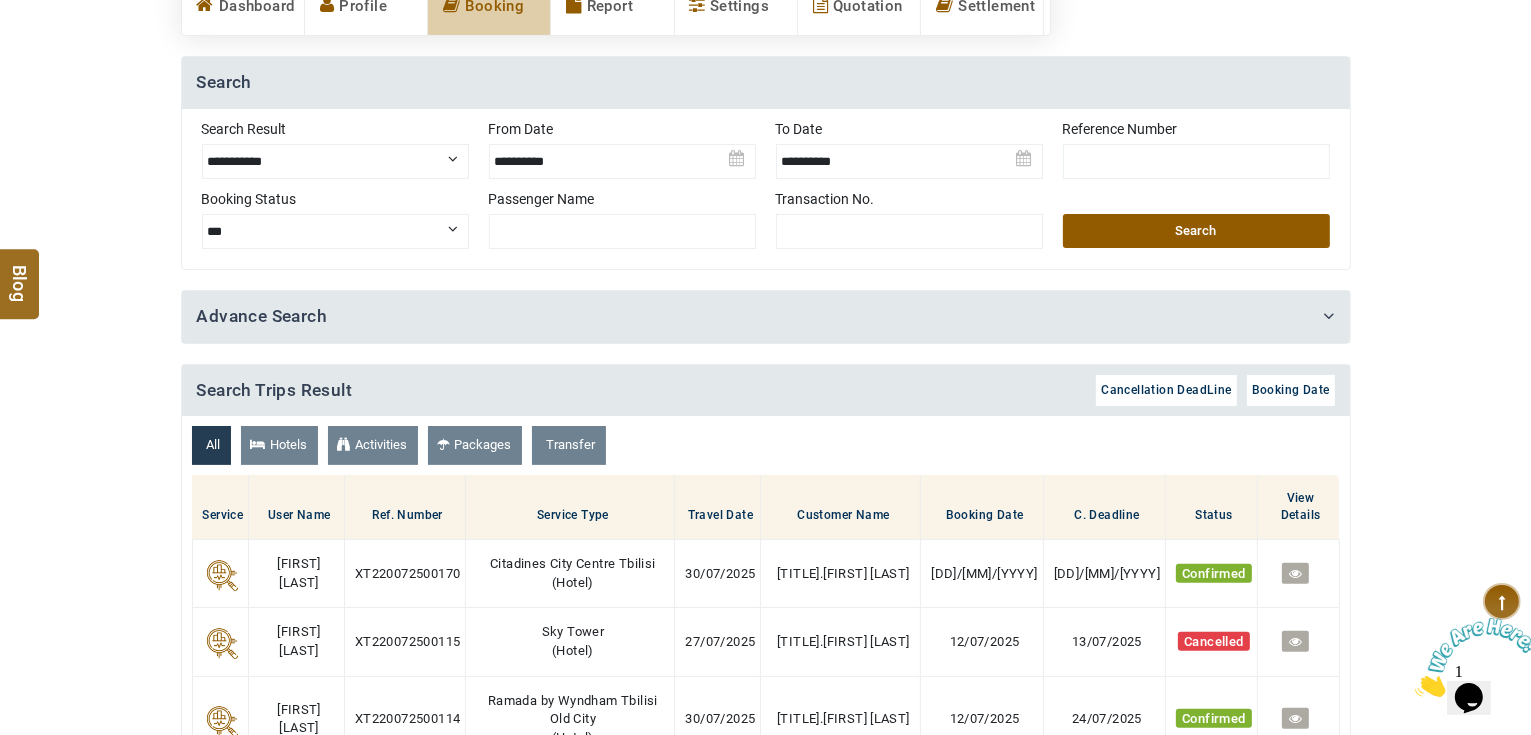 scroll, scrollTop: 560, scrollLeft: 0, axis: vertical 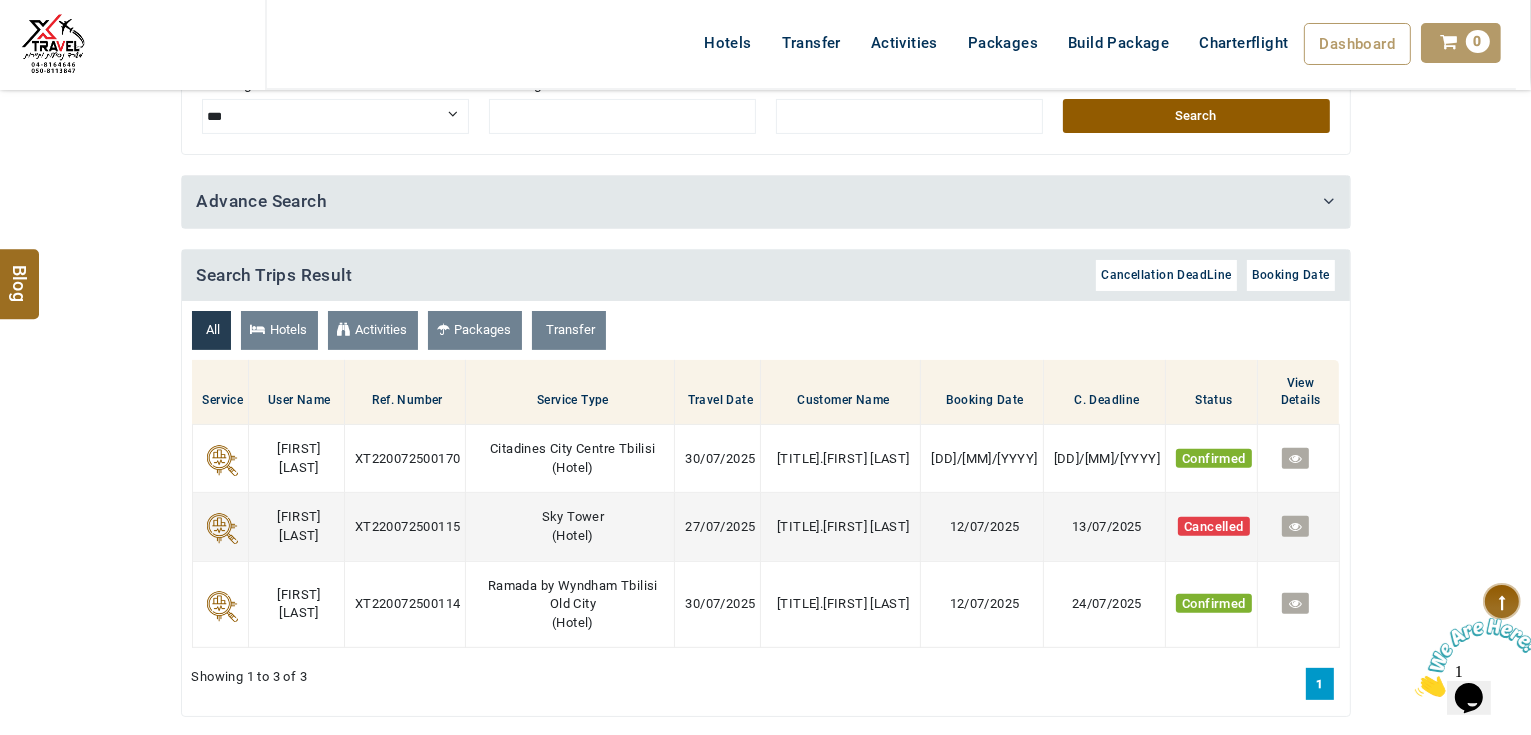 click at bounding box center [1295, 526] 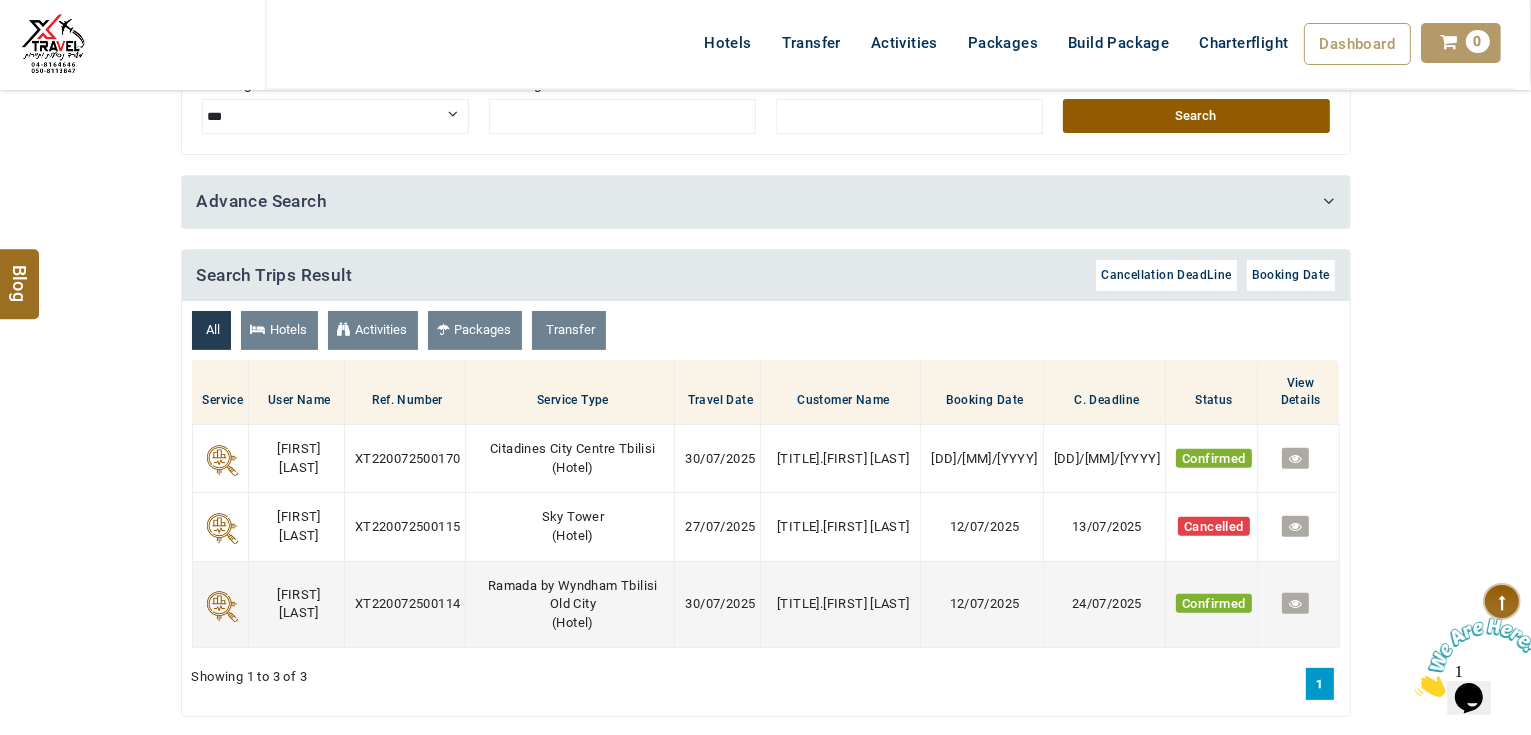 click at bounding box center [1295, 603] 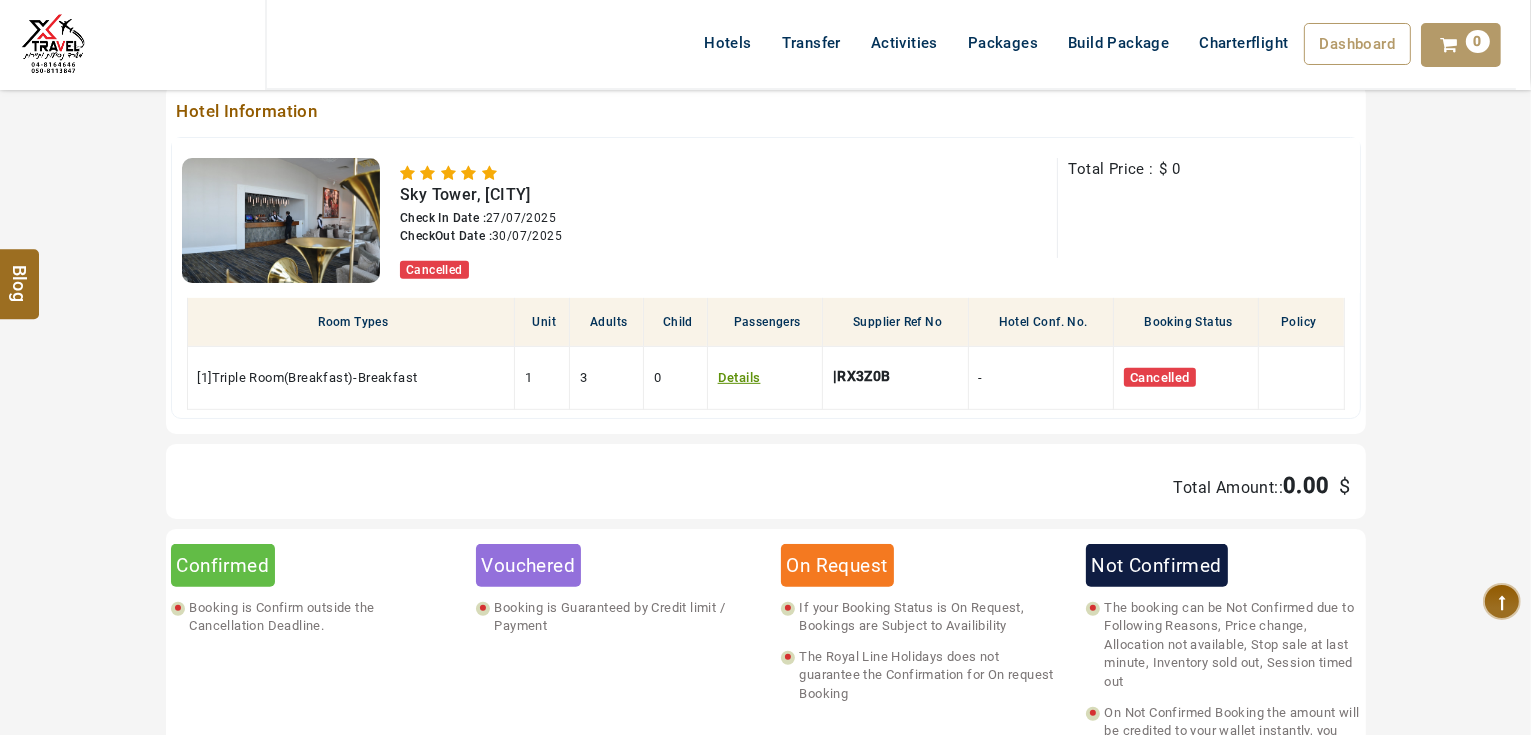 scroll, scrollTop: 880, scrollLeft: 0, axis: vertical 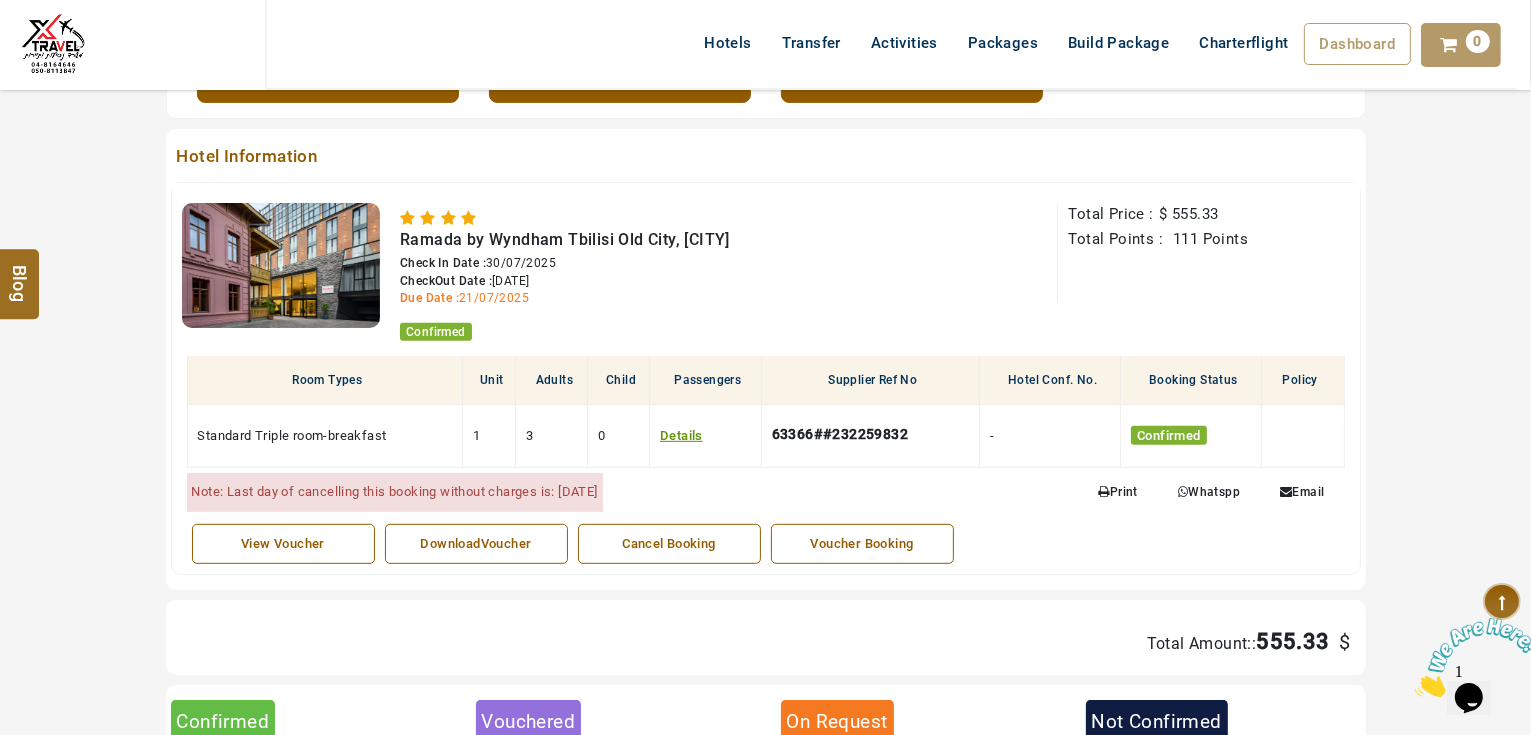 click on "Cancel Booking" at bounding box center (669, 544) 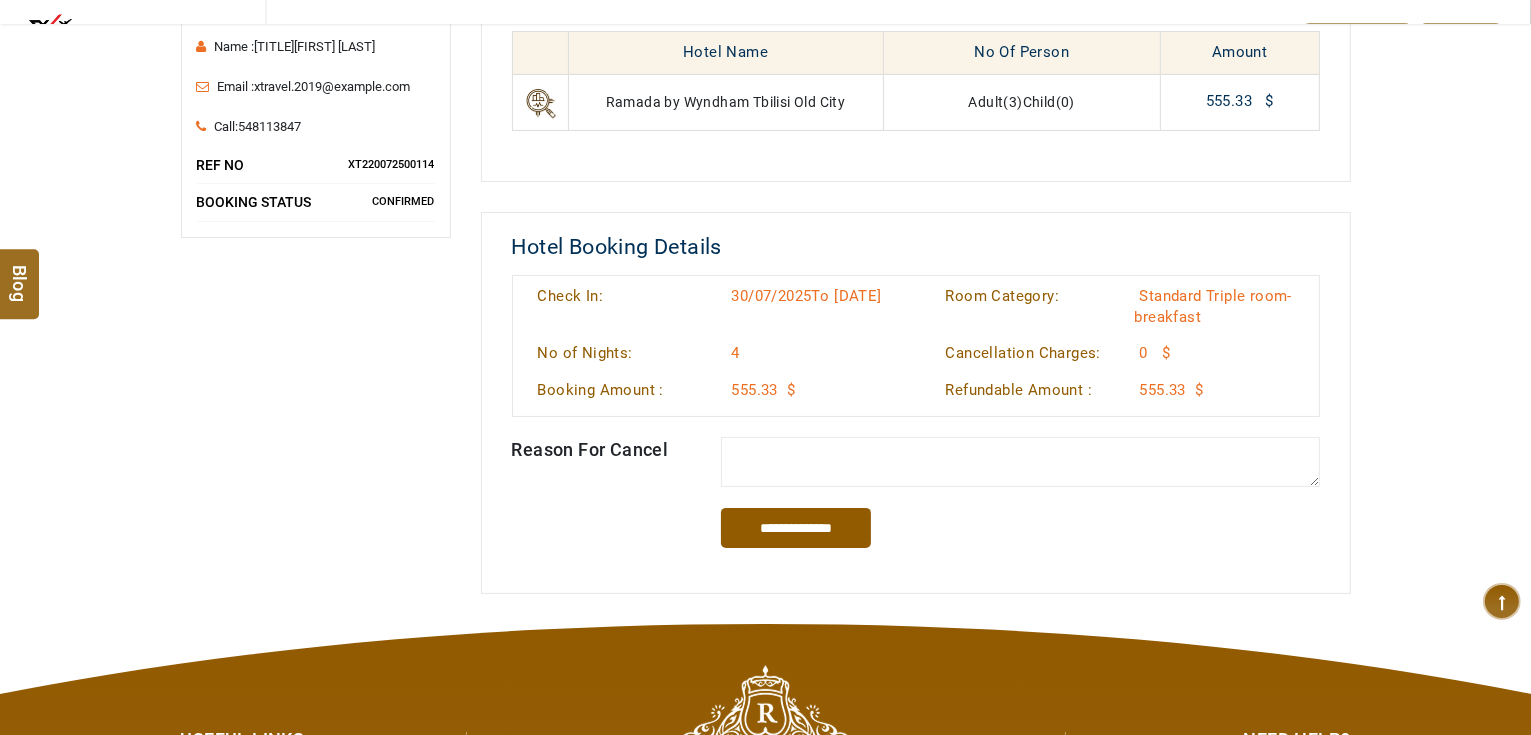scroll, scrollTop: 480, scrollLeft: 0, axis: vertical 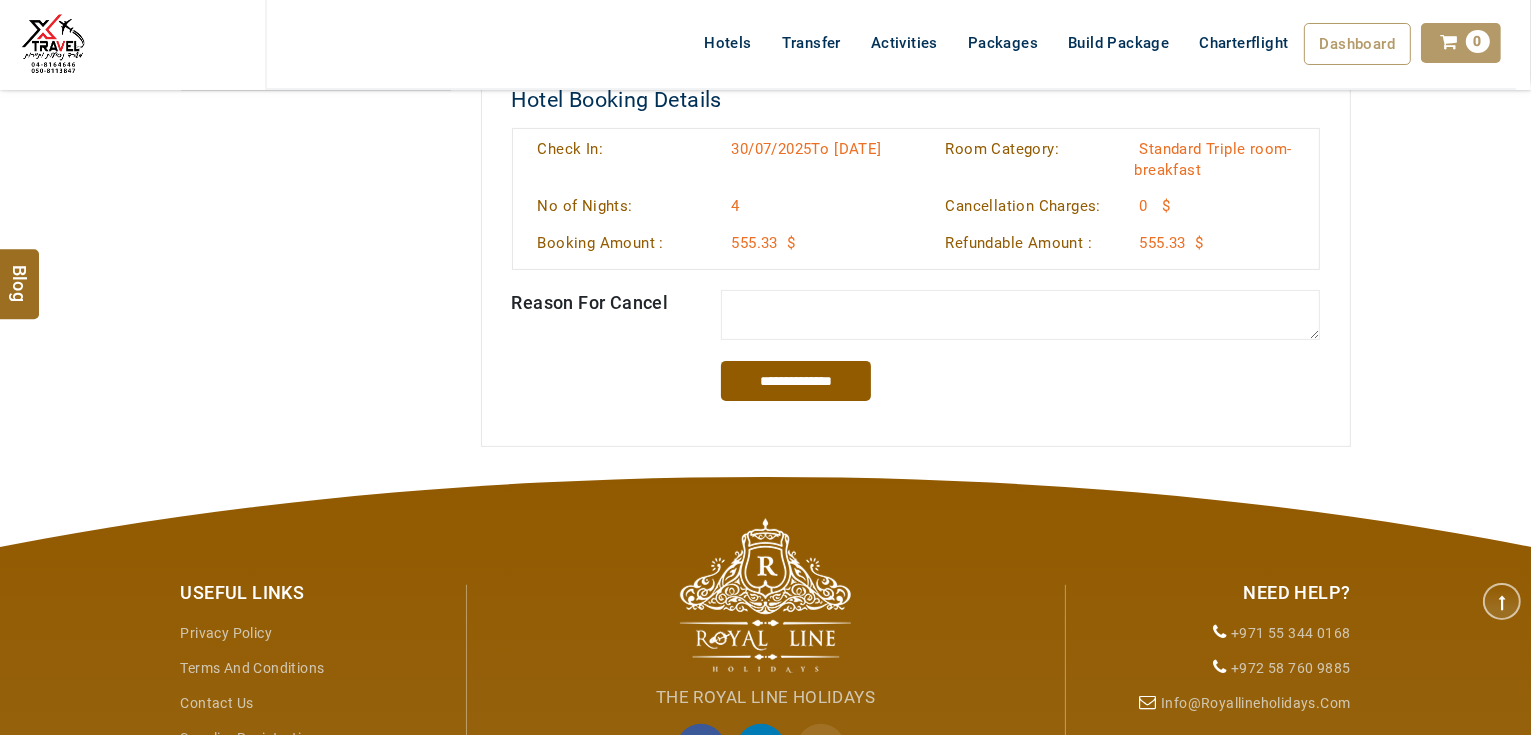 click at bounding box center (1020, 315) 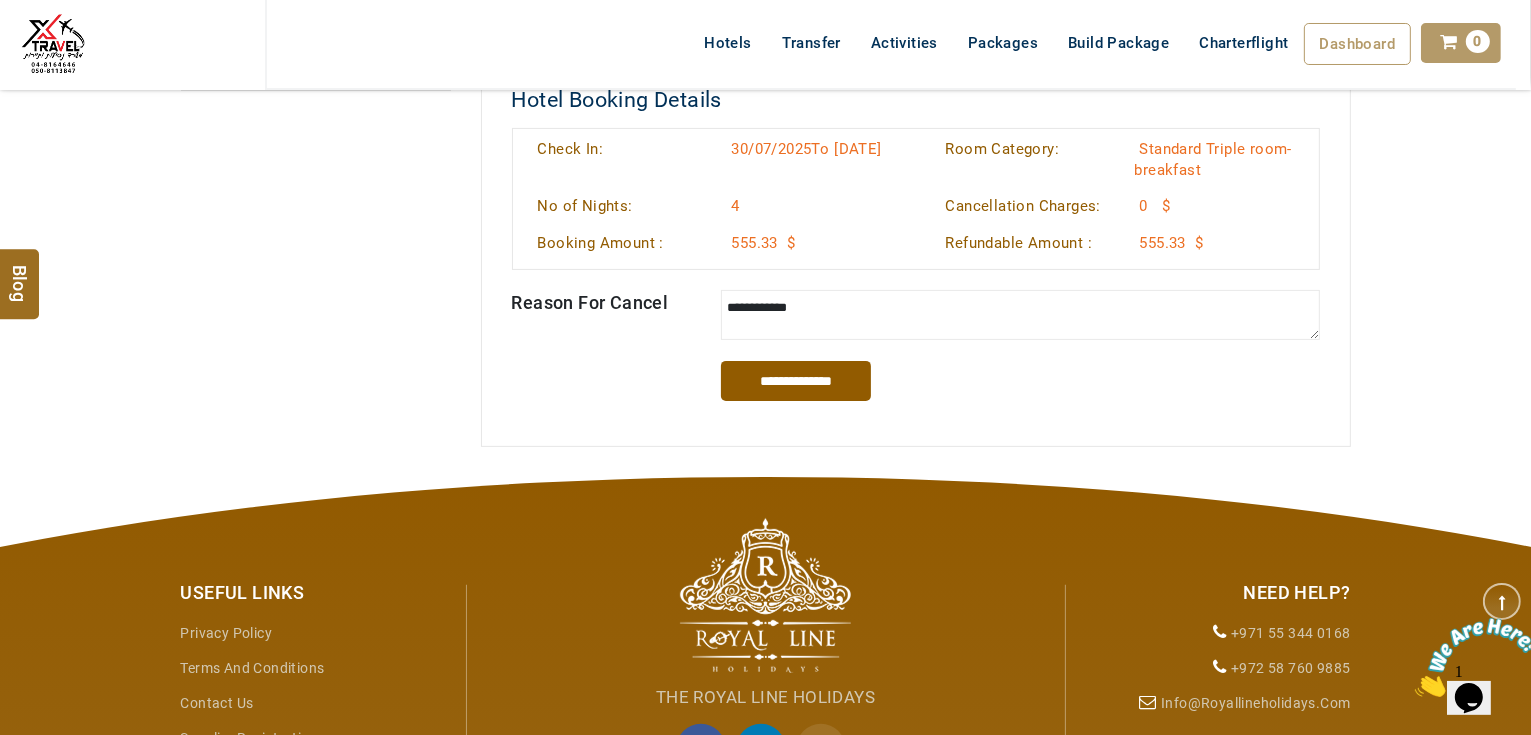 scroll, scrollTop: 0, scrollLeft: 0, axis: both 